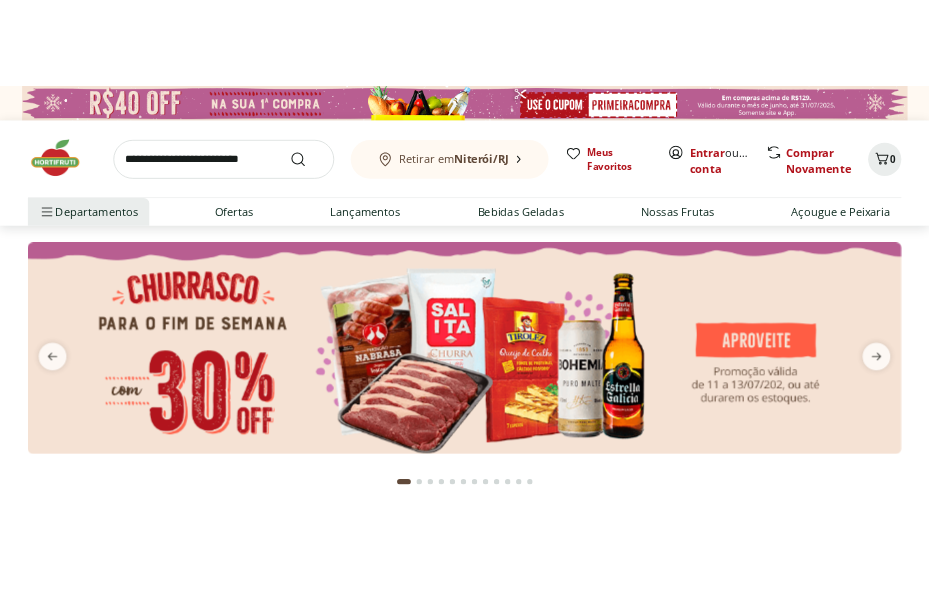 scroll, scrollTop: 0, scrollLeft: 0, axis: both 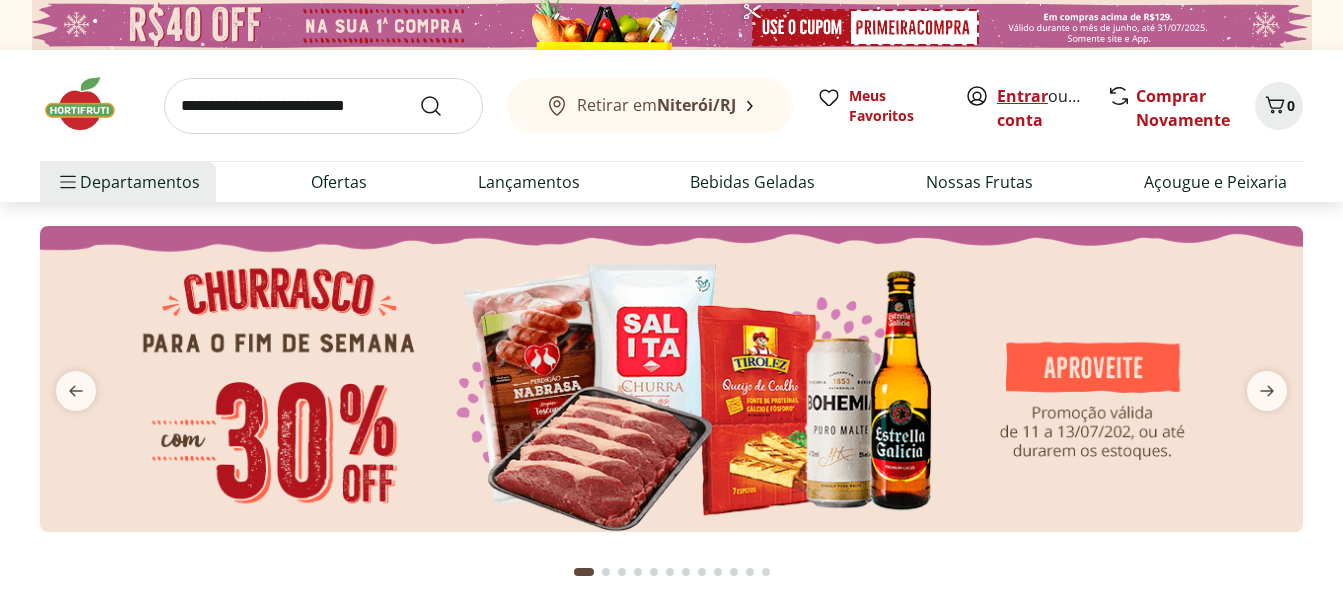 click on "Entrar" at bounding box center (1022, 96) 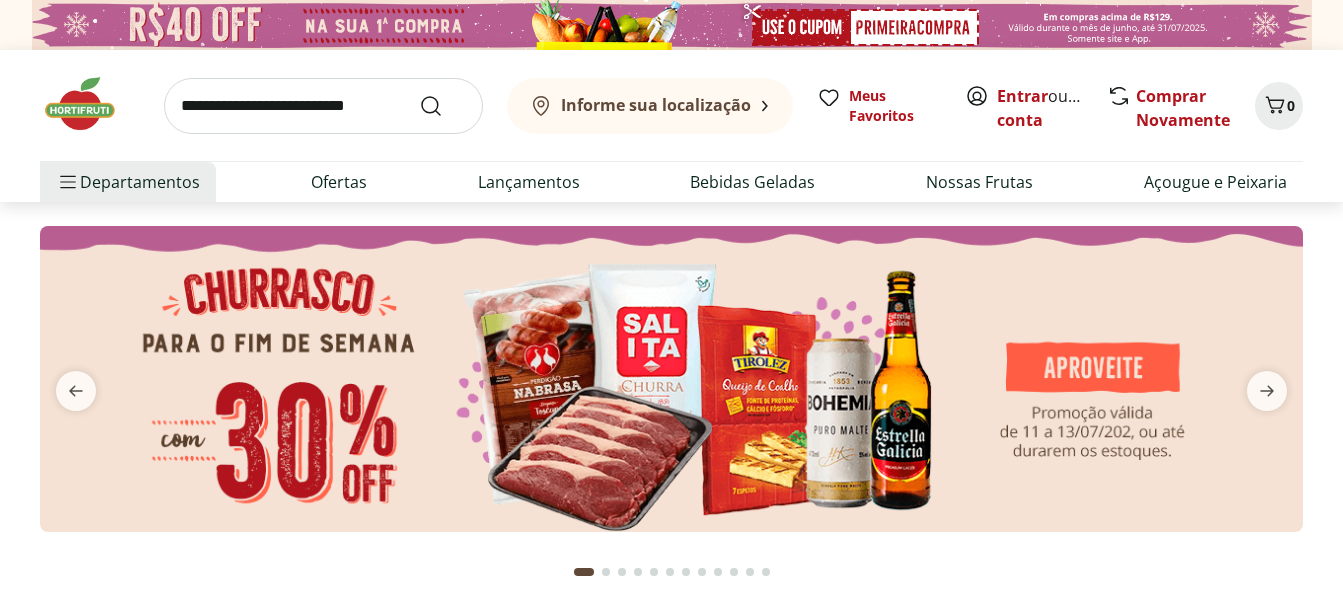 scroll, scrollTop: 0, scrollLeft: 0, axis: both 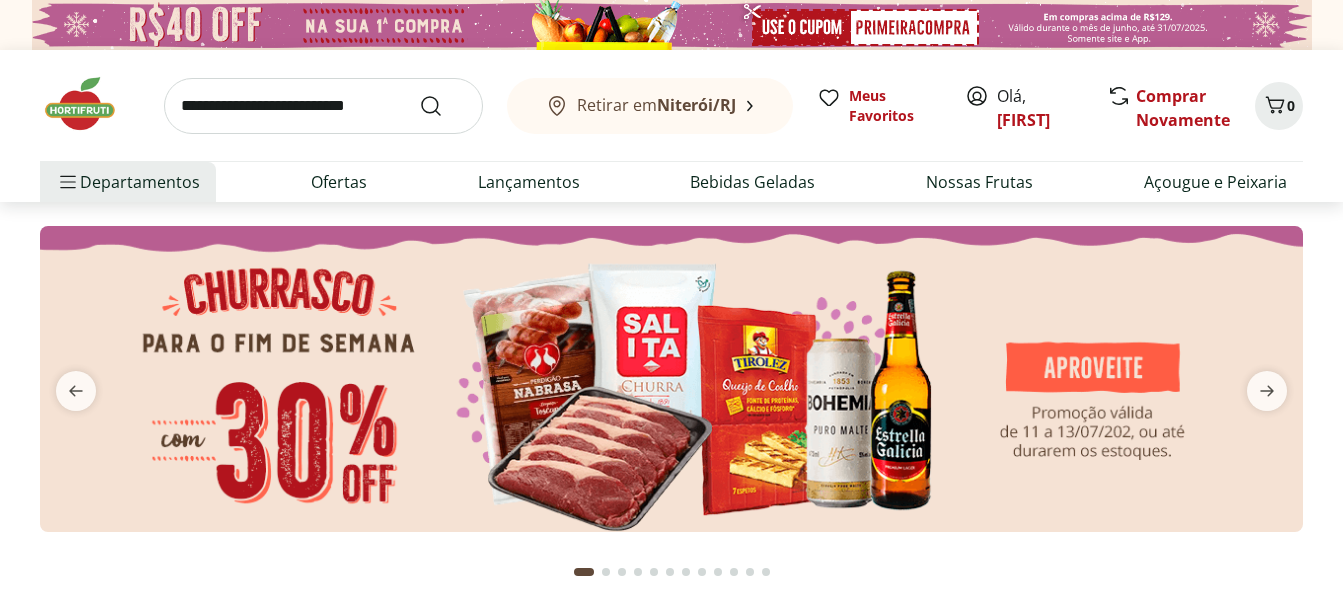click at bounding box center [671, 379] 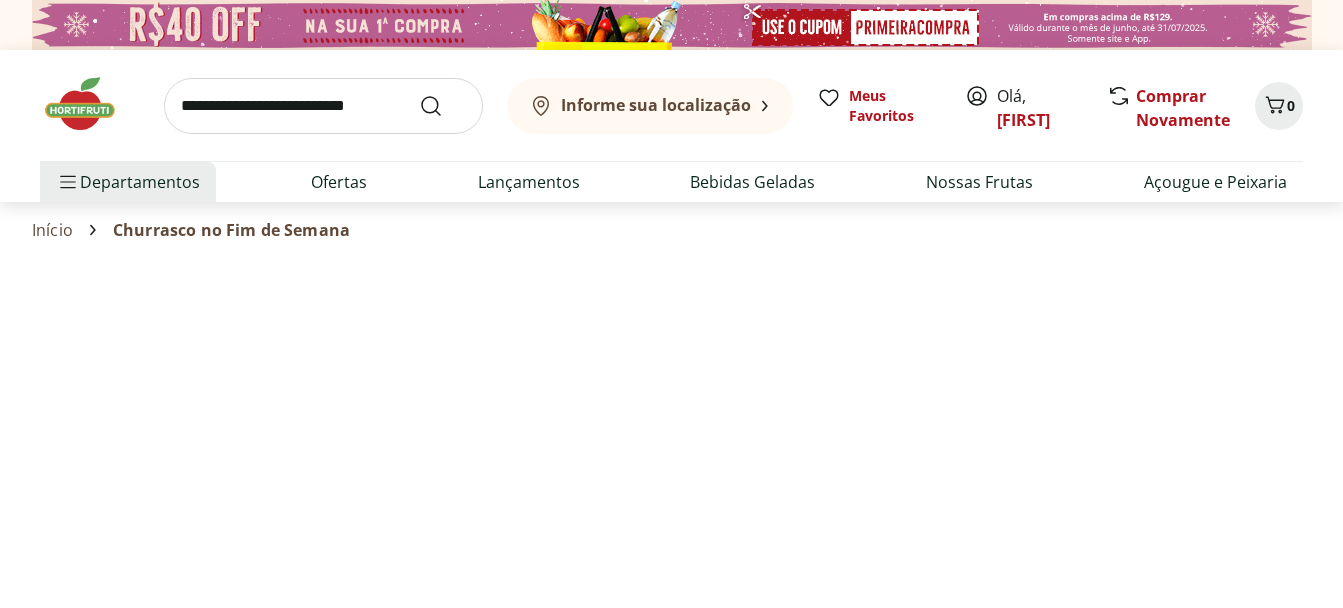 select on "**********" 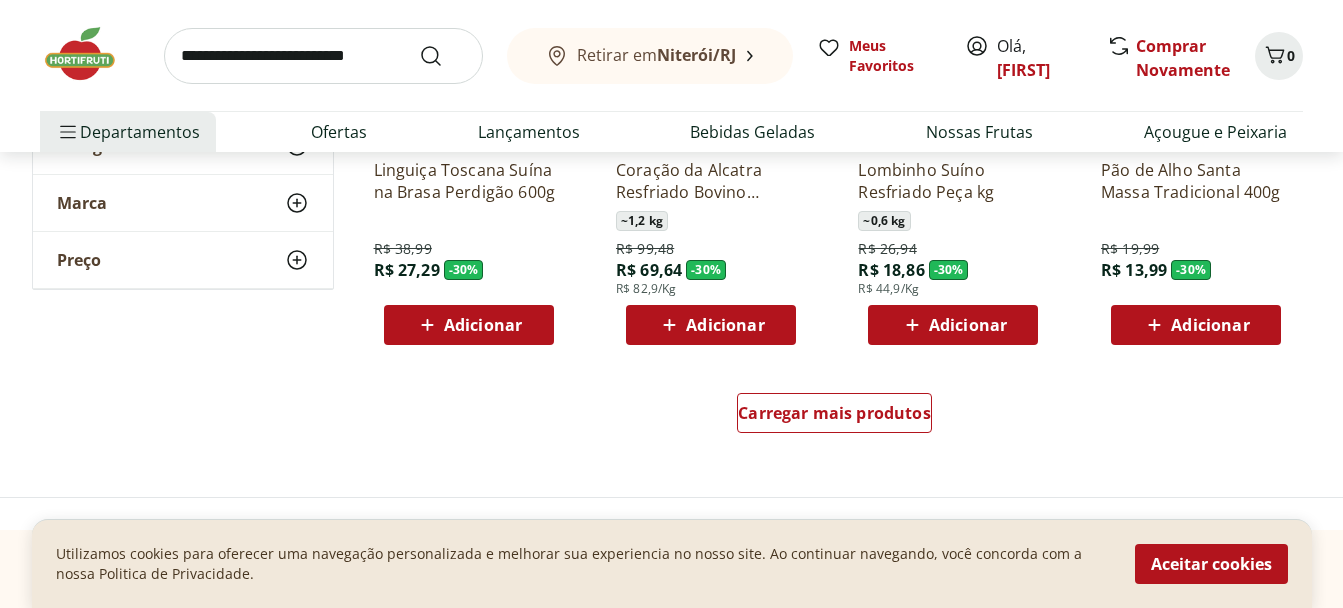 scroll, scrollTop: 1302, scrollLeft: 0, axis: vertical 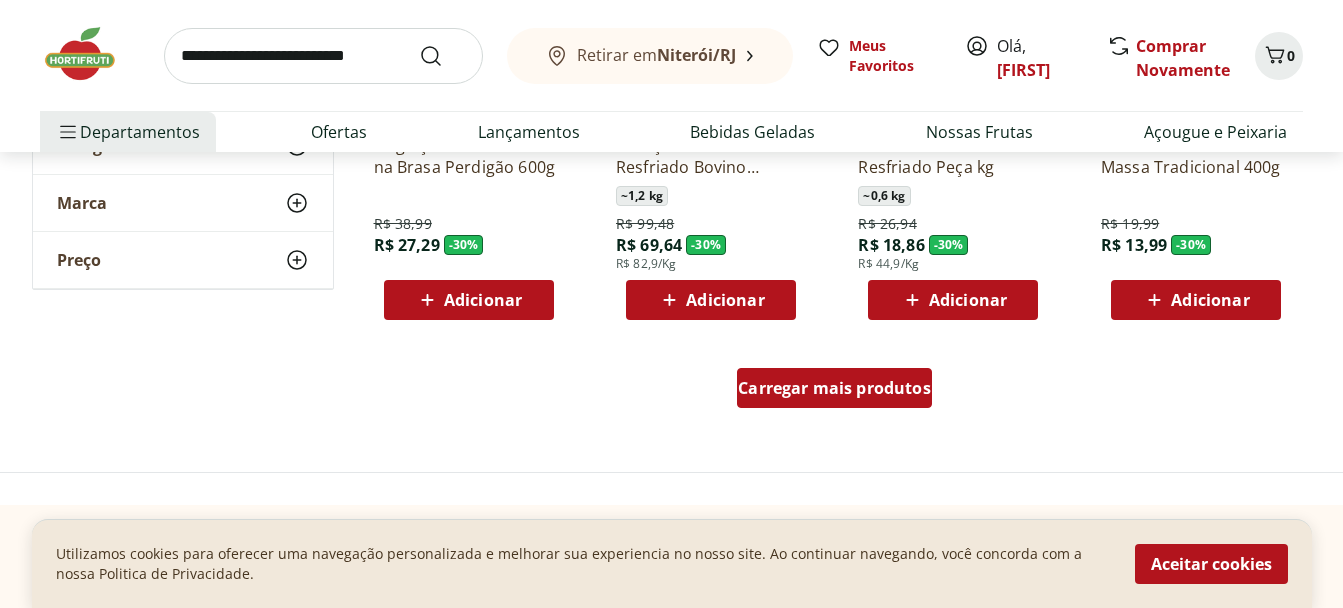 click on "Carregar mais produtos" at bounding box center [834, 388] 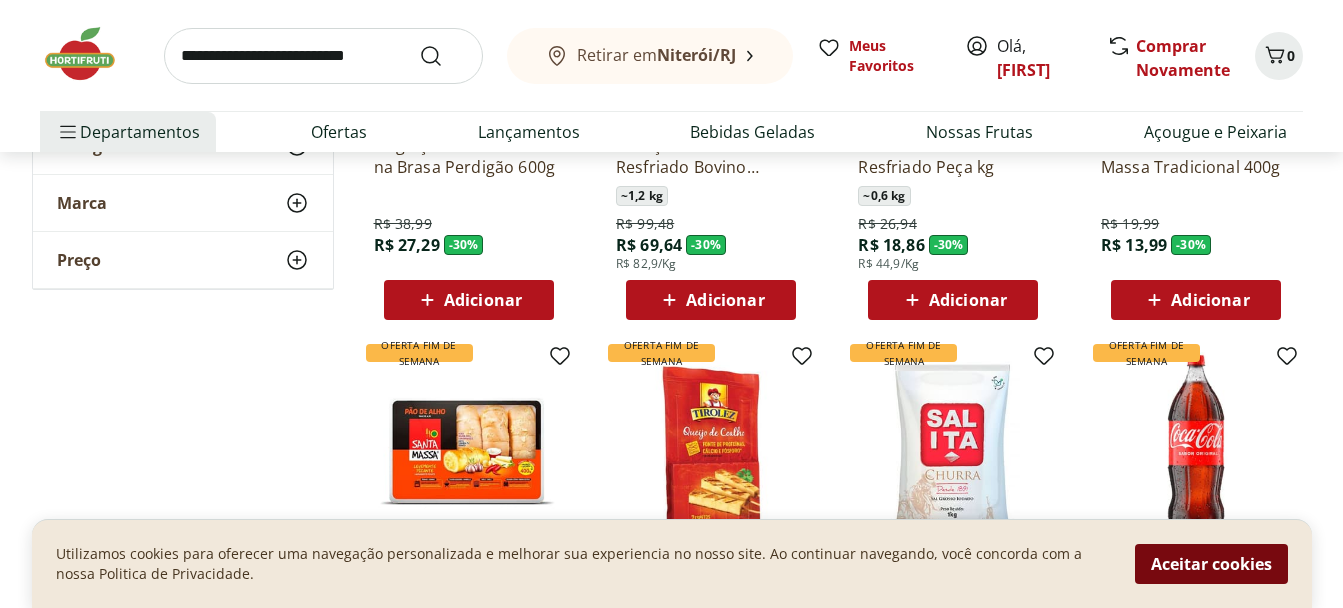 click on "Aceitar cookies" at bounding box center [1211, 564] 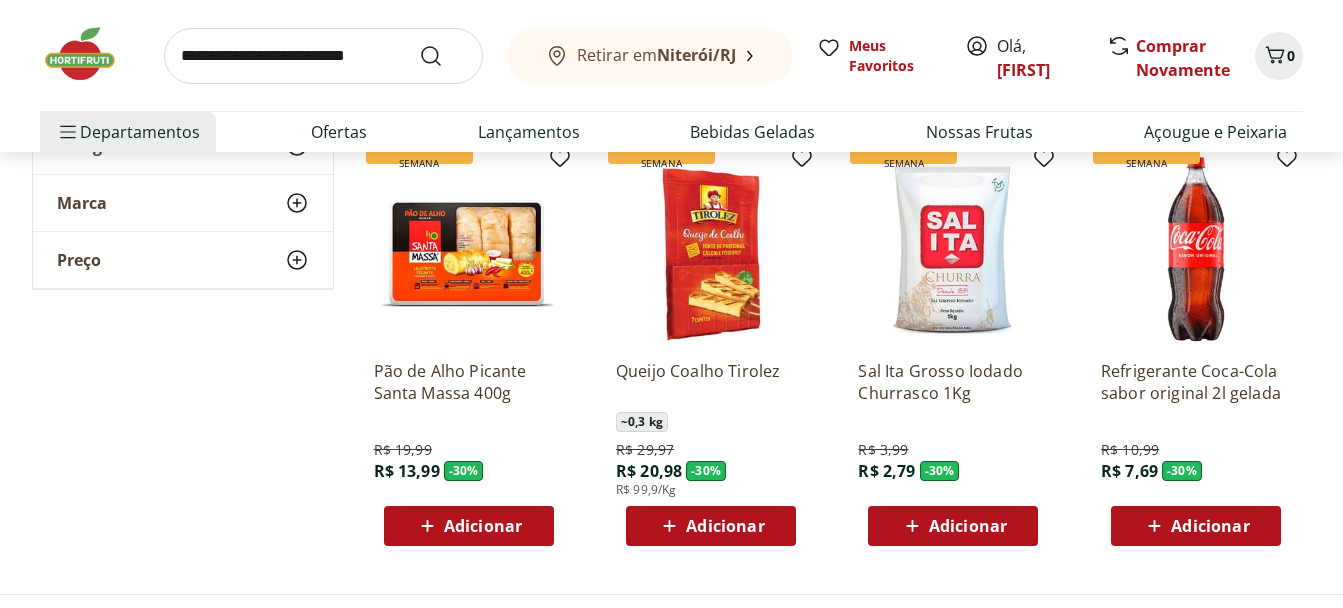 scroll, scrollTop: 1494, scrollLeft: 0, axis: vertical 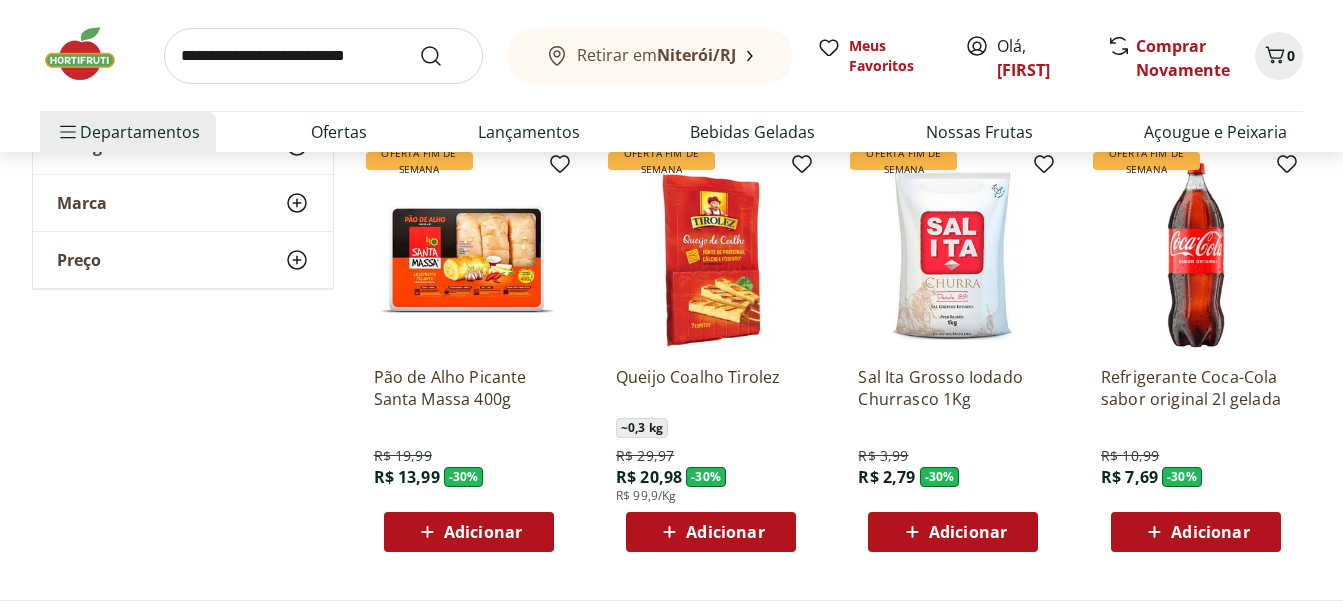 click on "Adicionar" at bounding box center (725, 532) 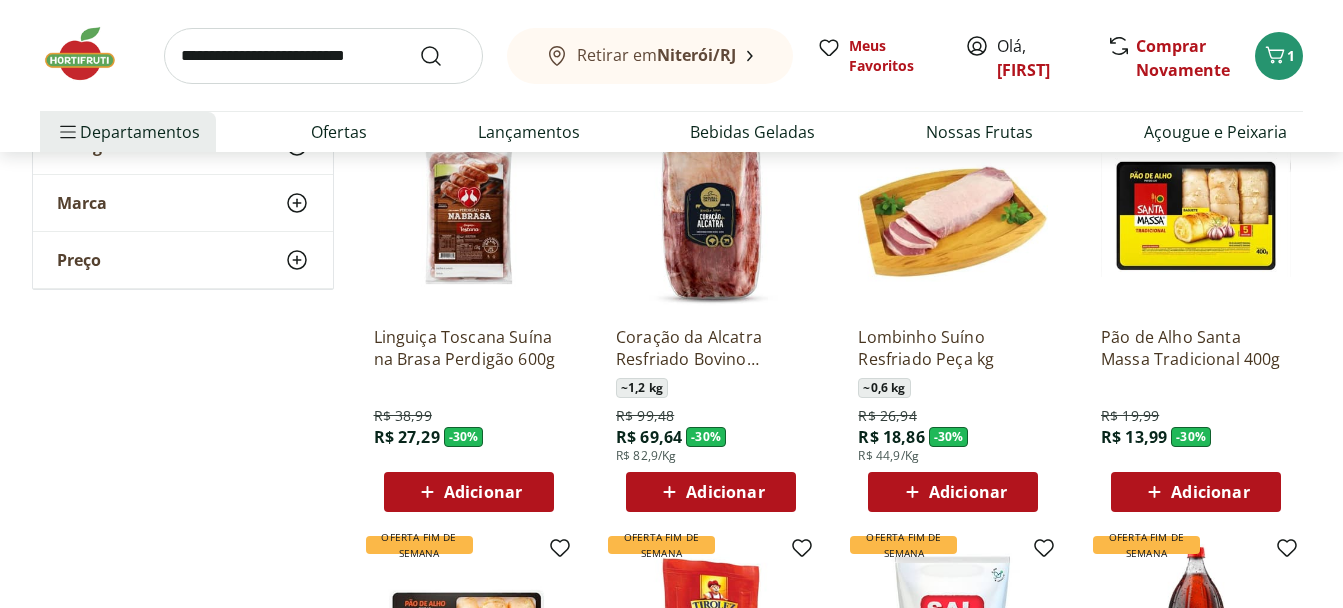 scroll, scrollTop: 1076, scrollLeft: 0, axis: vertical 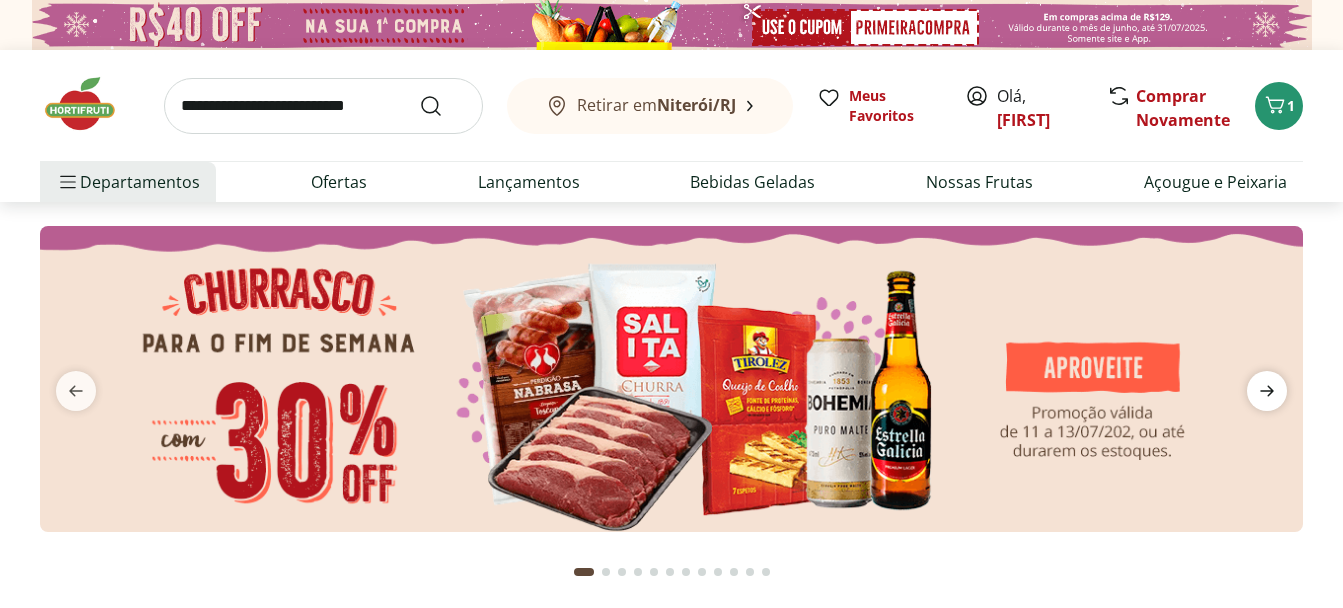 click at bounding box center (1267, 391) 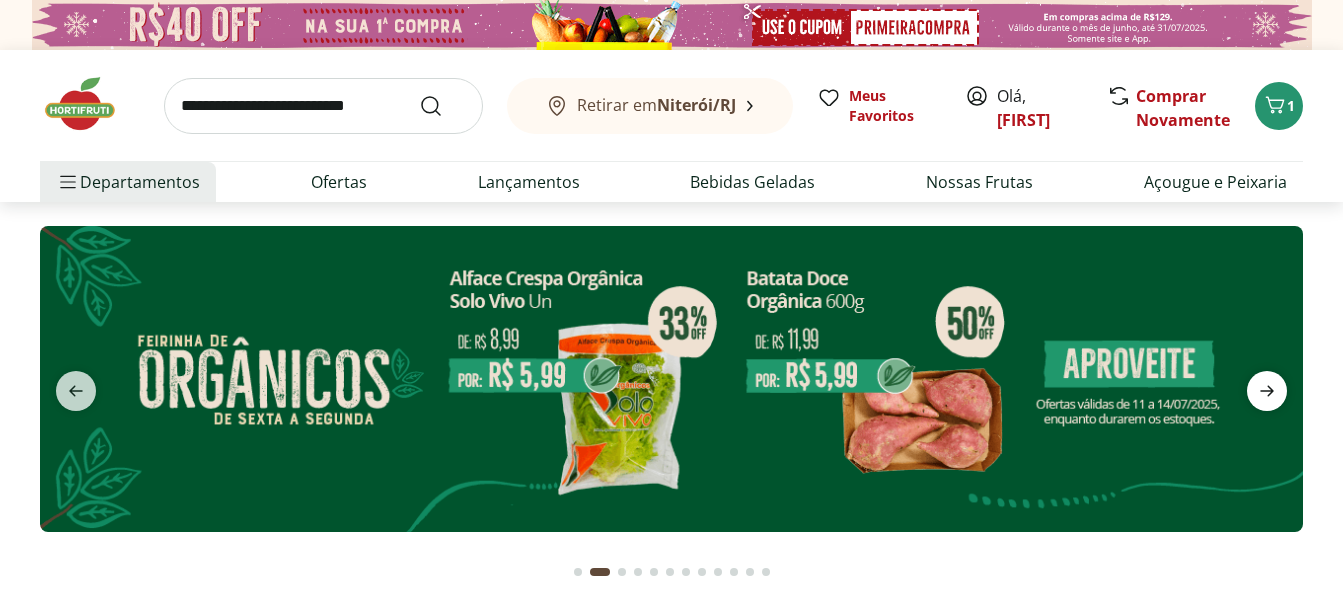 click at bounding box center (1267, 391) 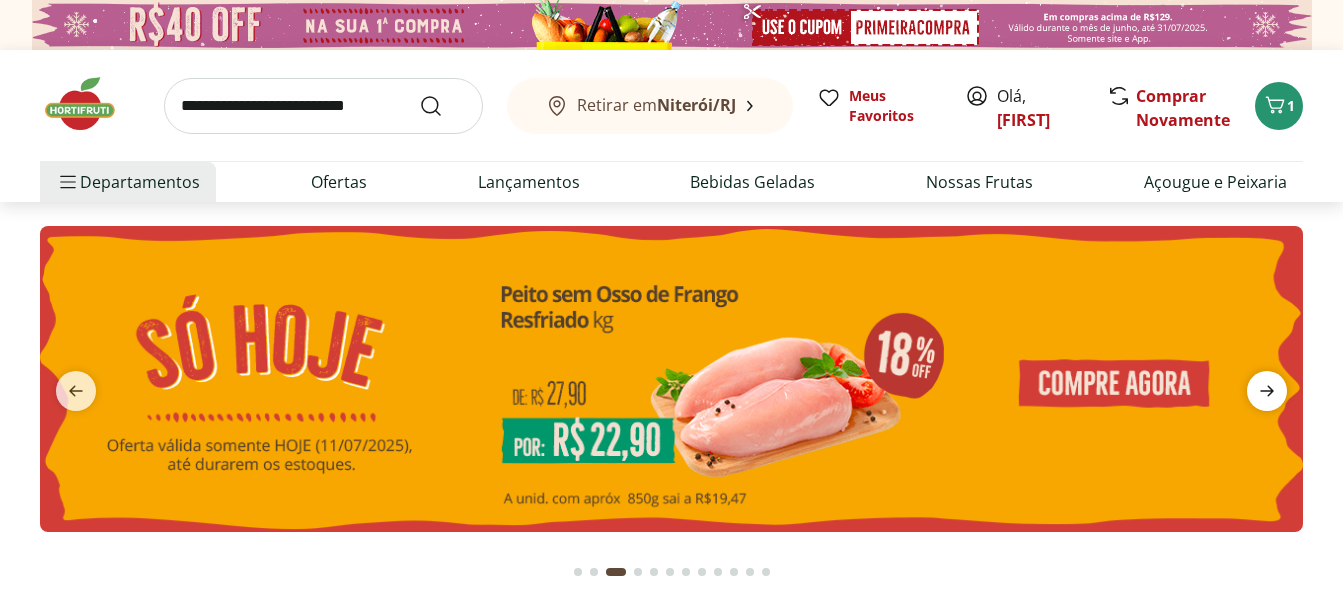 click at bounding box center [1267, 391] 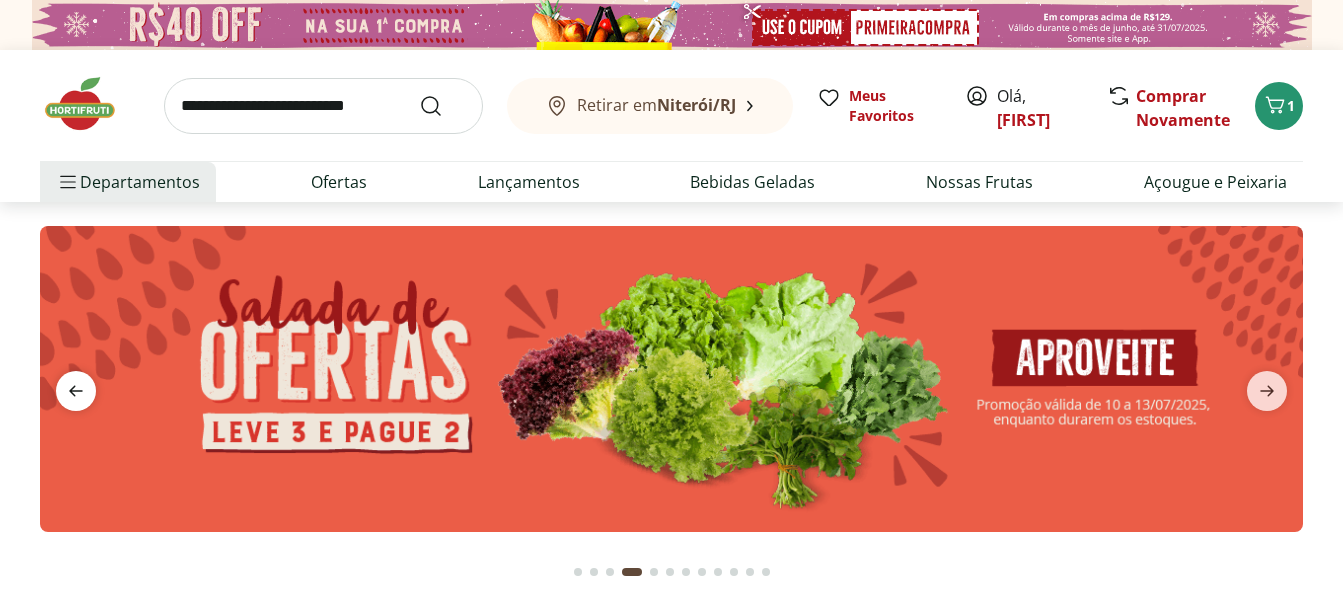 click 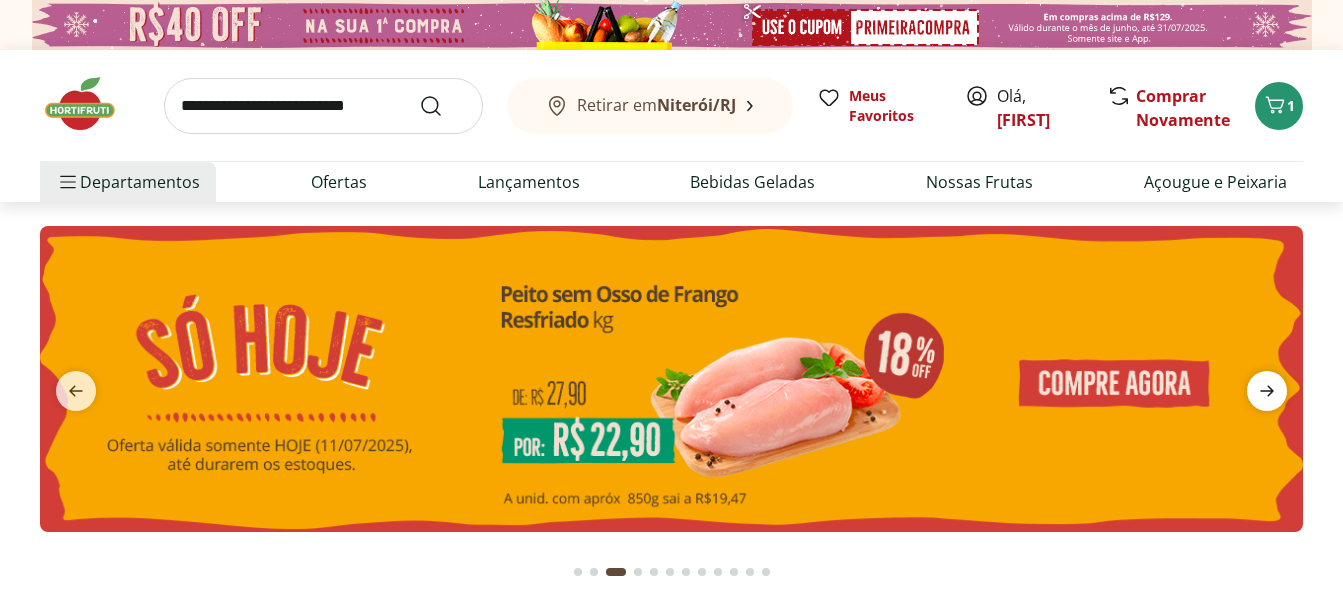 click 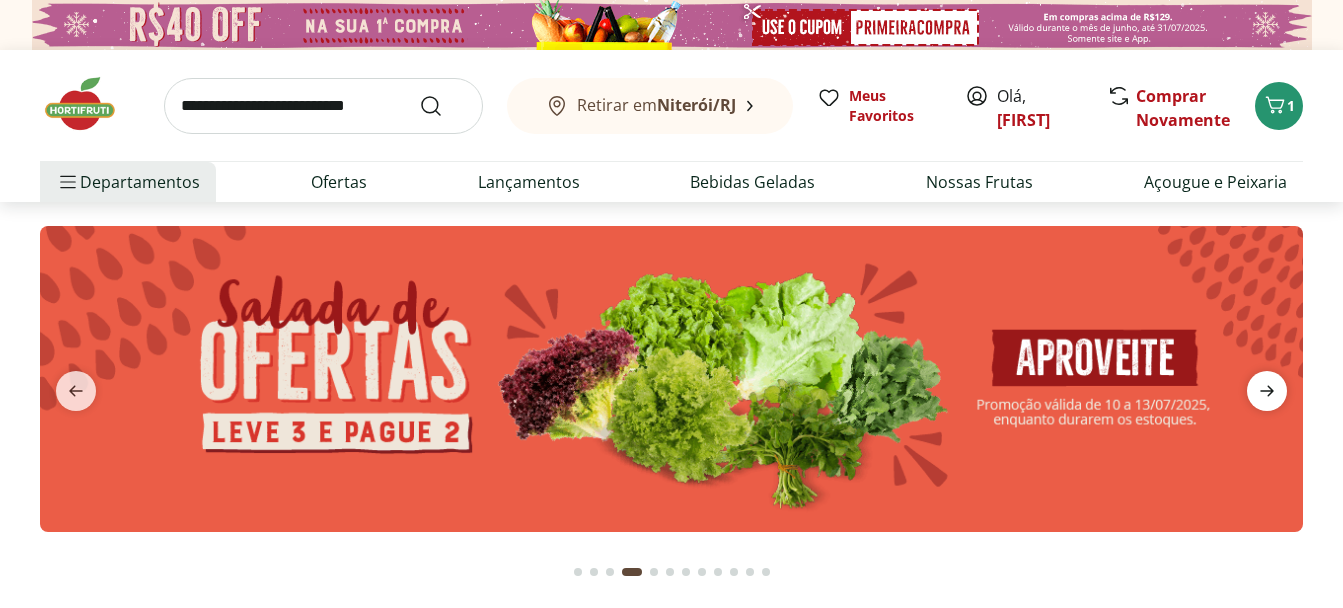 click 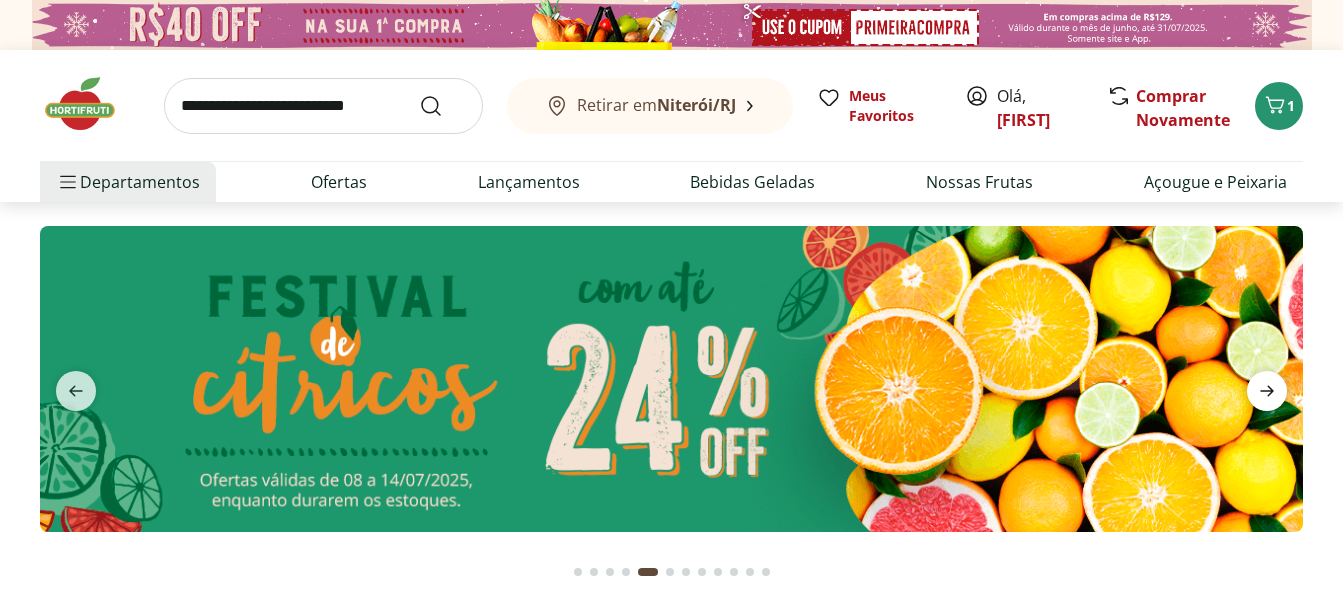 click 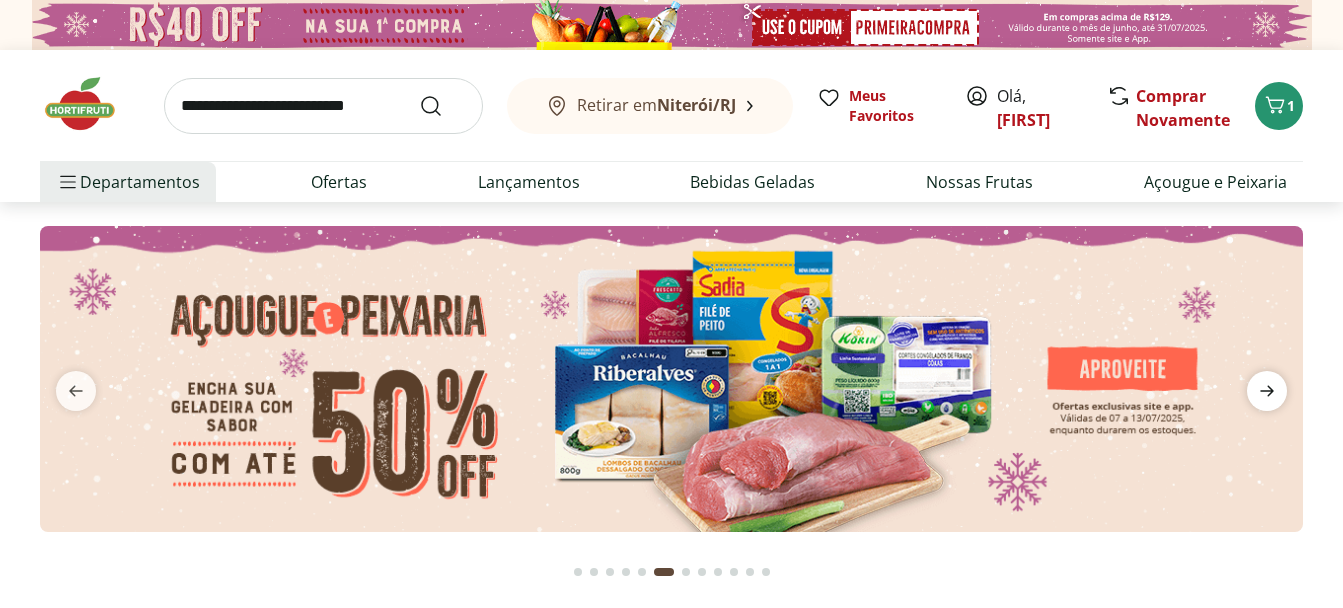 click 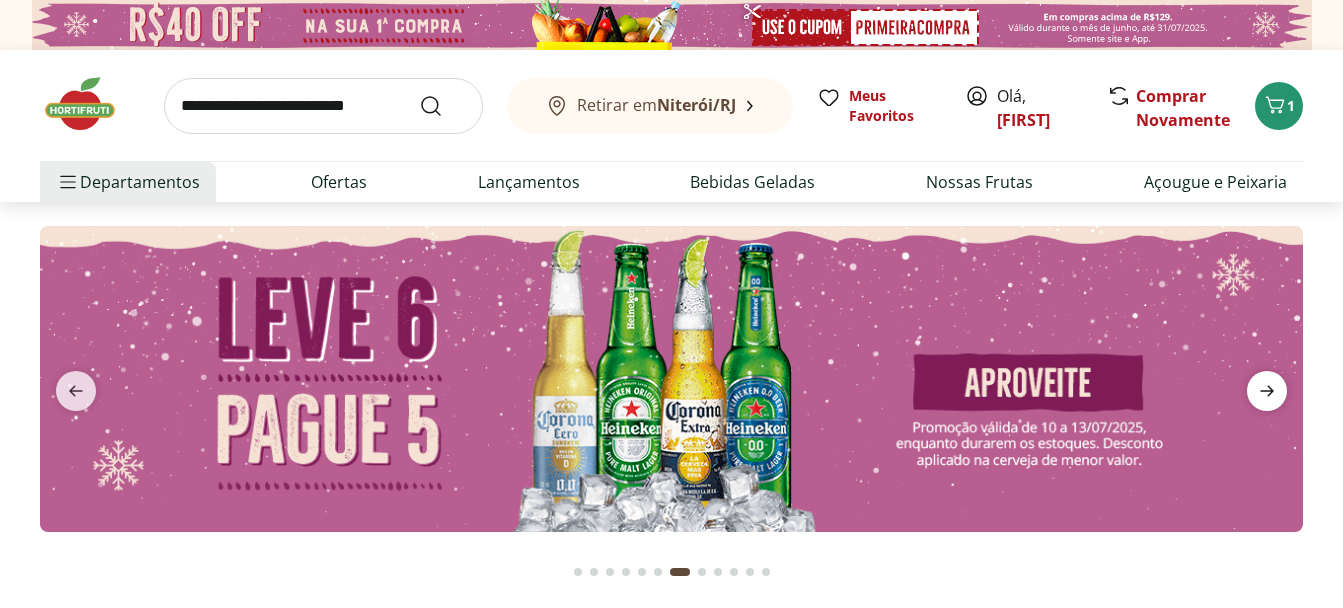 click 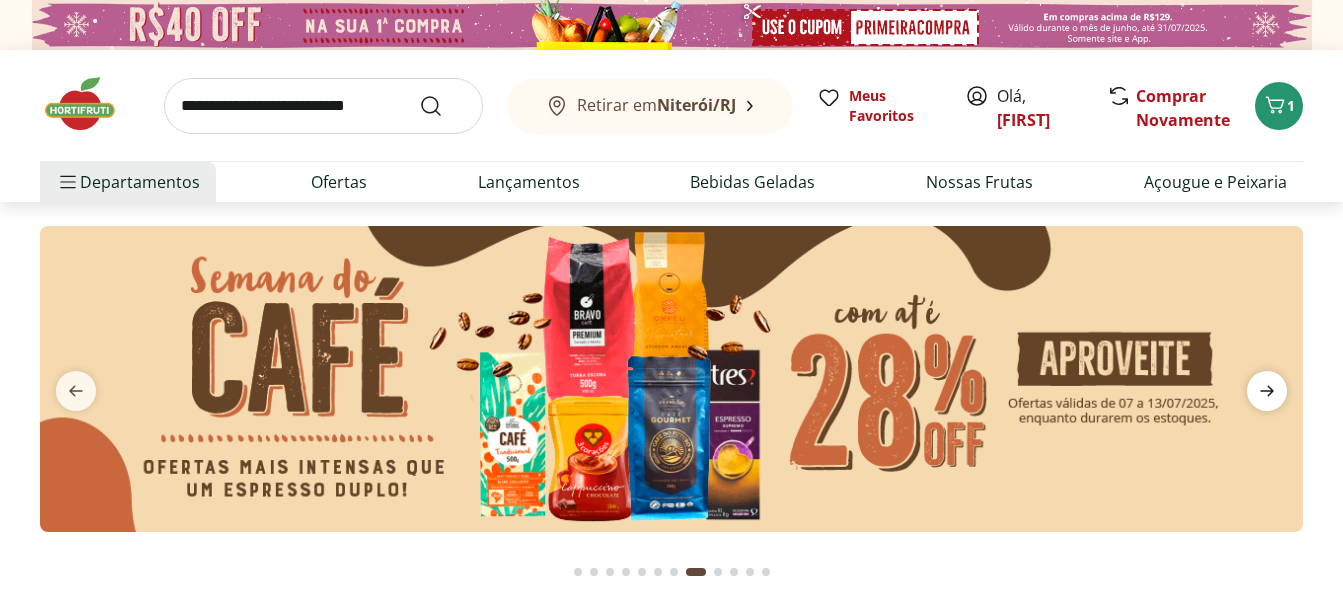 click 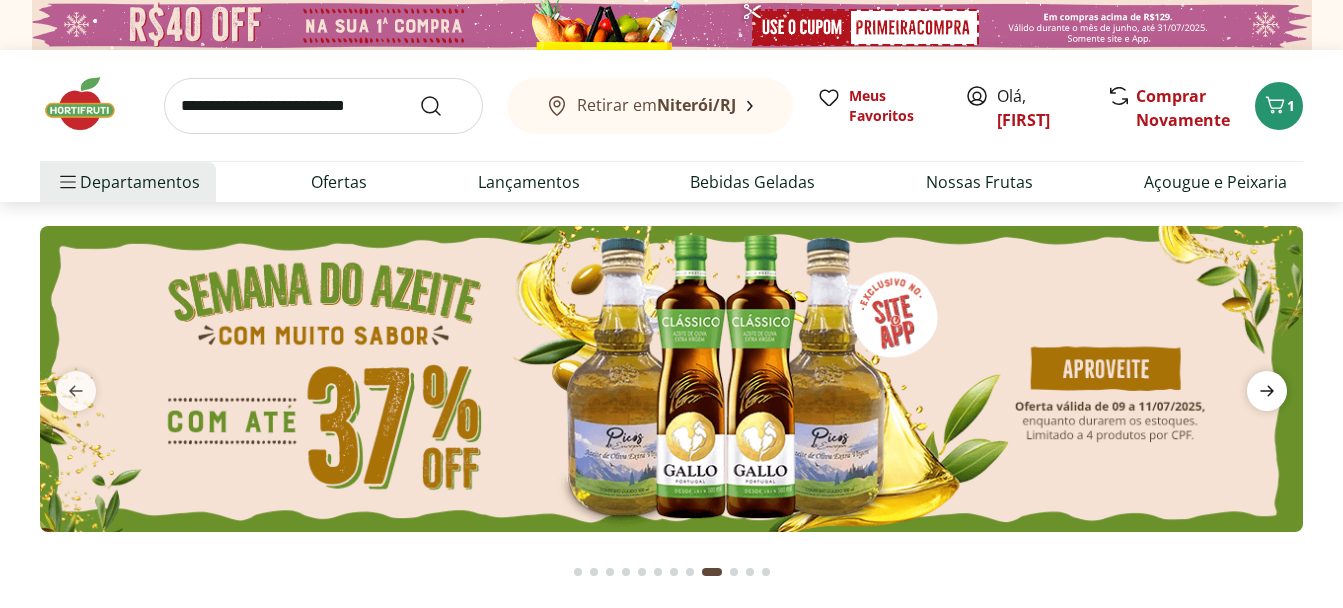 click 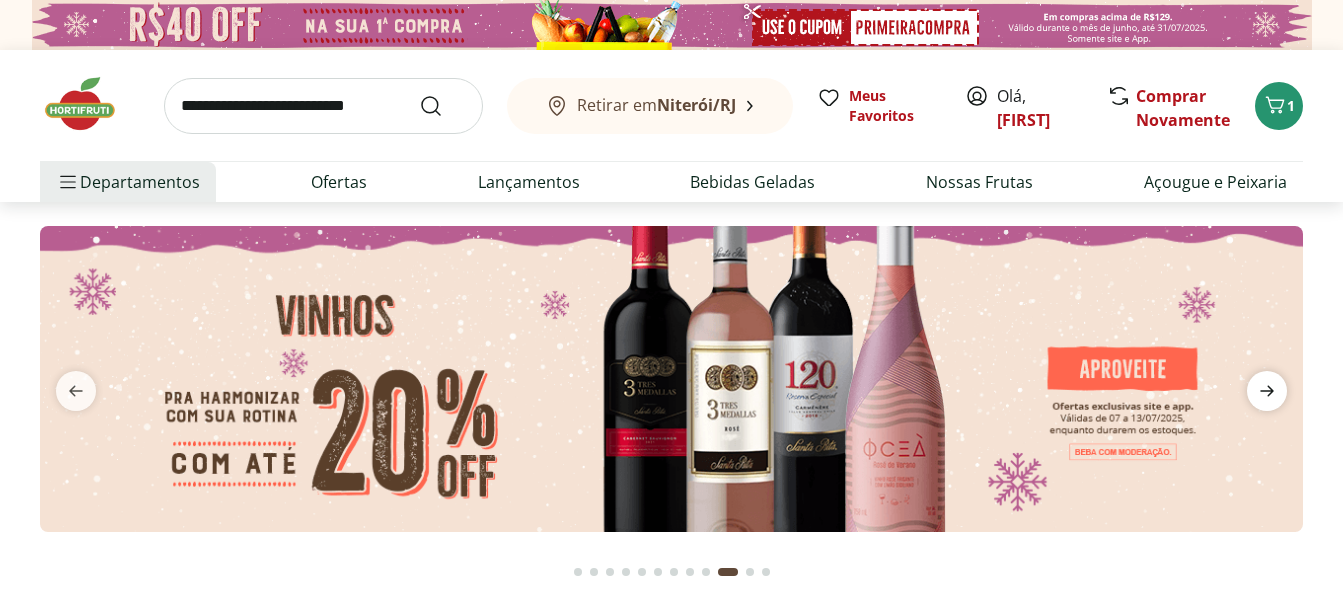 click 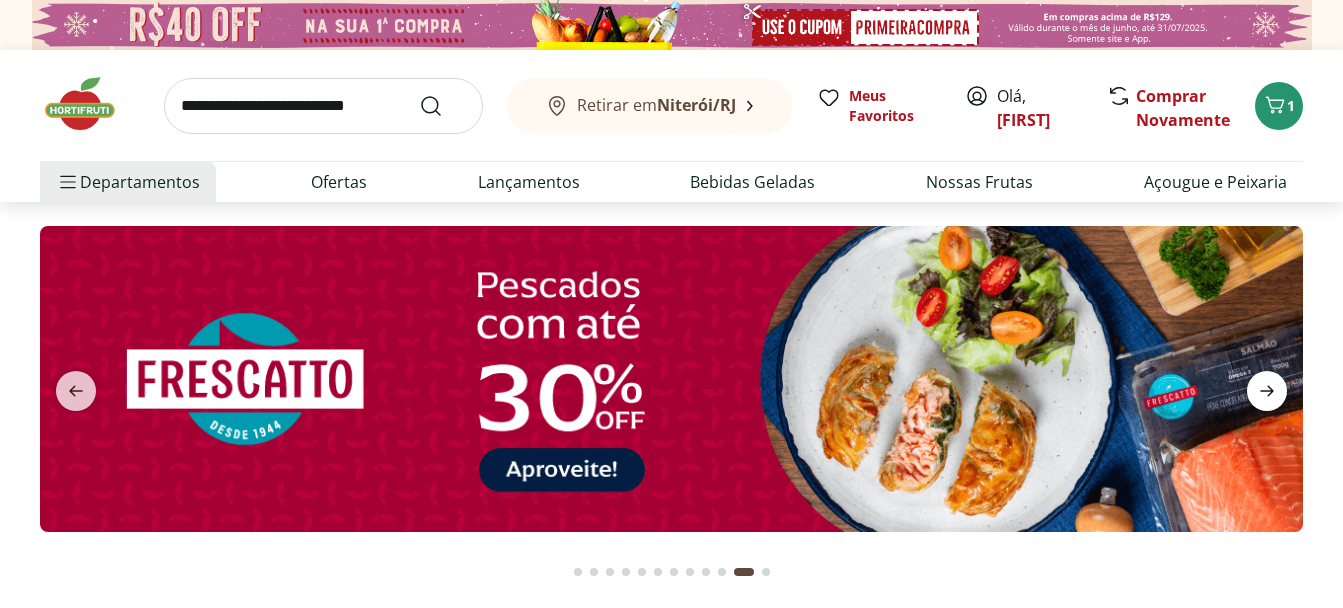 click 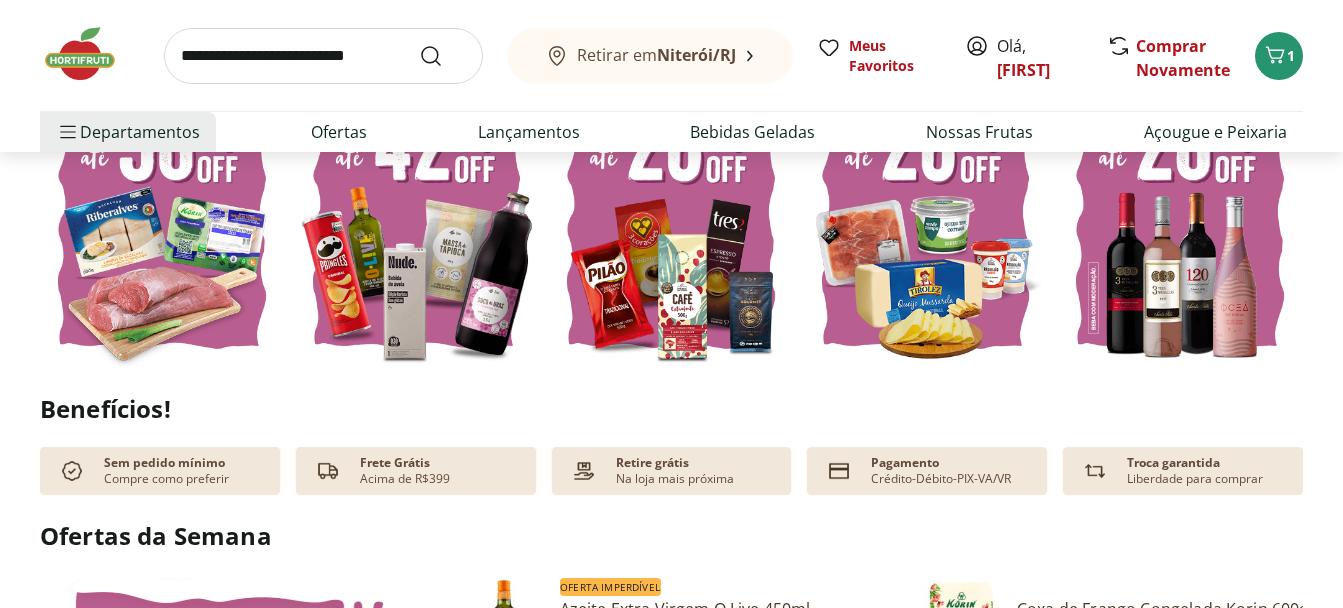 scroll, scrollTop: 653, scrollLeft: 0, axis: vertical 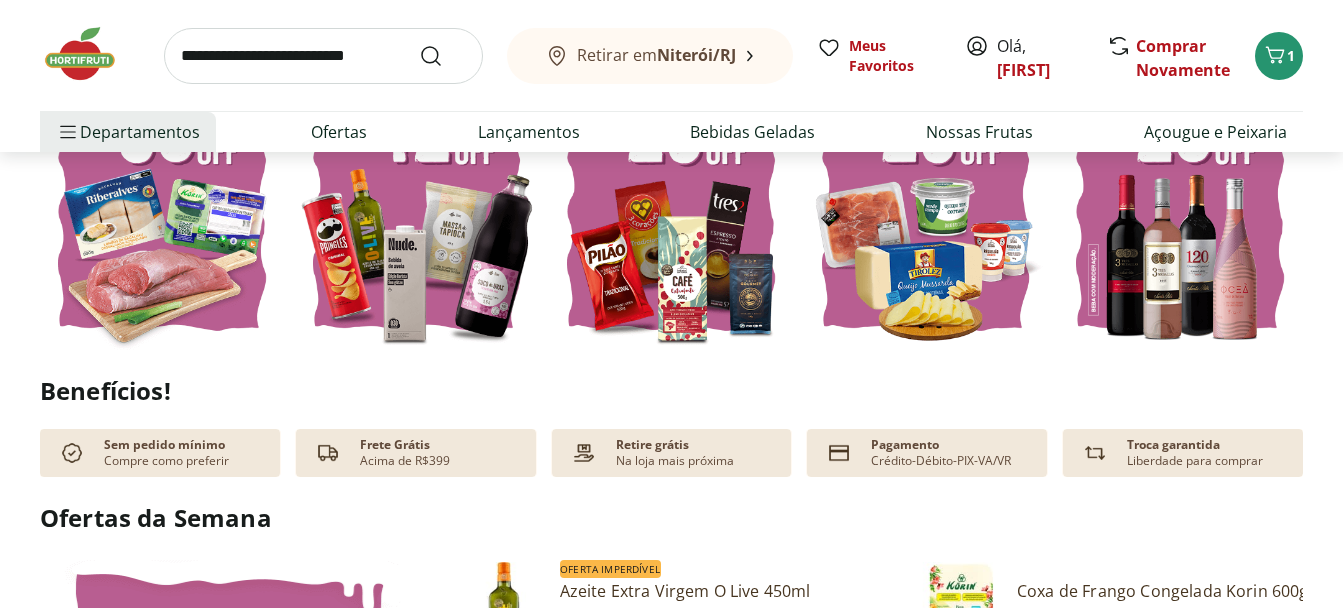click at bounding box center [926, 186] 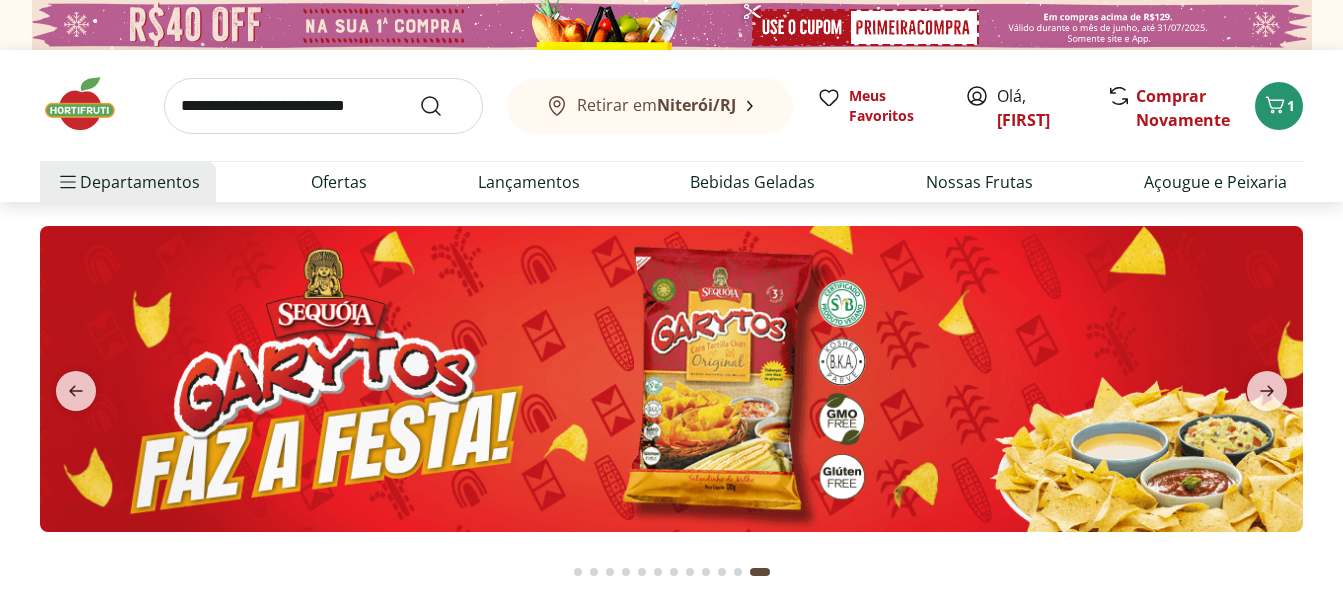select on "**********" 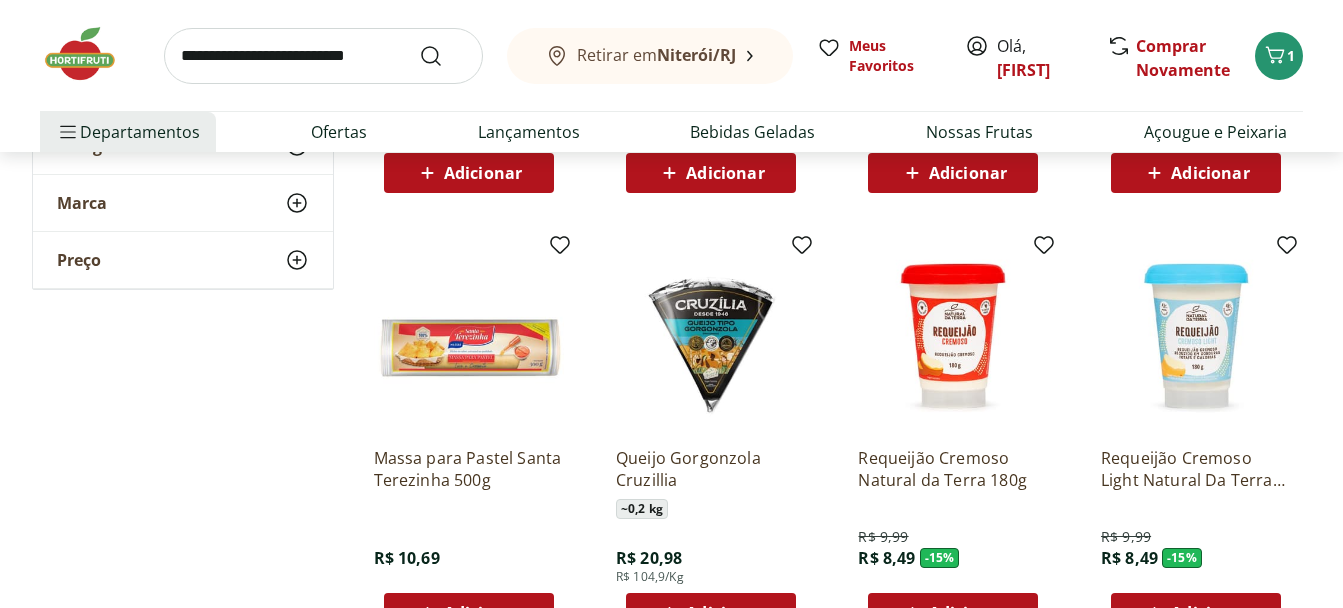 scroll, scrollTop: 1096, scrollLeft: 0, axis: vertical 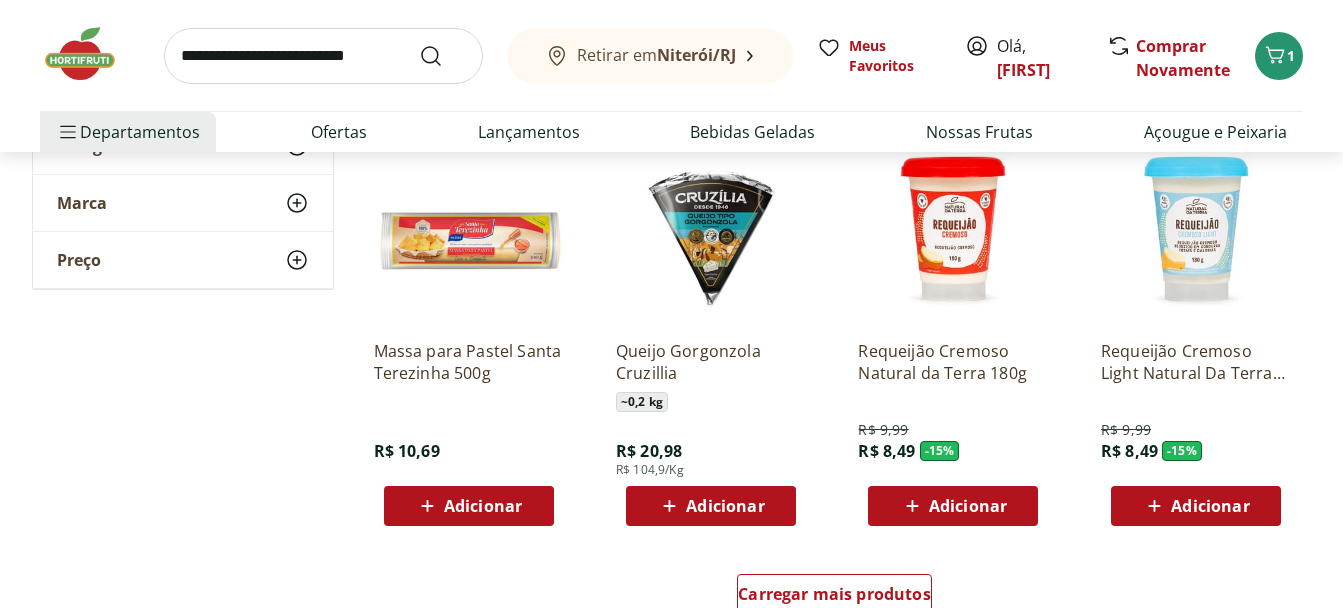 click on "Adicionar" at bounding box center (968, 506) 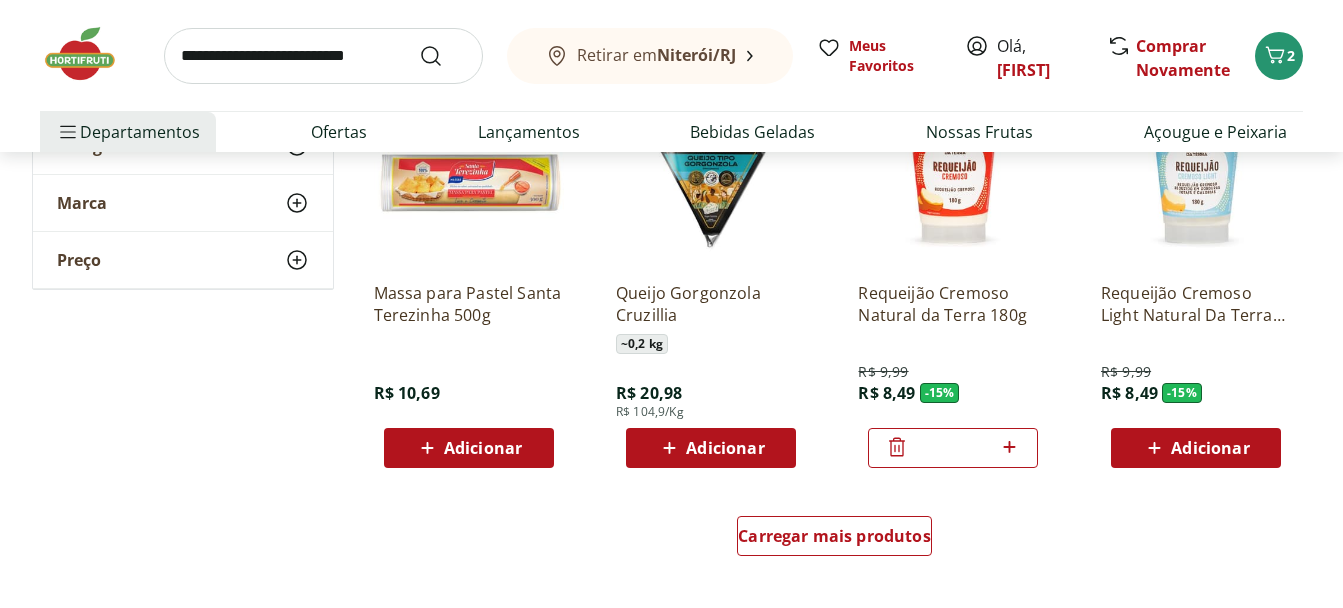 scroll, scrollTop: 1198, scrollLeft: 0, axis: vertical 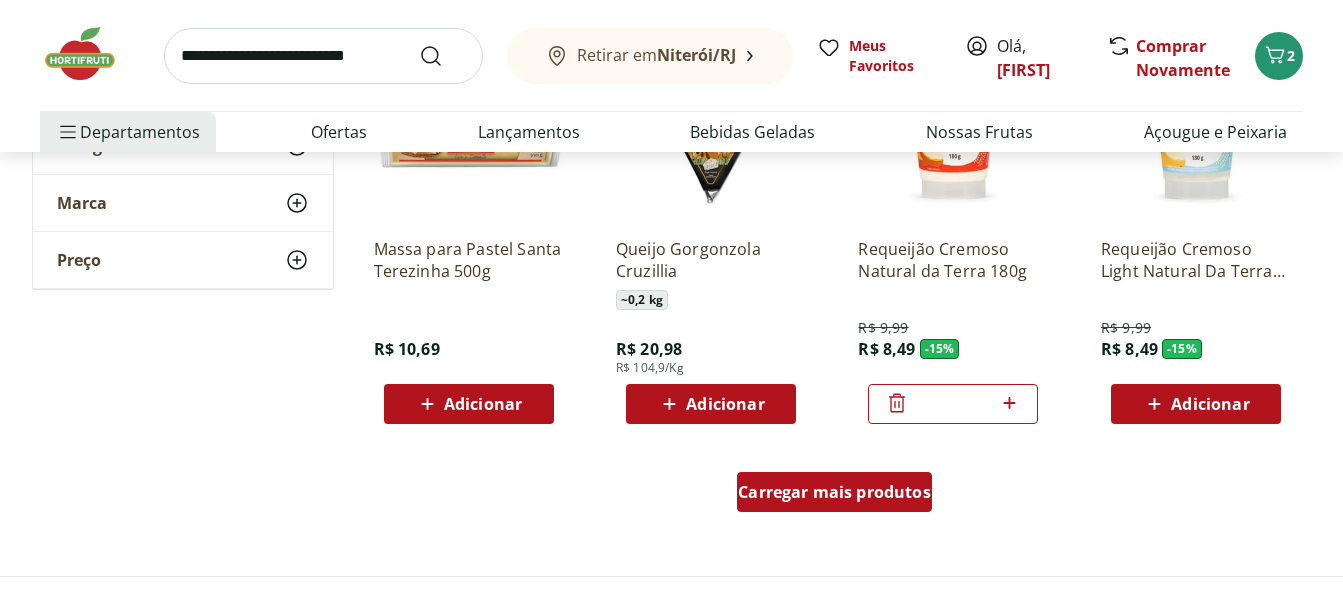 click on "Carregar mais produtos" at bounding box center (834, 492) 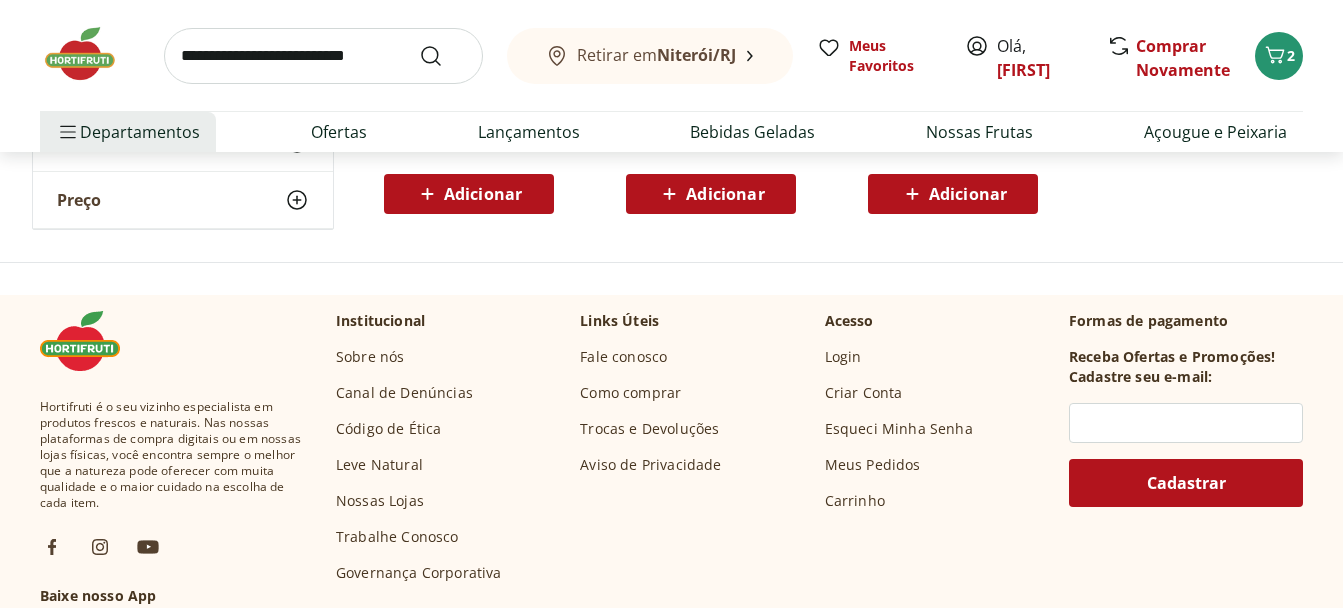 scroll, scrollTop: 2279, scrollLeft: 0, axis: vertical 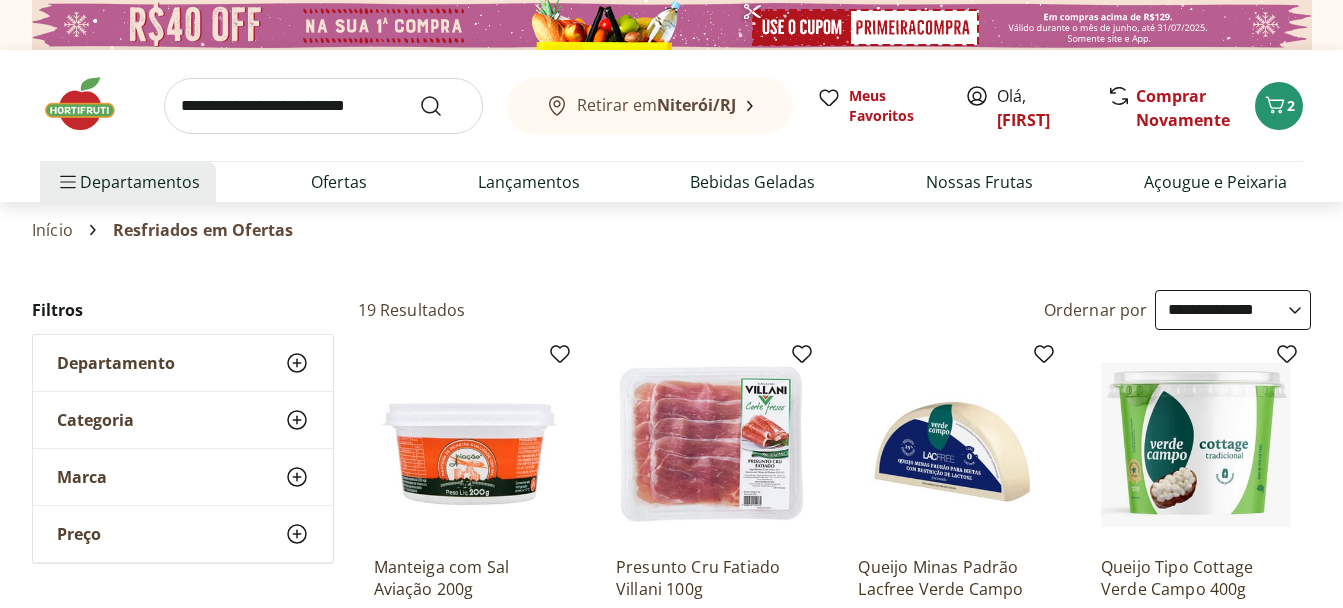click at bounding box center [323, 106] 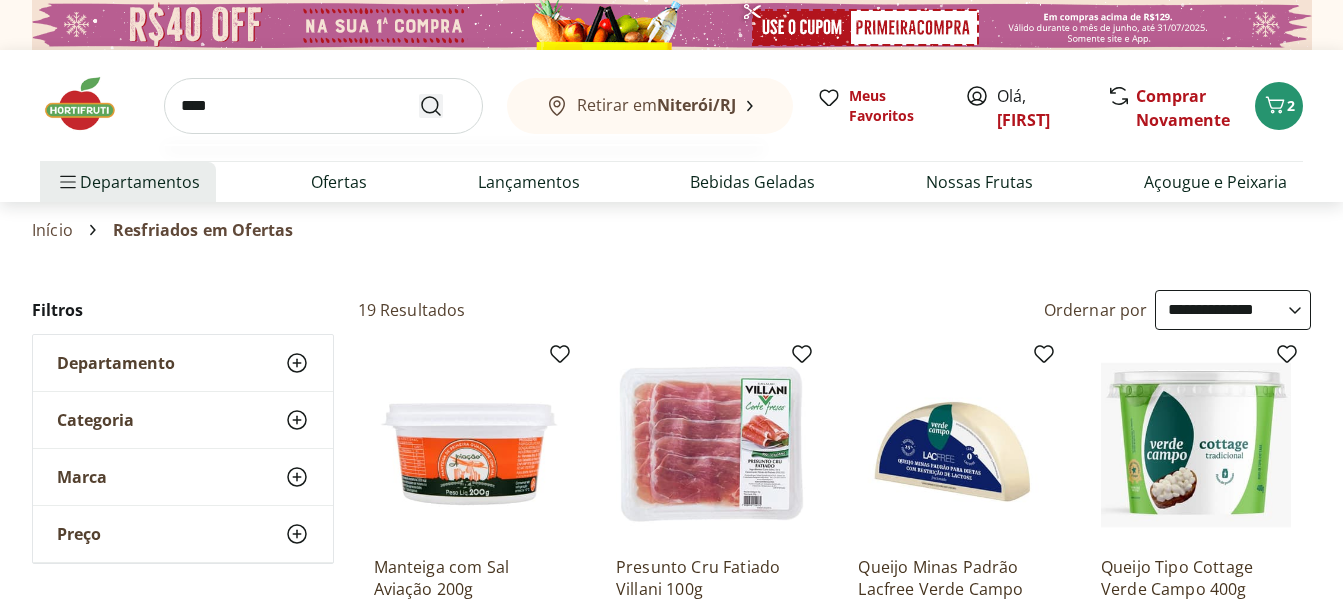 type on "****" 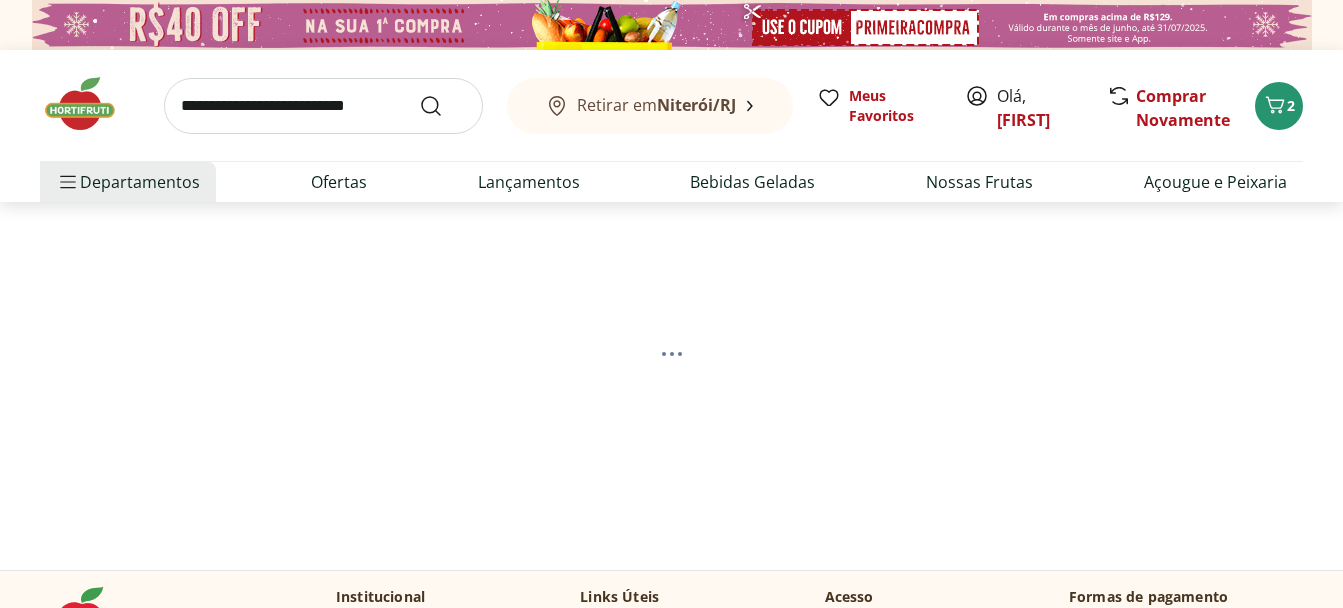 select on "**********" 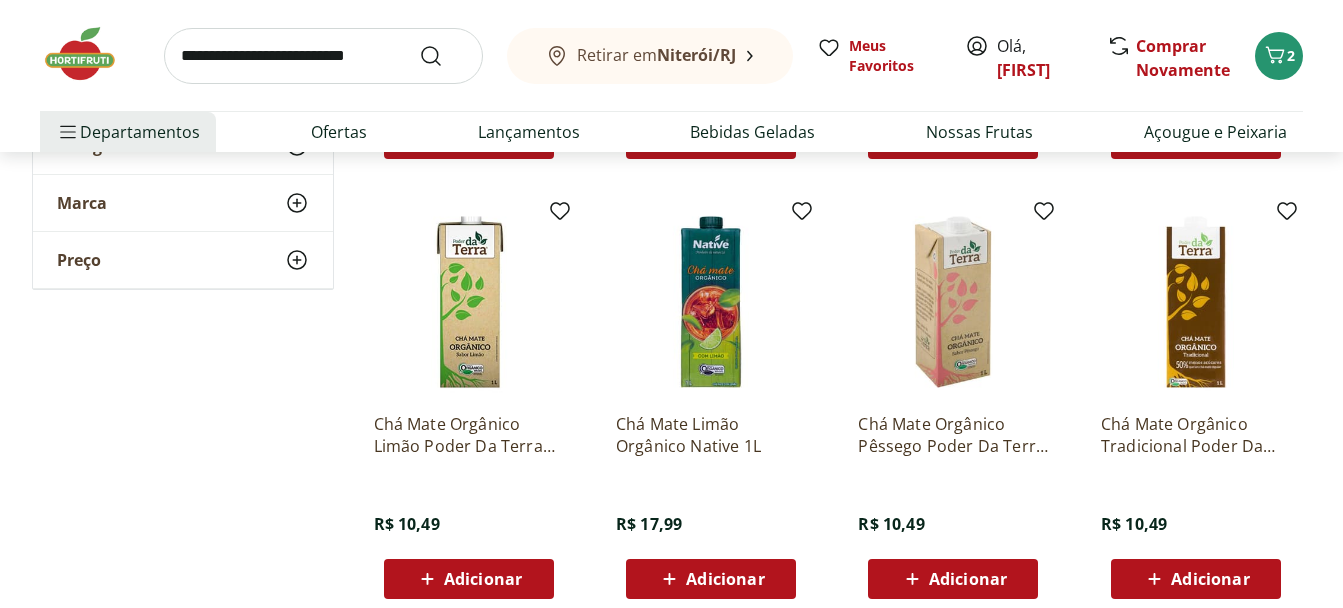 scroll, scrollTop: 362, scrollLeft: 0, axis: vertical 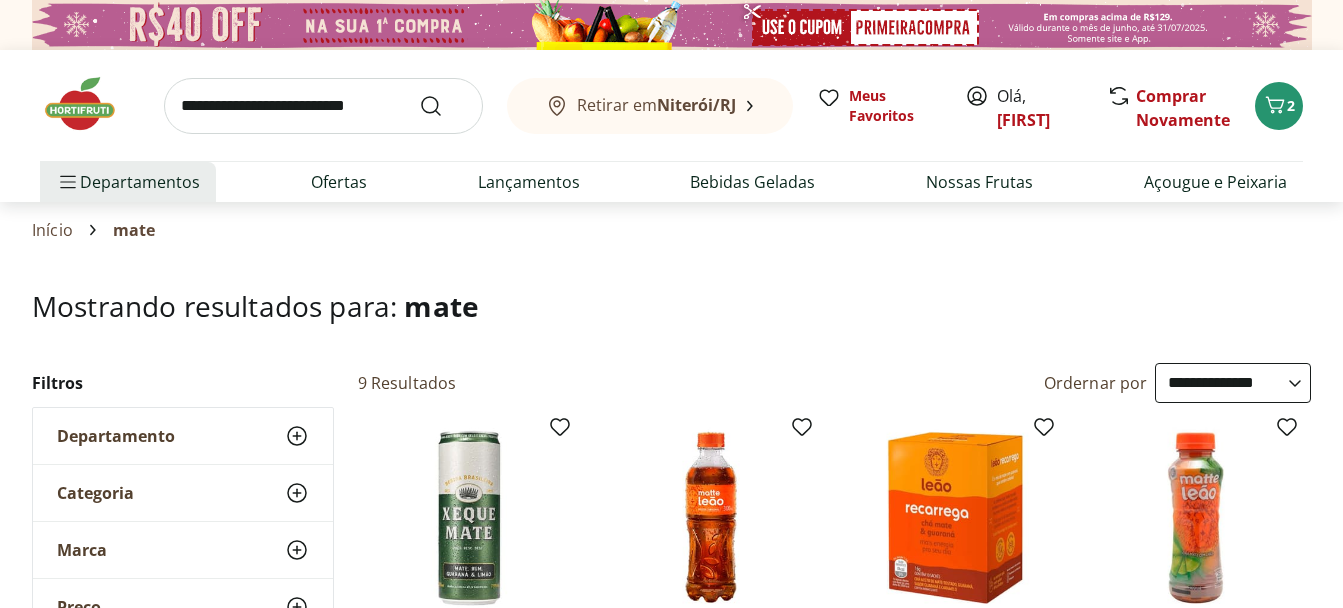 click 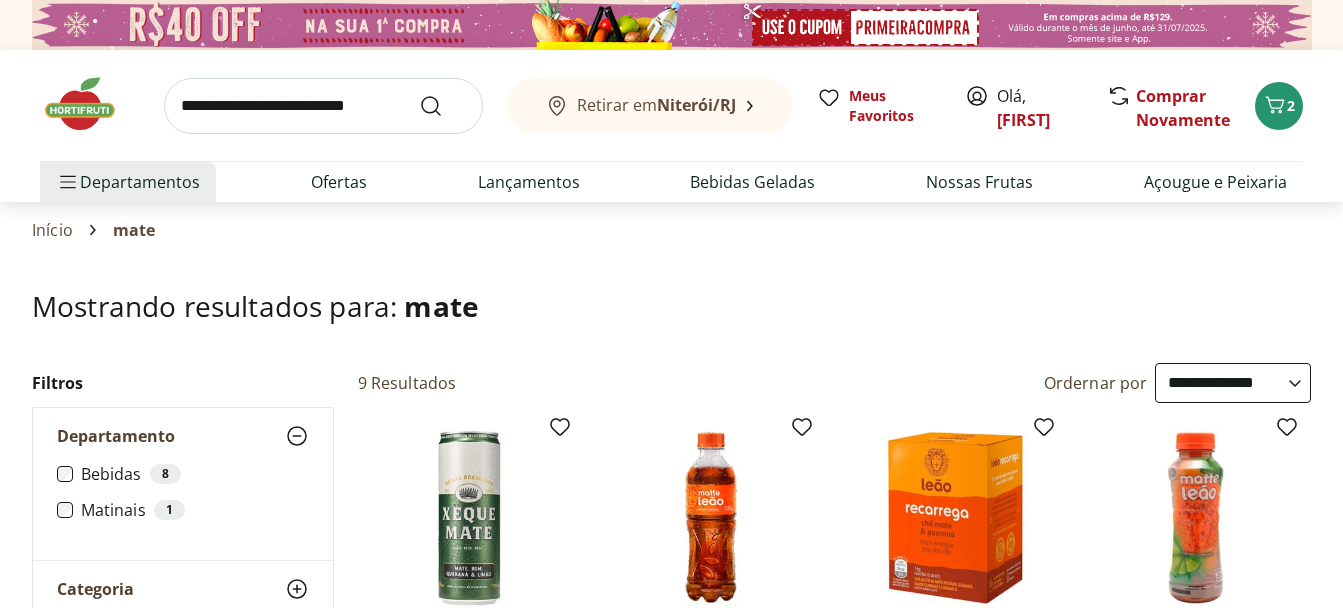 click on "Bebidas   8 Matinais   1" at bounding box center (183, 512) 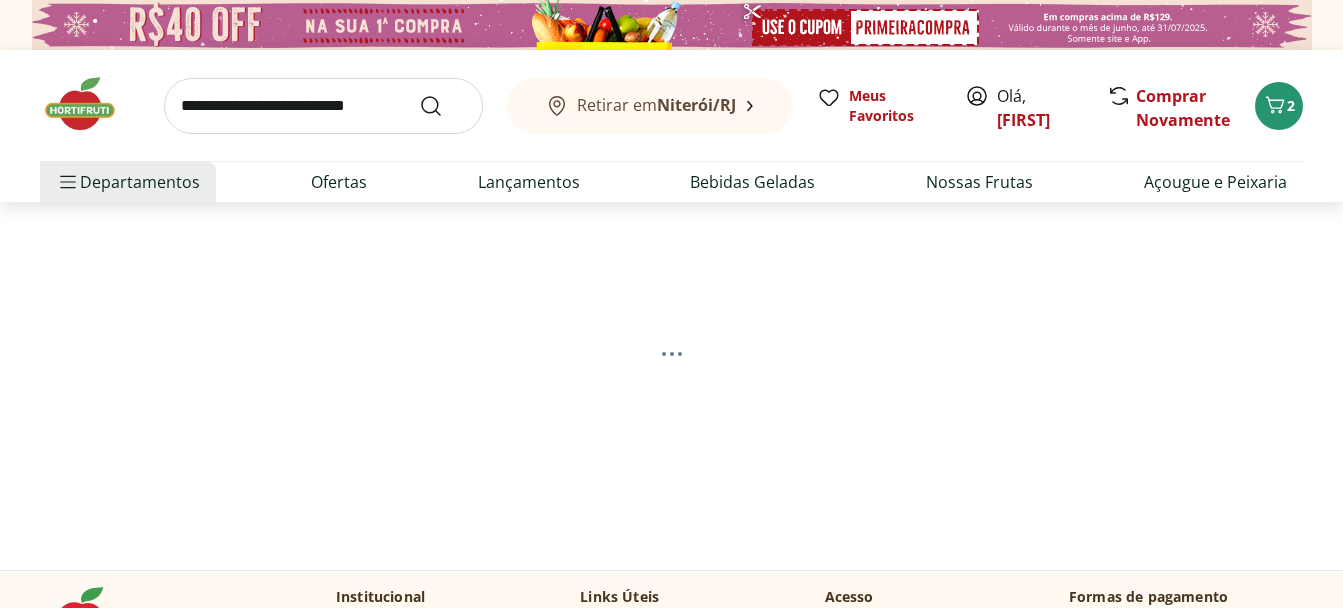 select on "**********" 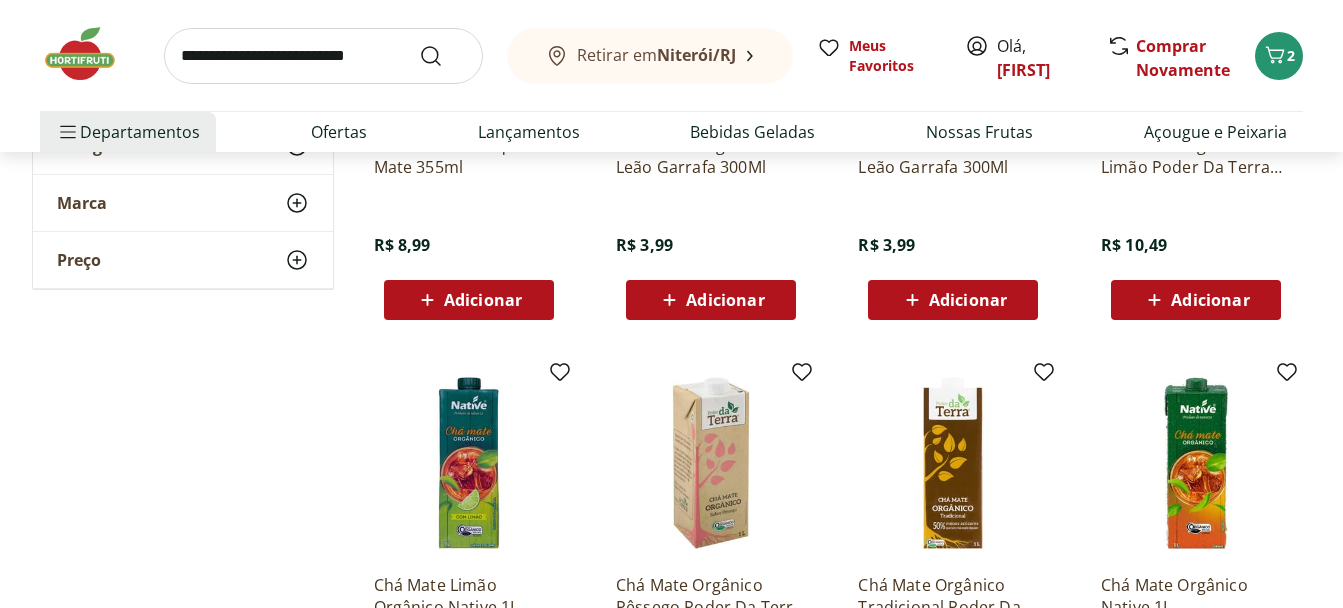 scroll, scrollTop: 0, scrollLeft: 0, axis: both 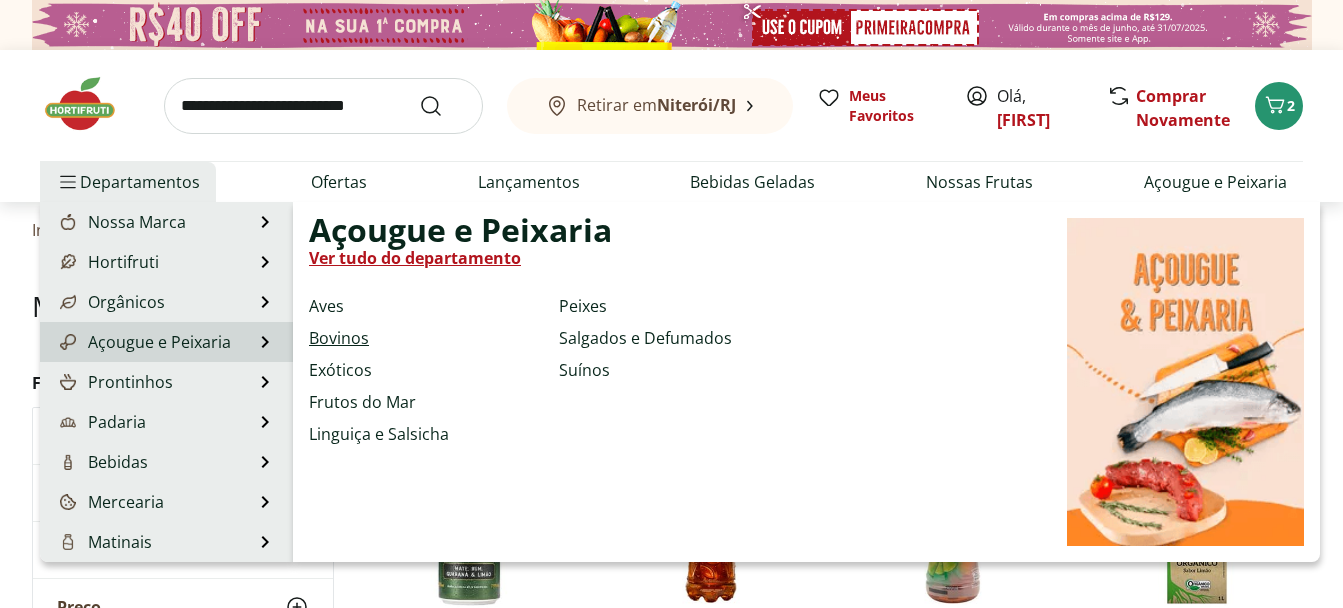 click on "Bovinos" at bounding box center (339, 338) 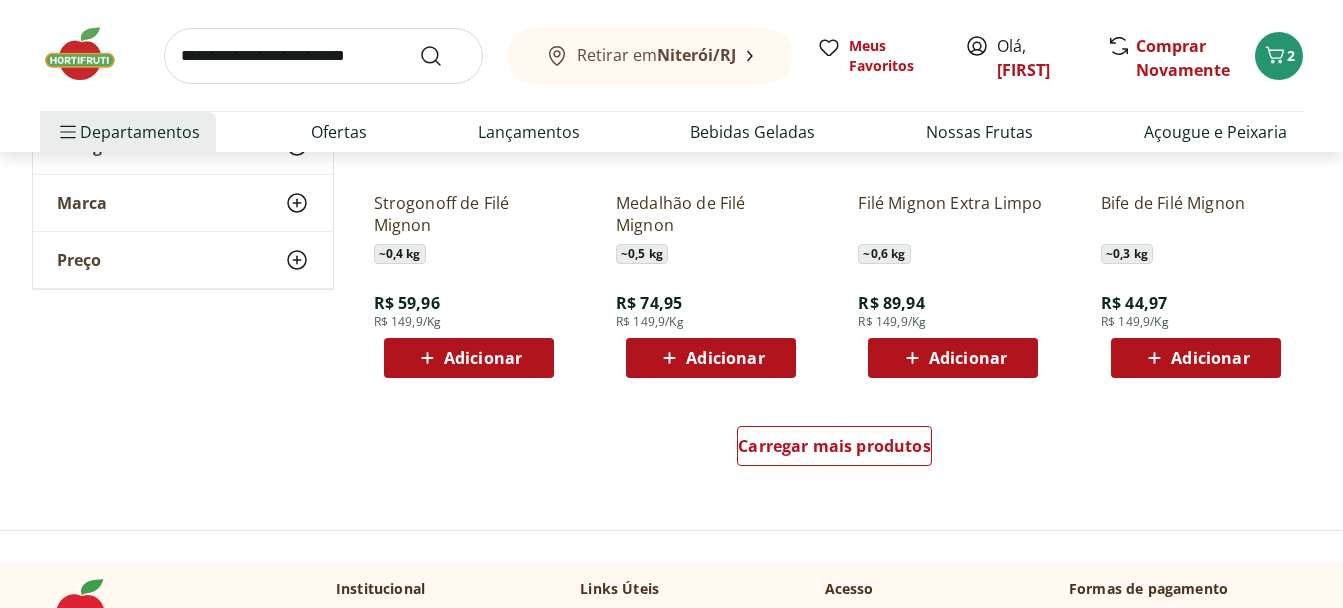 scroll, scrollTop: 1251, scrollLeft: 0, axis: vertical 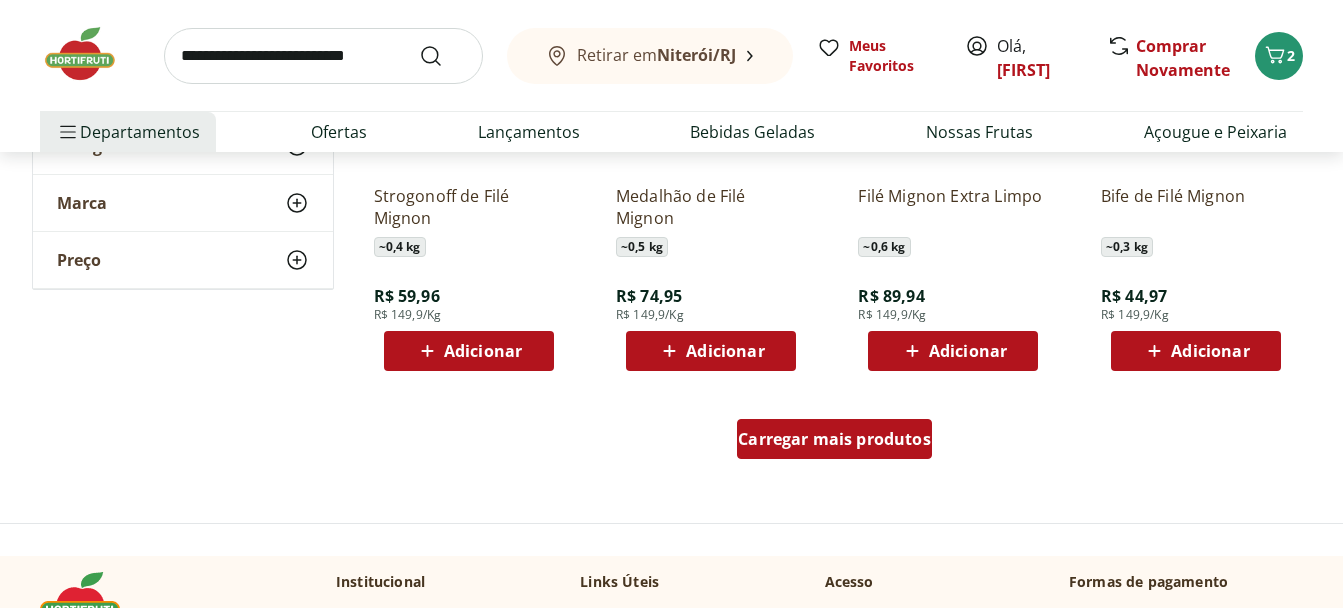 click on "Carregar mais produtos" at bounding box center (834, 439) 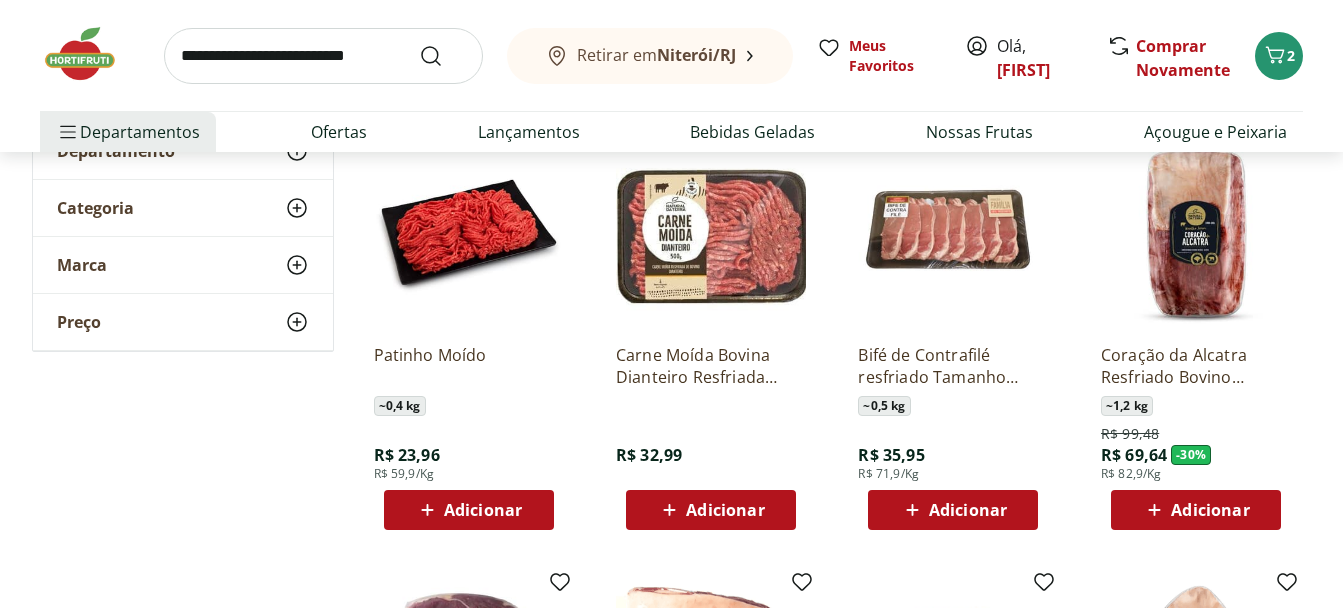 scroll, scrollTop: 145, scrollLeft: 0, axis: vertical 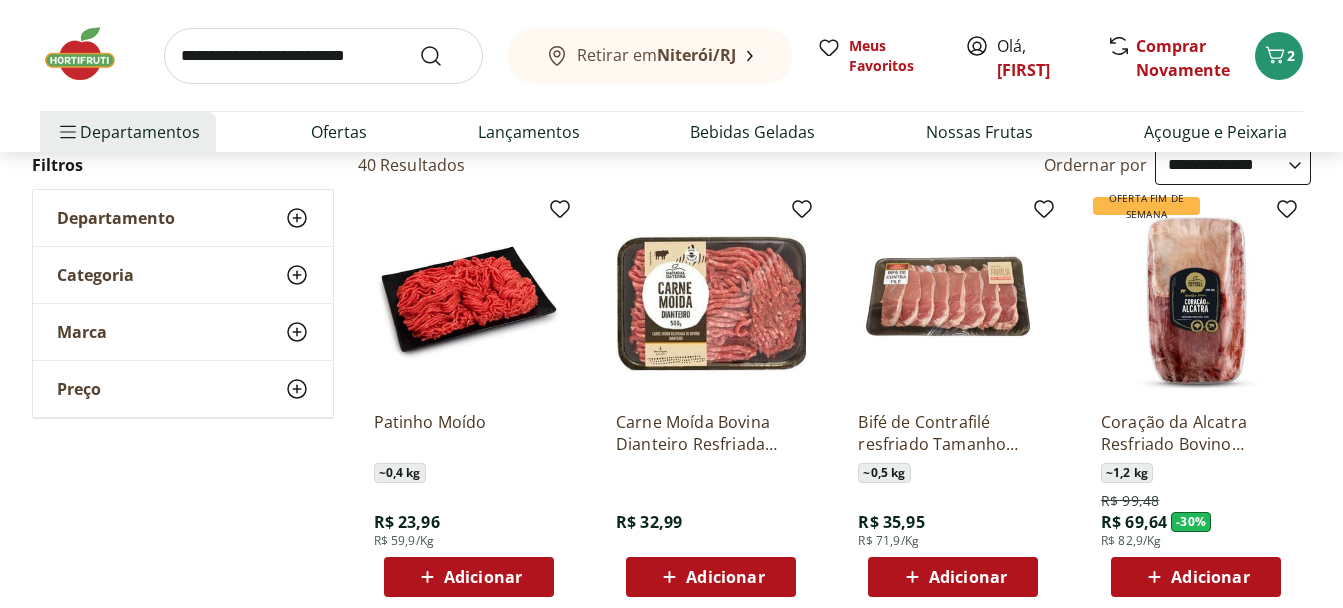 click on "Bifé de Contrafilé resfriado Tamanho Família" at bounding box center (953, 433) 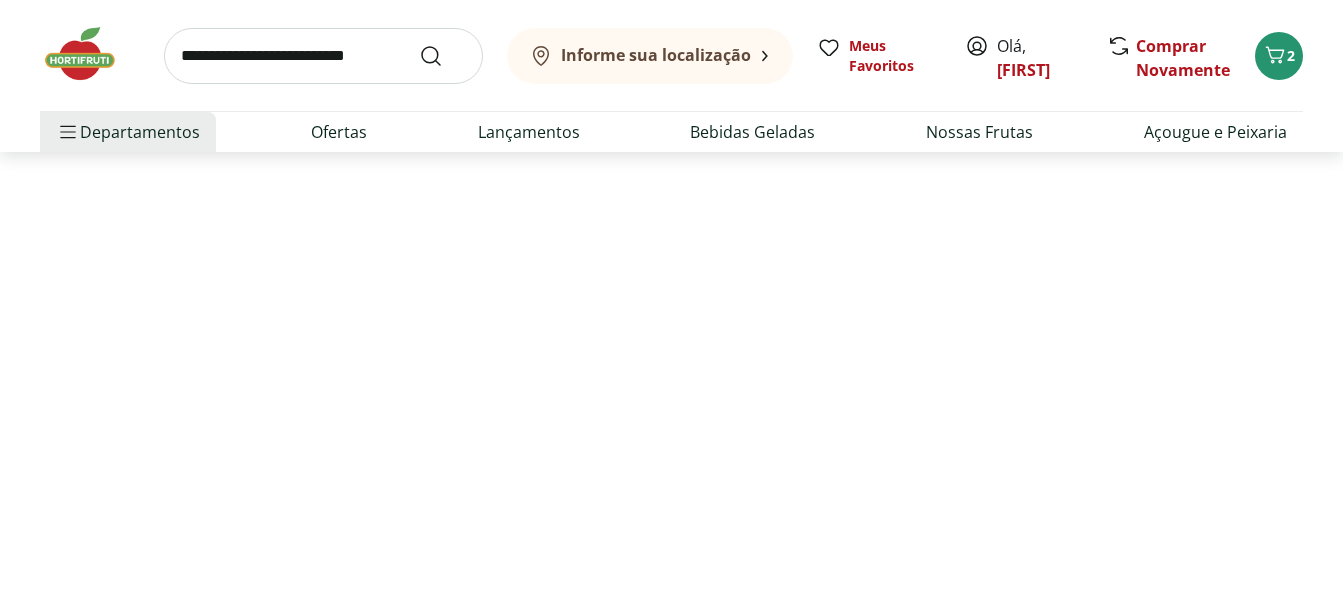 scroll, scrollTop: 0, scrollLeft: 0, axis: both 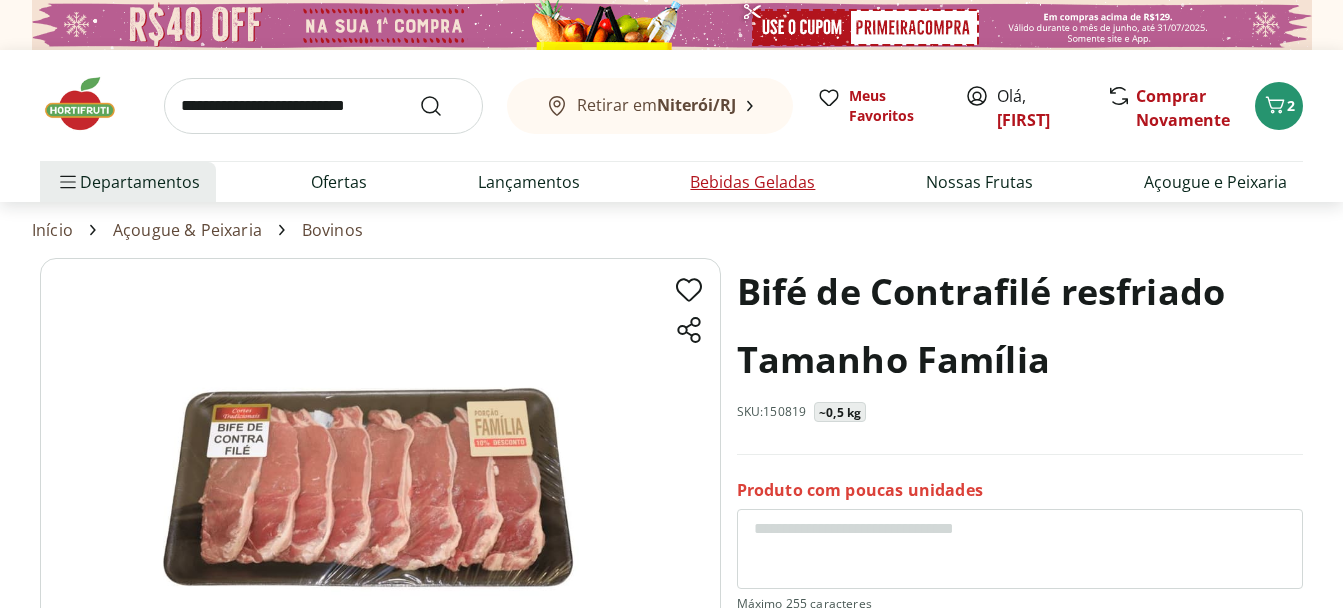 click on "Bebidas Geladas" at bounding box center [752, 182] 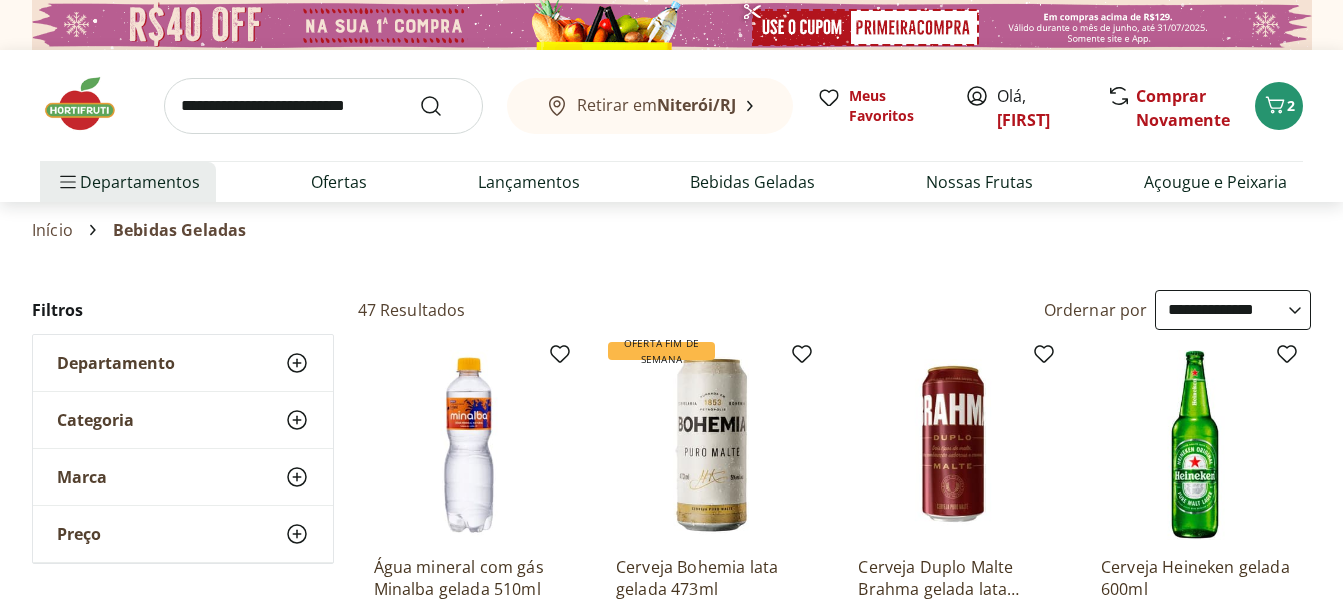 click at bounding box center (323, 106) 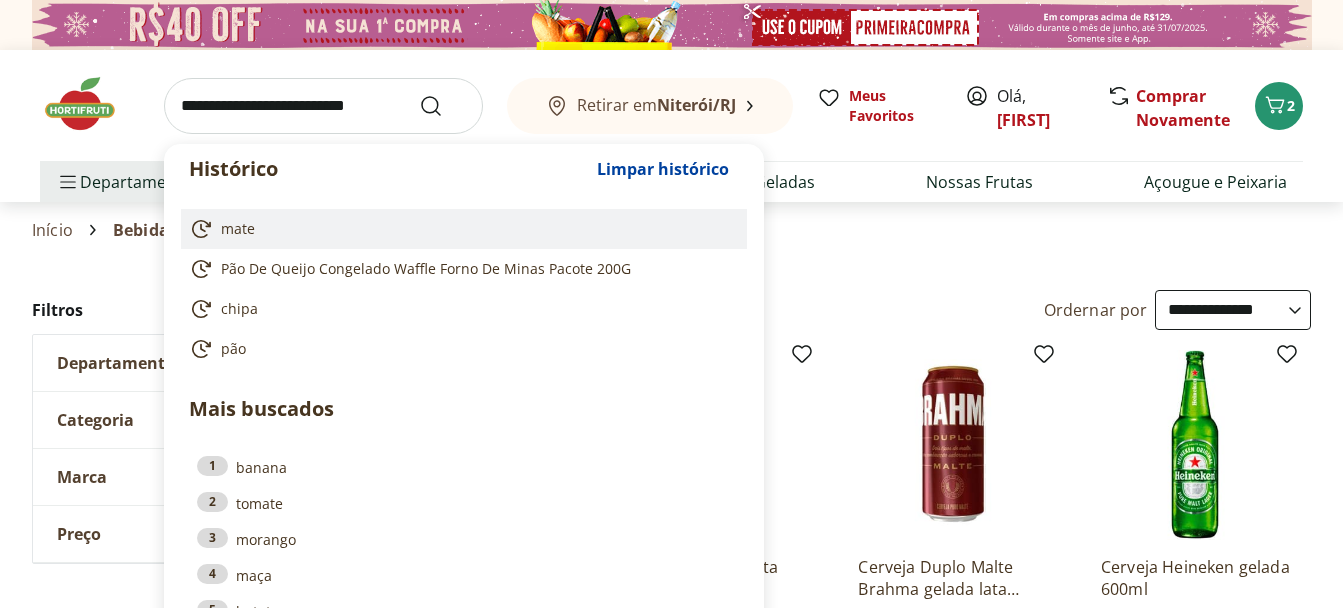 click on "mate" at bounding box center [238, 229] 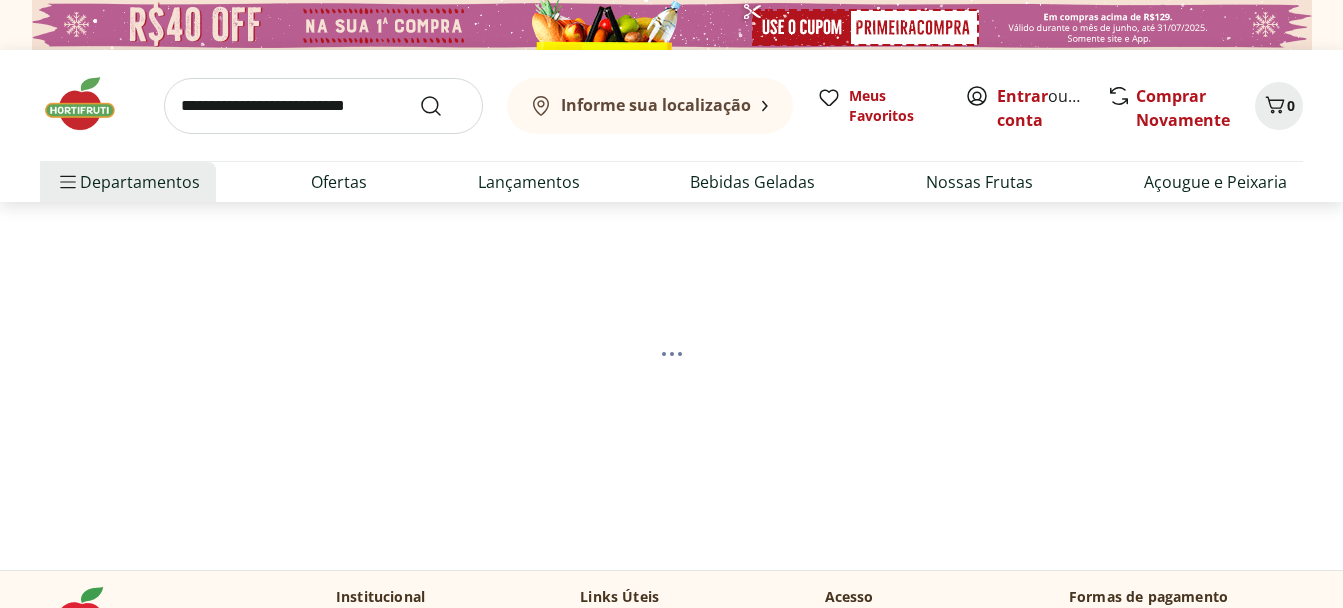 scroll, scrollTop: 0, scrollLeft: 0, axis: both 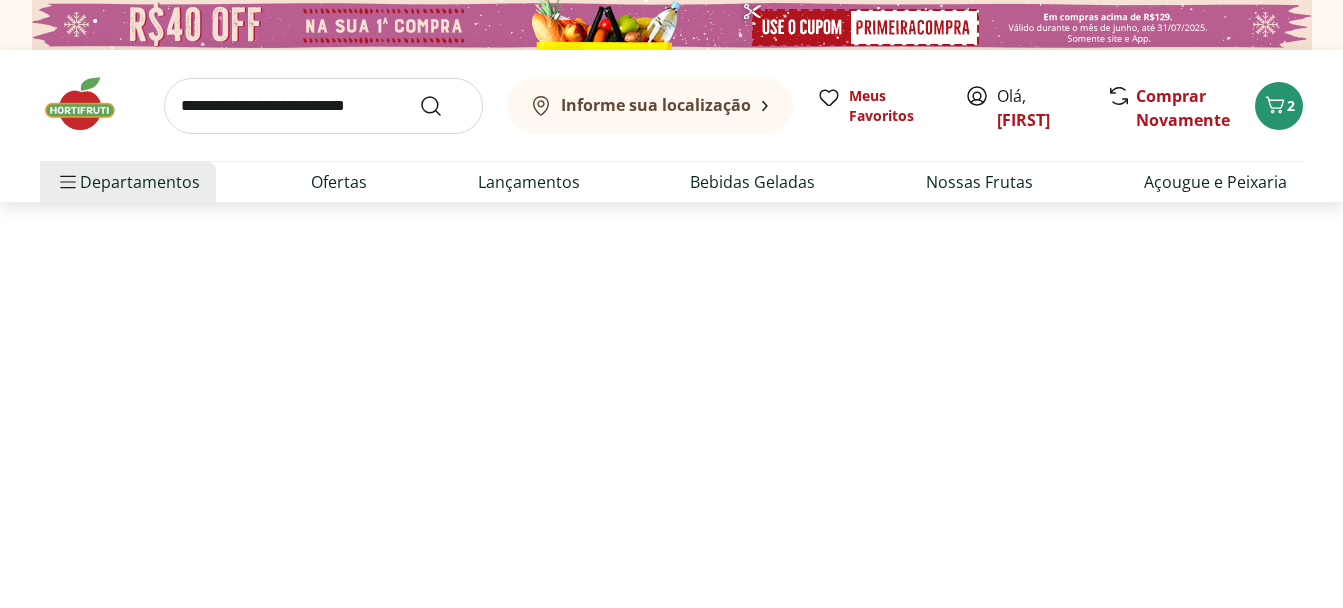 select on "**********" 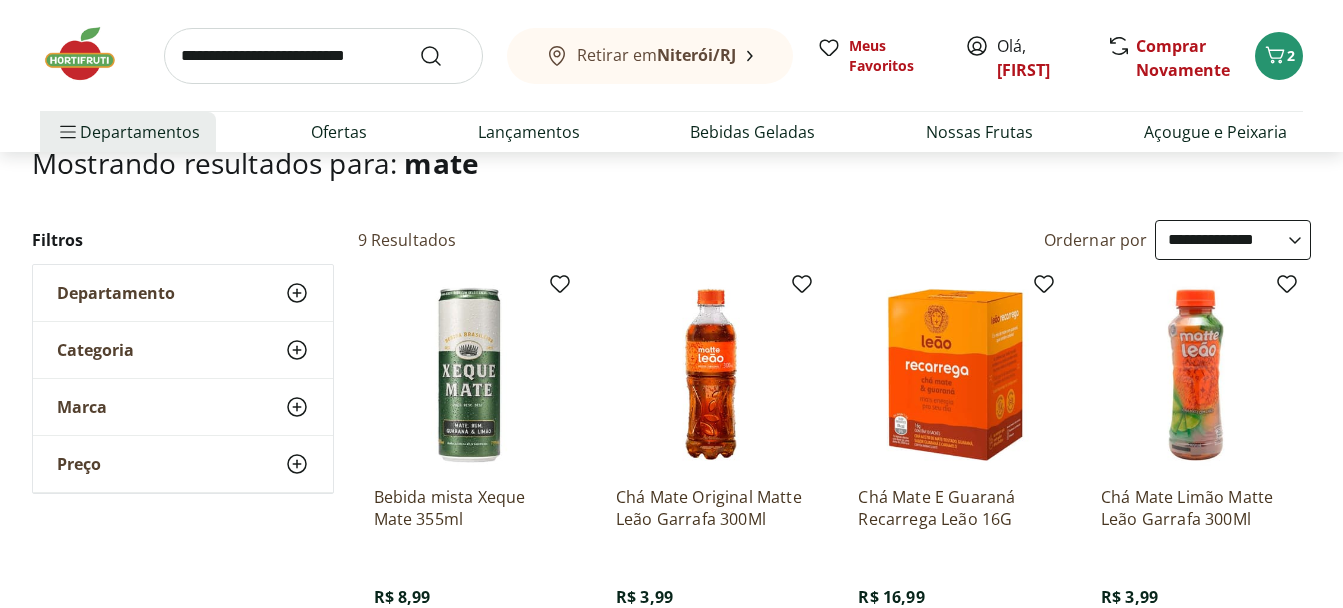 scroll, scrollTop: 161, scrollLeft: 0, axis: vertical 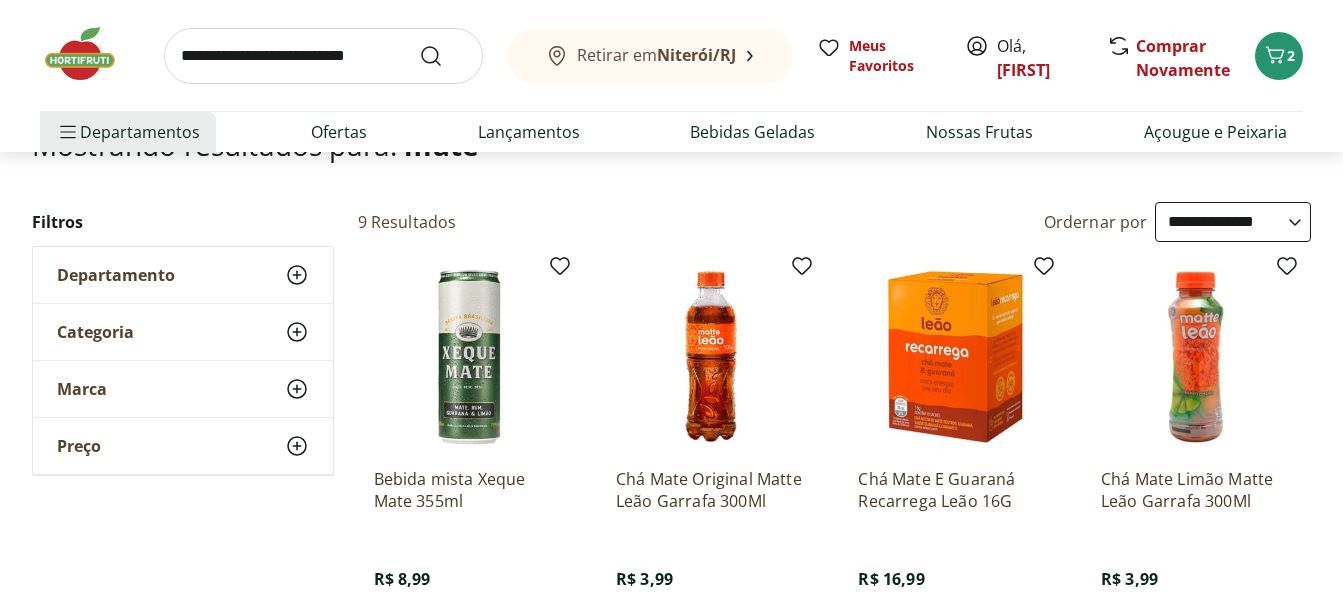 click at bounding box center (323, 56) 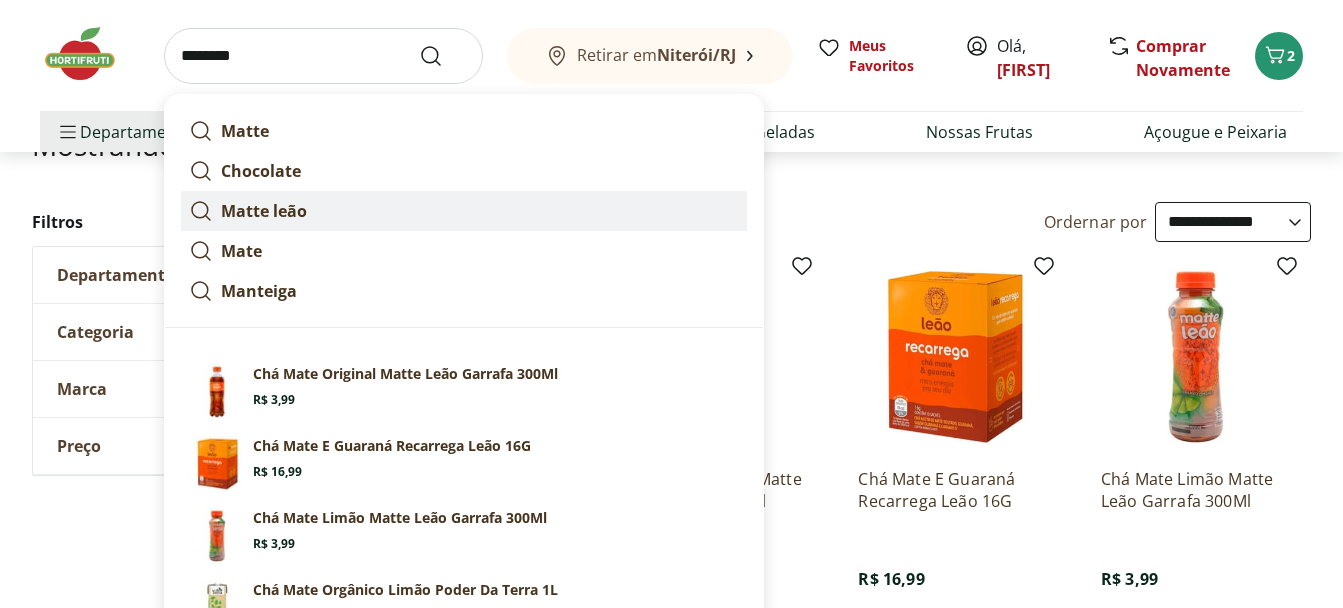 click on "Matte leão" at bounding box center [264, 211] 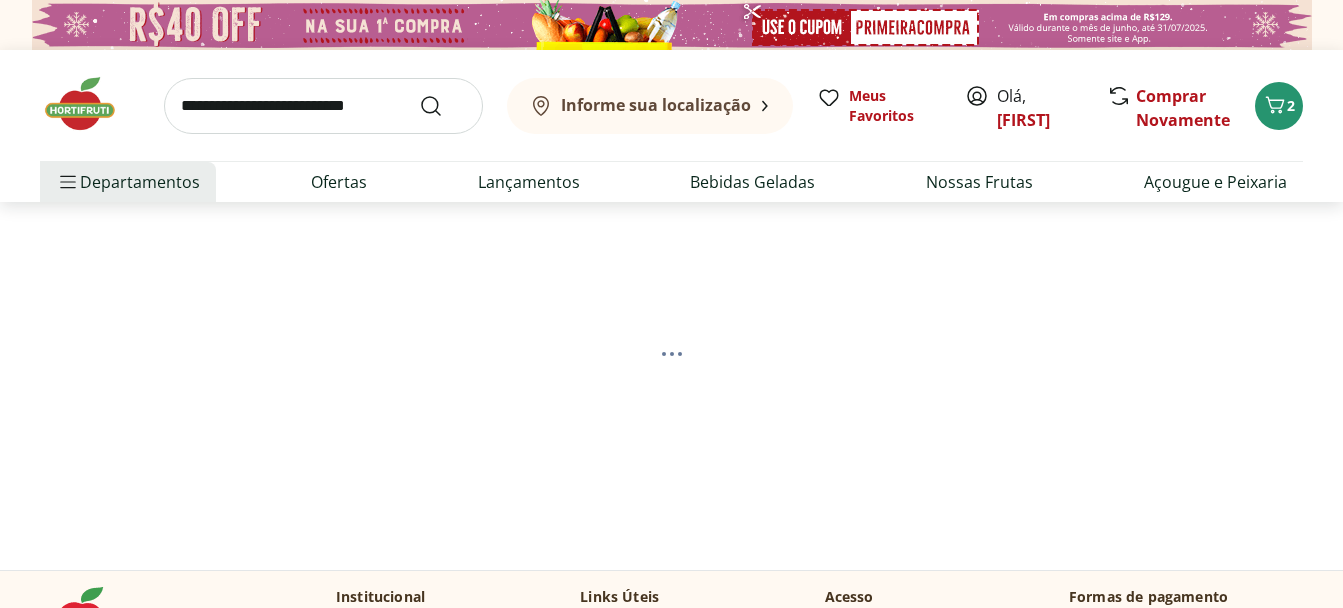 scroll, scrollTop: 0, scrollLeft: 0, axis: both 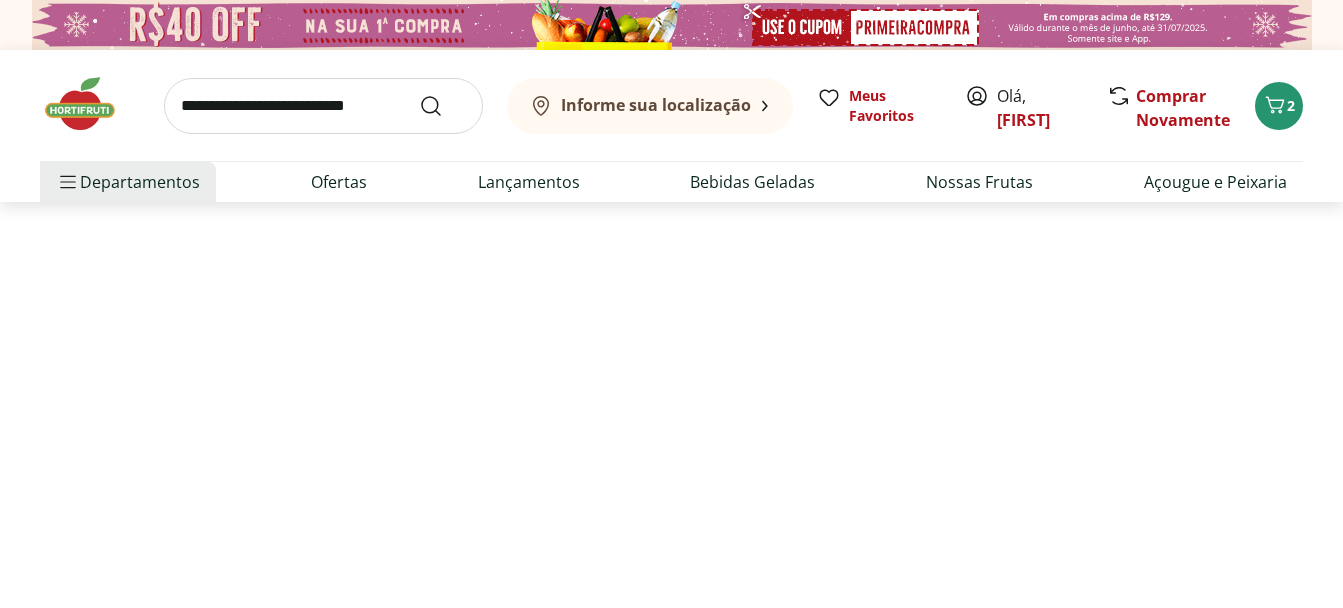 select on "**********" 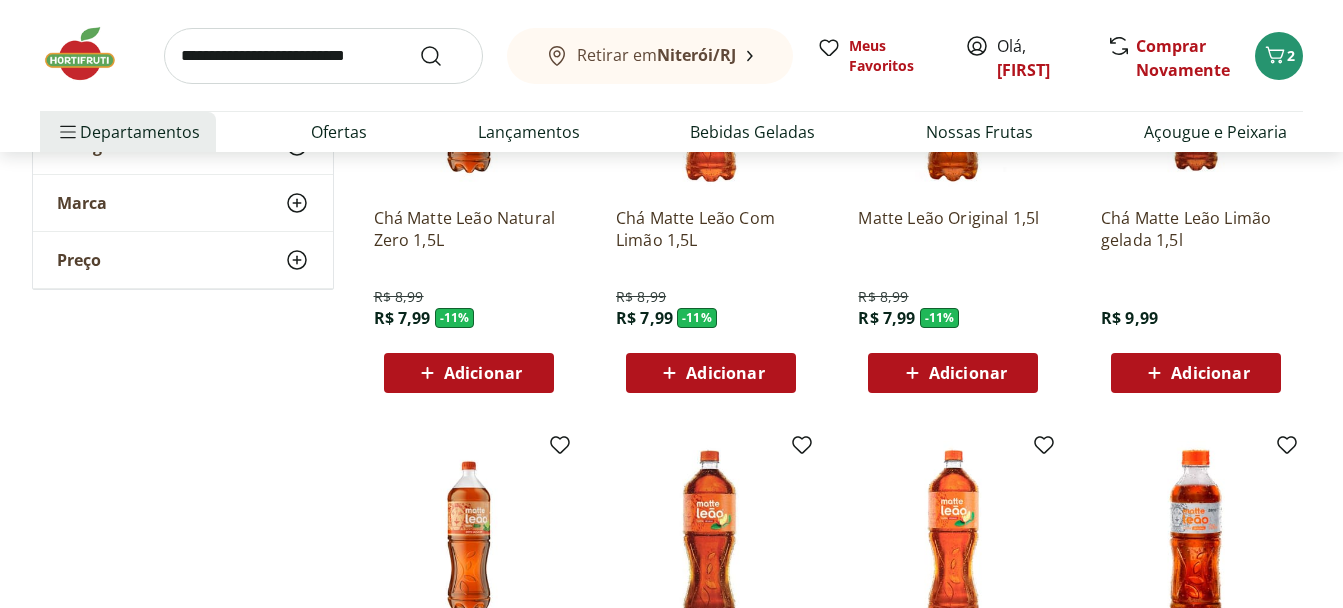 scroll, scrollTop: 231, scrollLeft: 0, axis: vertical 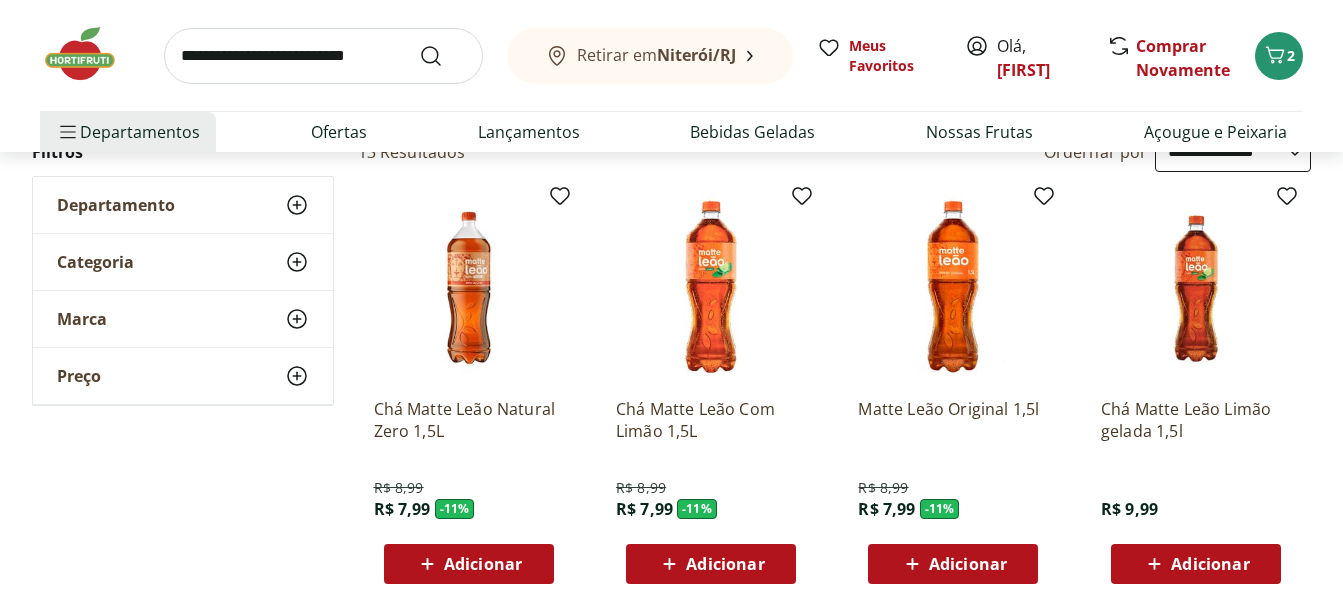 click on "Adicionar" at bounding box center [953, 564] 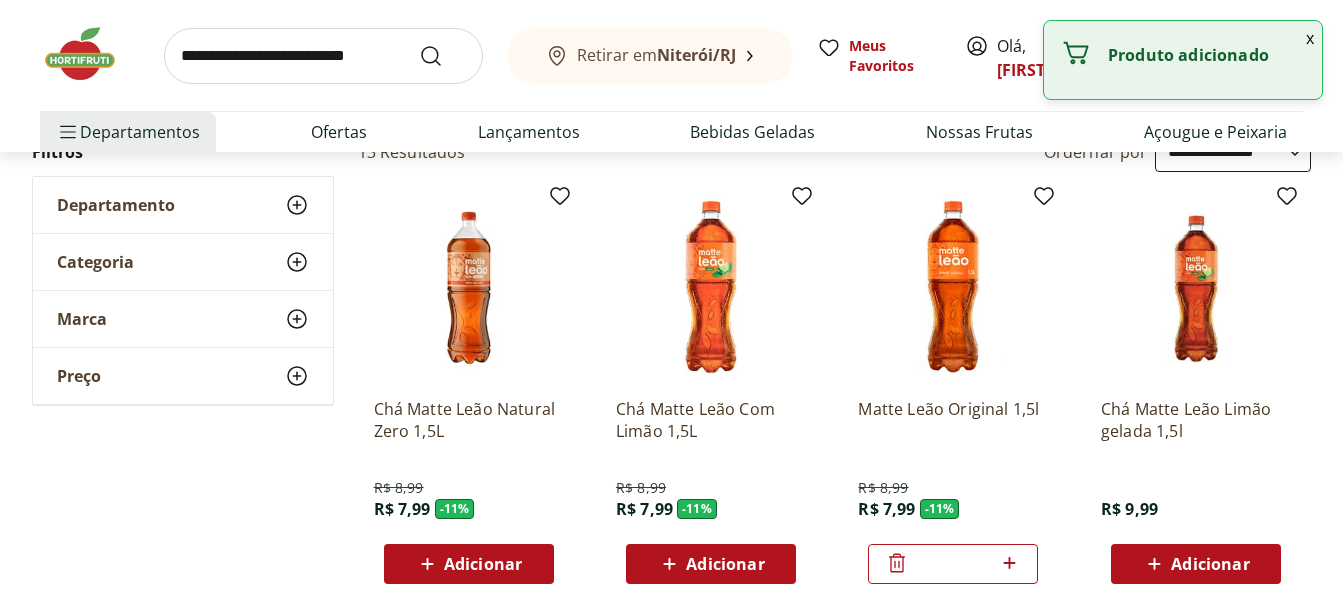 click 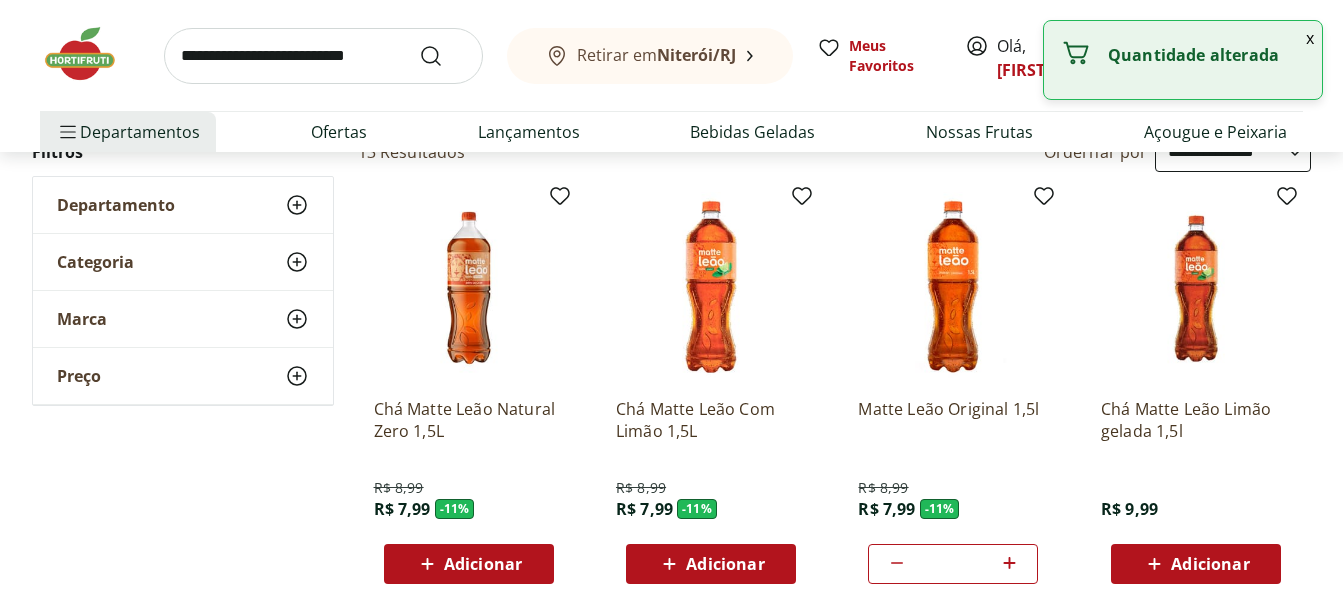 click 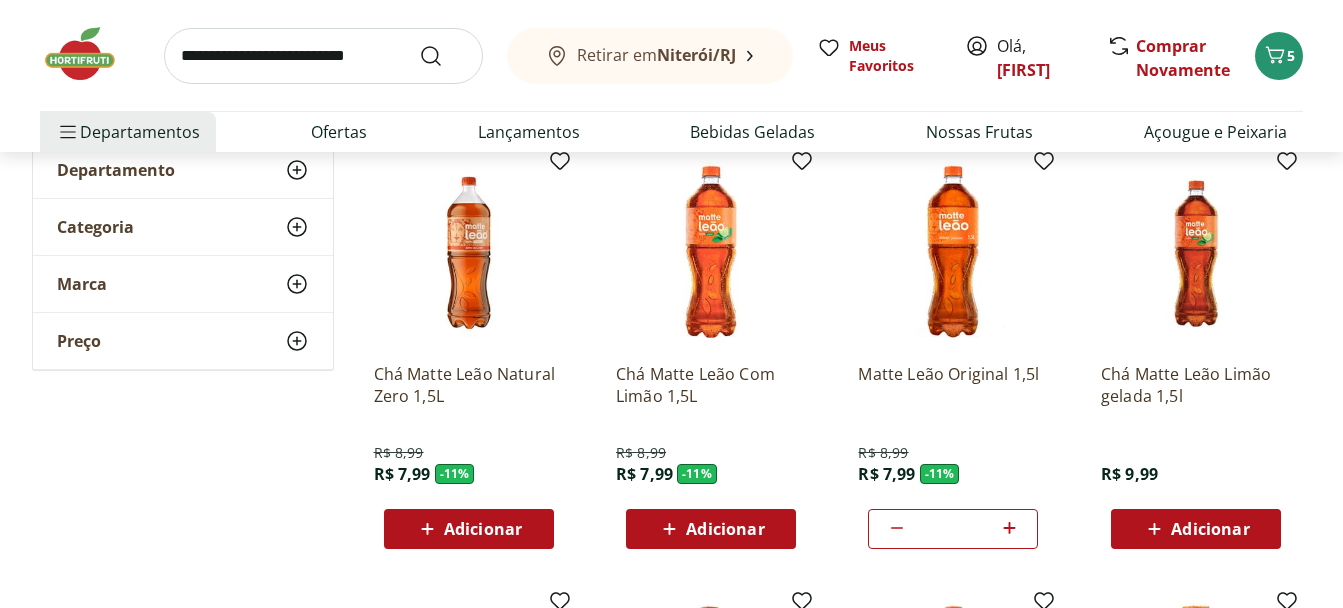 scroll, scrollTop: 106, scrollLeft: 0, axis: vertical 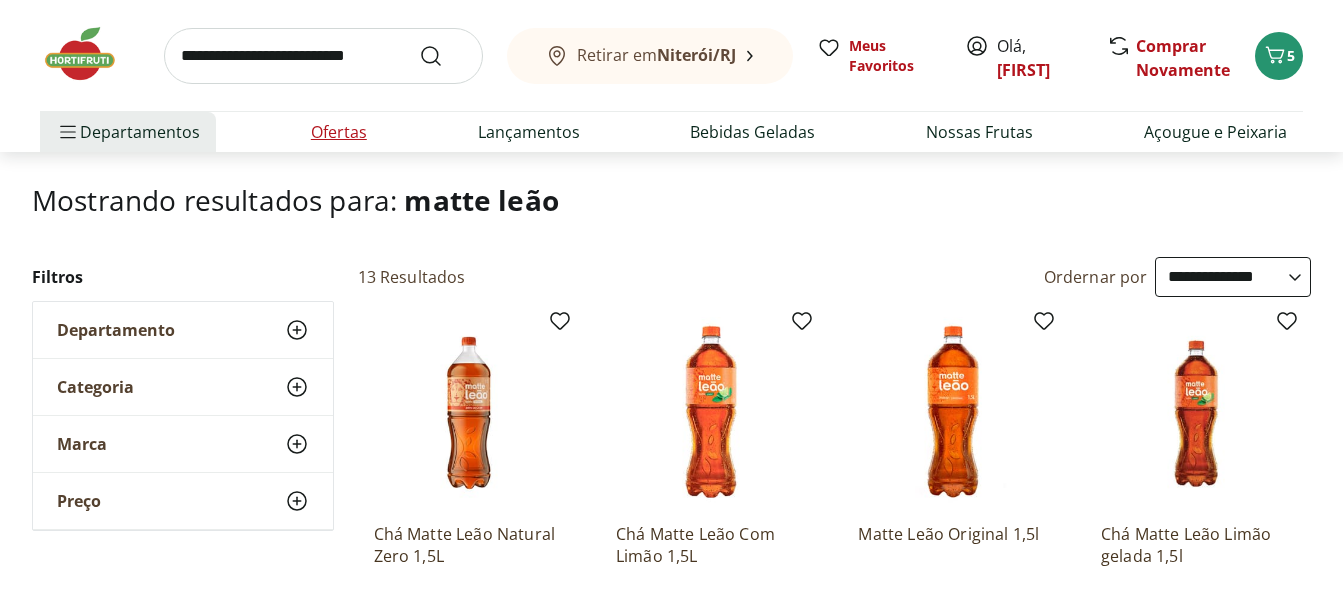 click on "Ofertas" at bounding box center [339, 132] 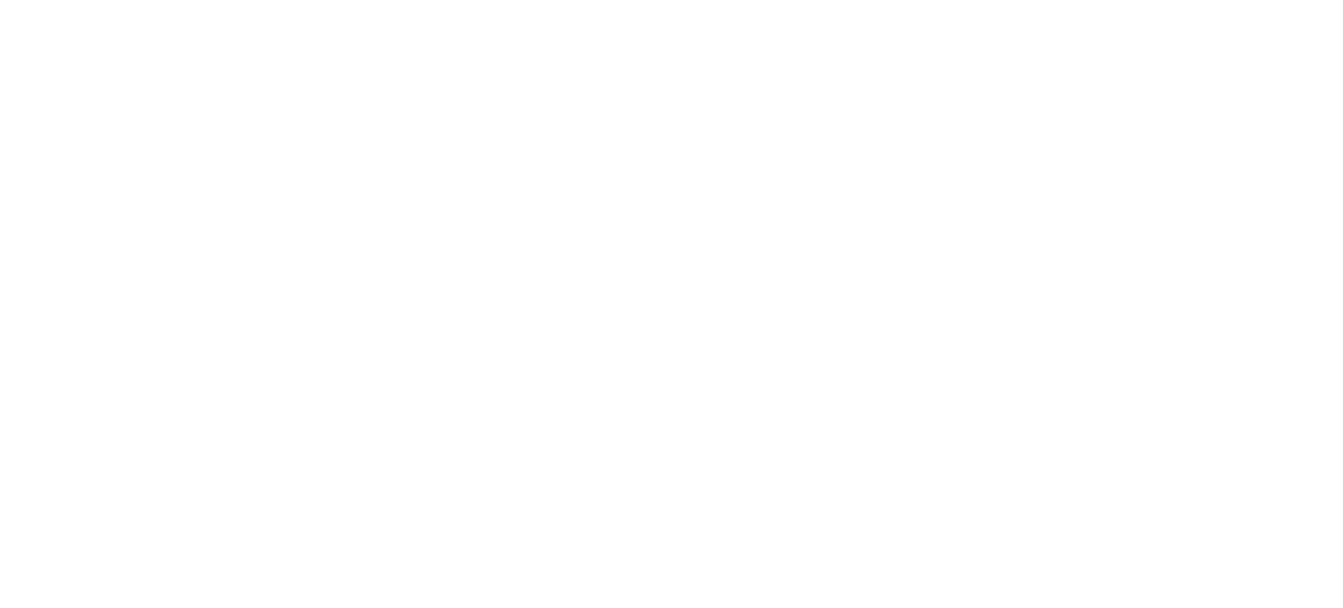 scroll, scrollTop: 0, scrollLeft: 0, axis: both 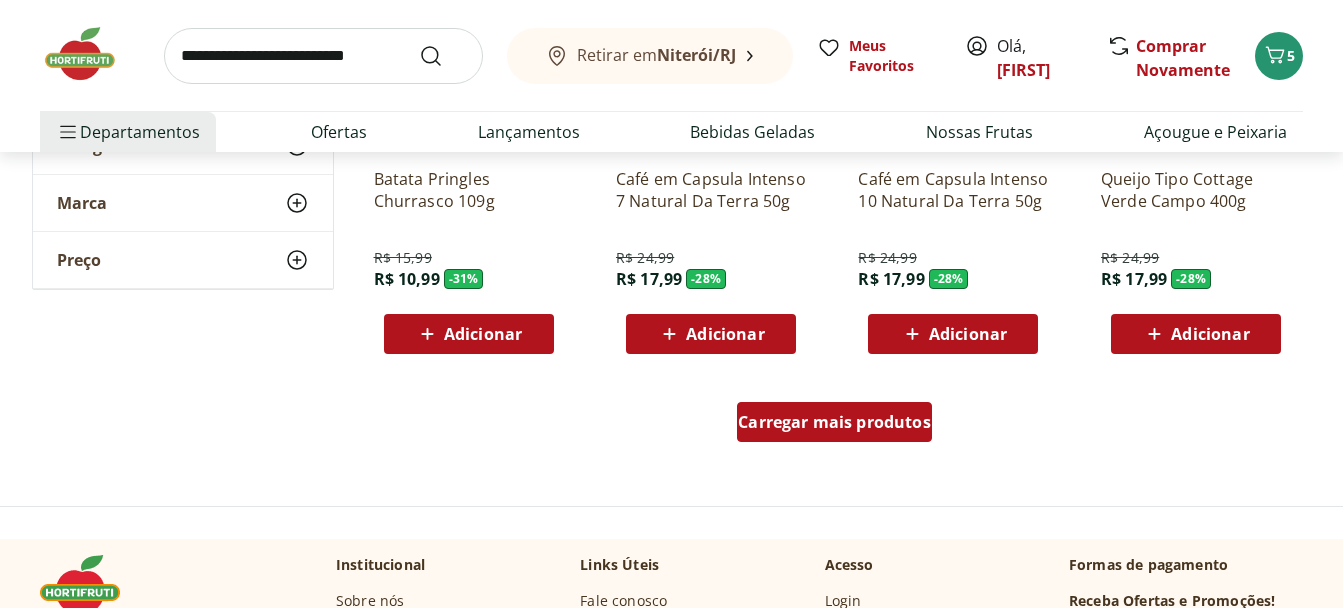 click on "Carregar mais produtos" at bounding box center (834, 422) 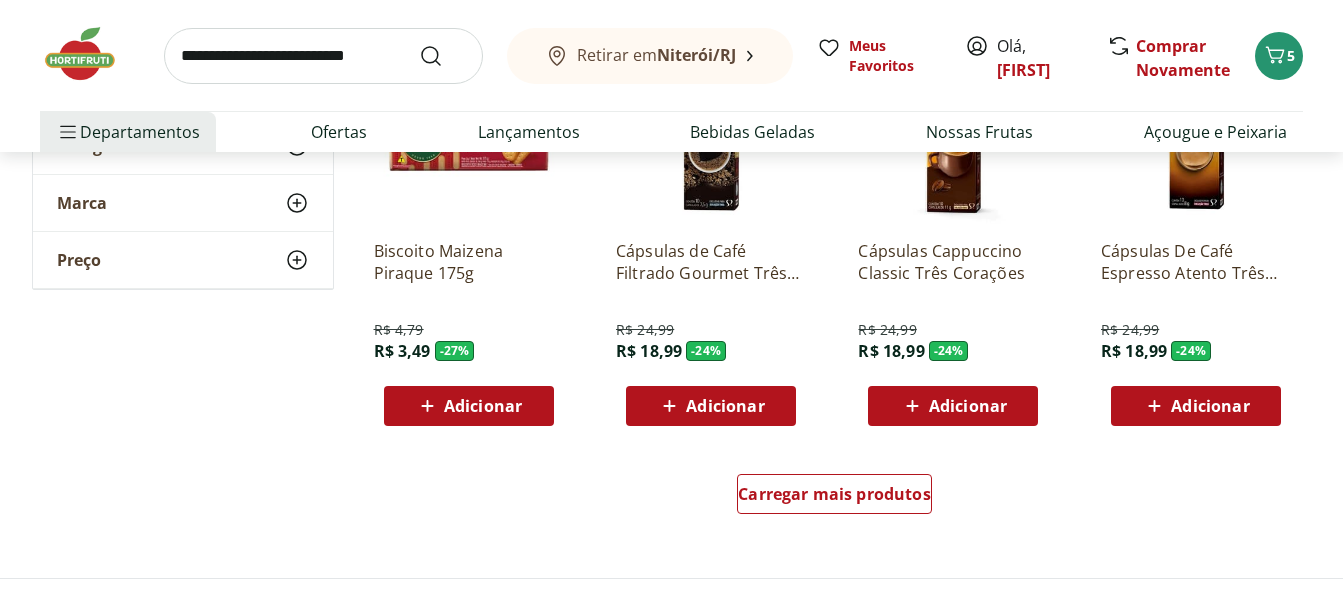 scroll, scrollTop: 2492, scrollLeft: 0, axis: vertical 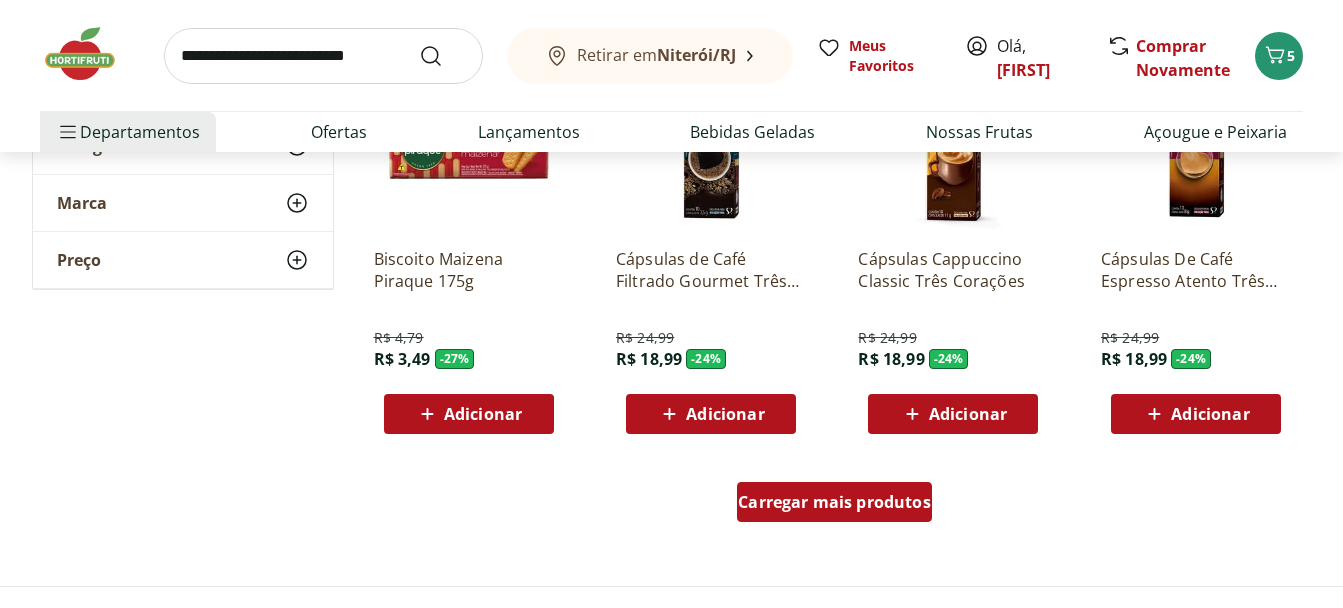 click on "Carregar mais produtos" at bounding box center (834, 502) 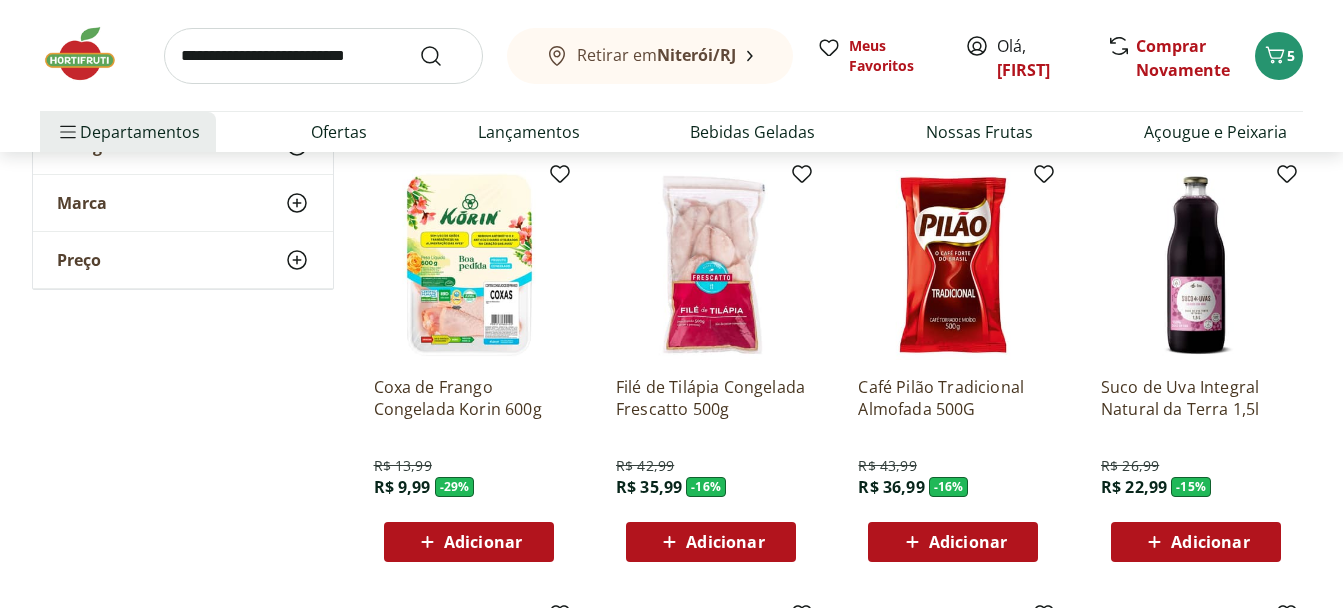 scroll, scrollTop: 363, scrollLeft: 0, axis: vertical 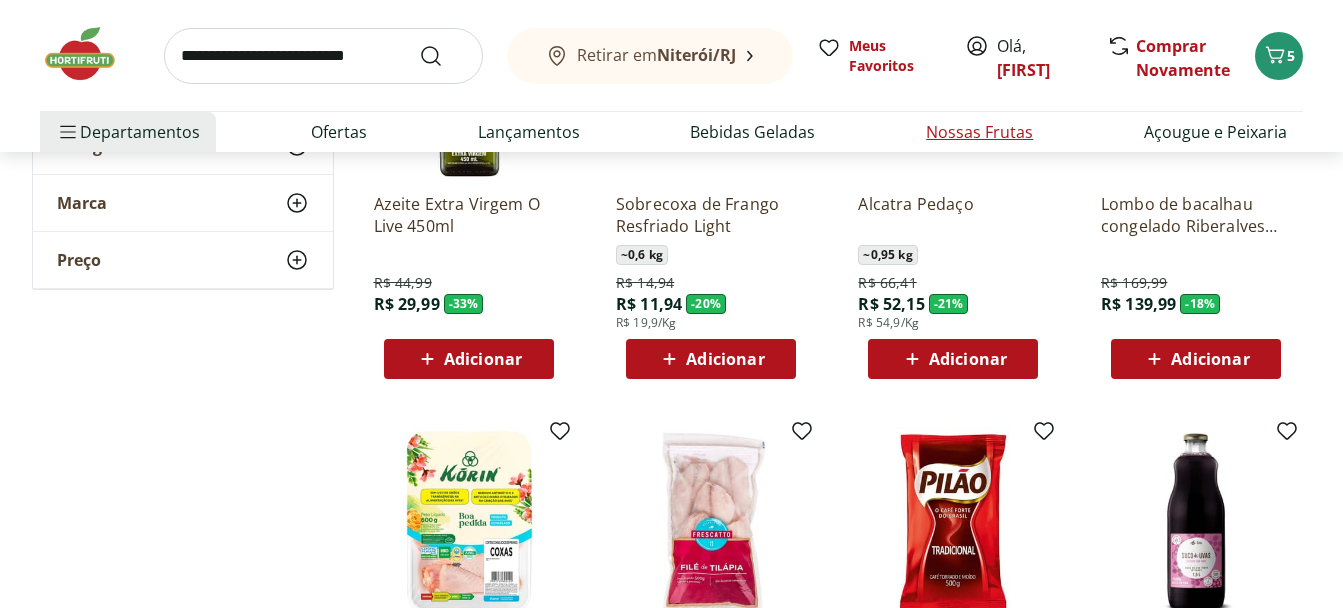 click on "Nossas Frutas" at bounding box center [979, 132] 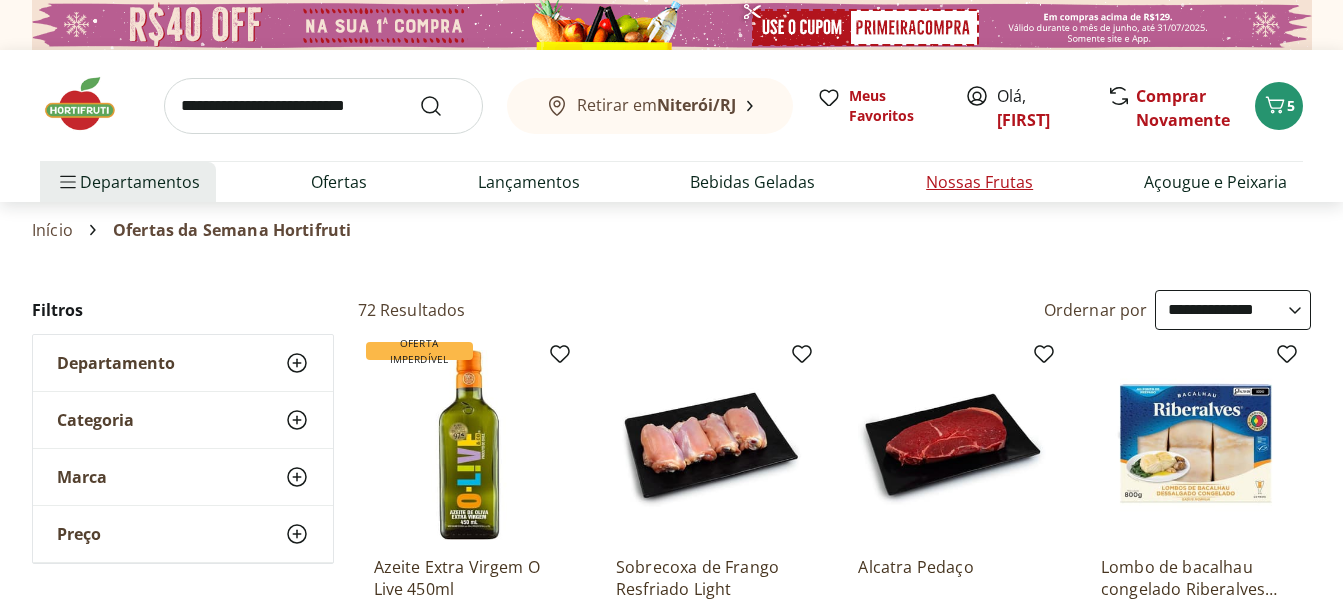 select on "**********" 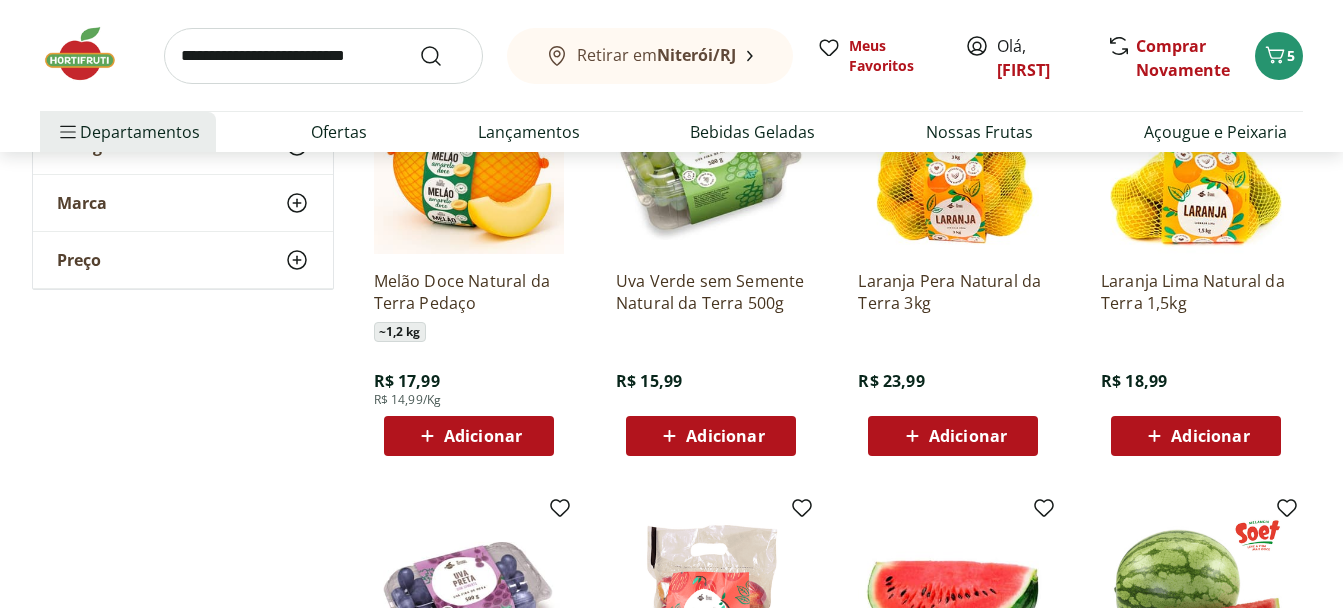 scroll, scrollTop: 310, scrollLeft: 0, axis: vertical 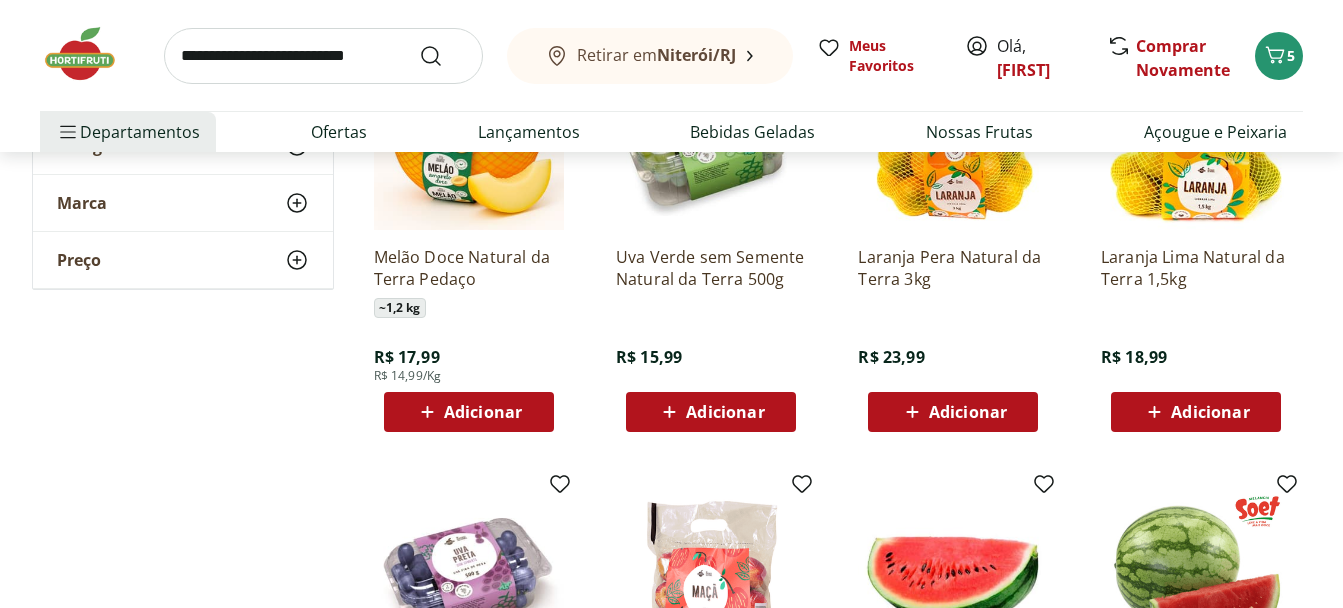 click on "Adicionar" at bounding box center [483, 412] 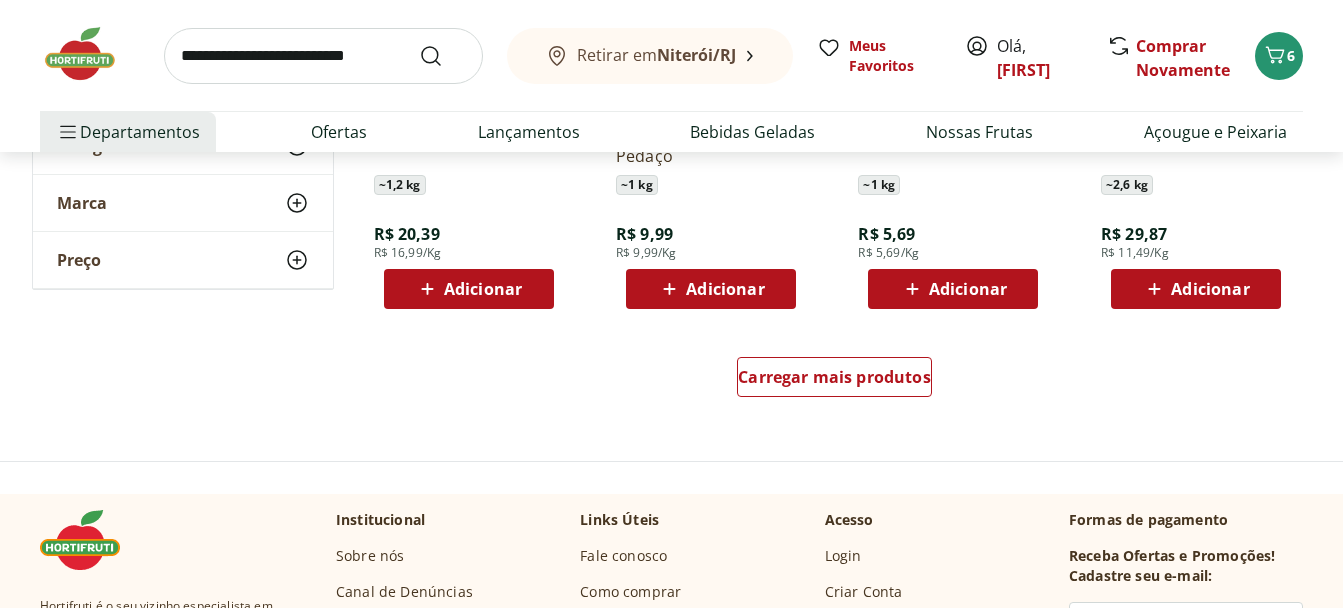 scroll, scrollTop: 1337, scrollLeft: 0, axis: vertical 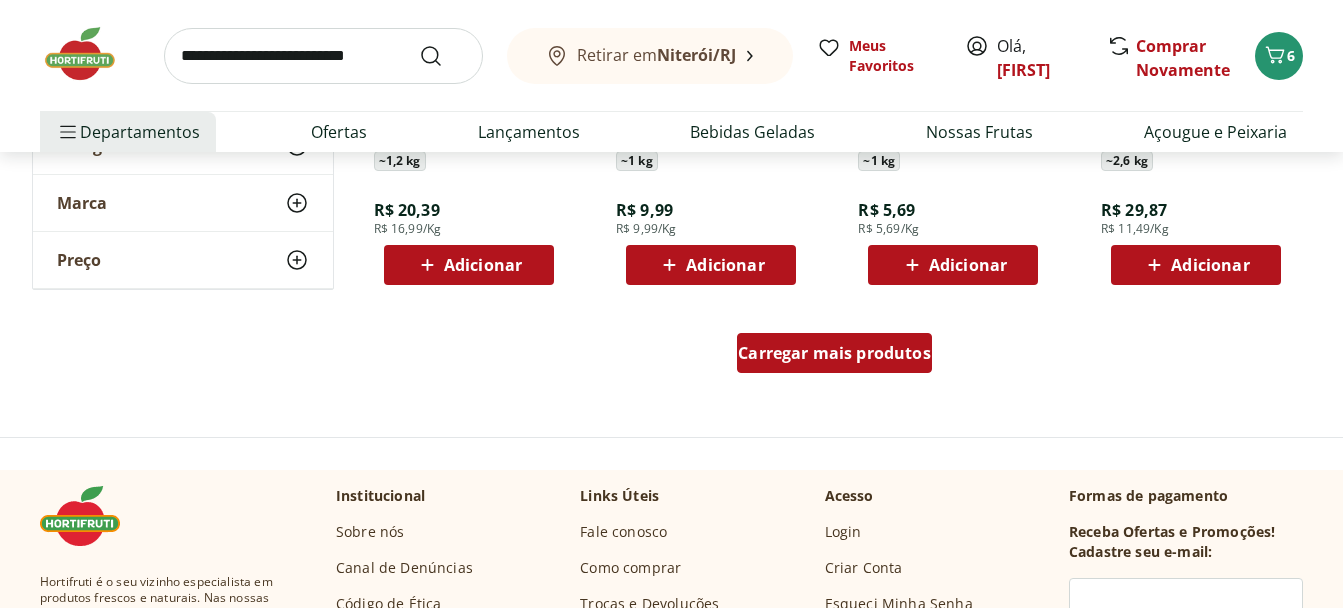 click on "Carregar mais produtos" at bounding box center [834, 353] 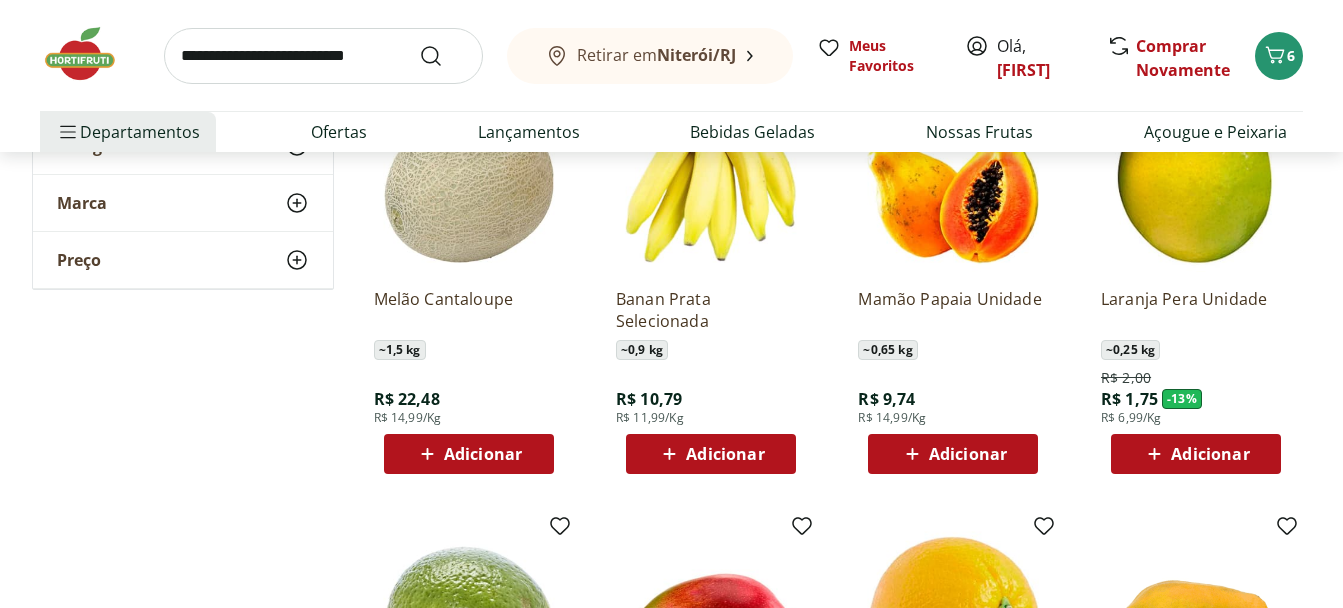 scroll, scrollTop: 1463, scrollLeft: 0, axis: vertical 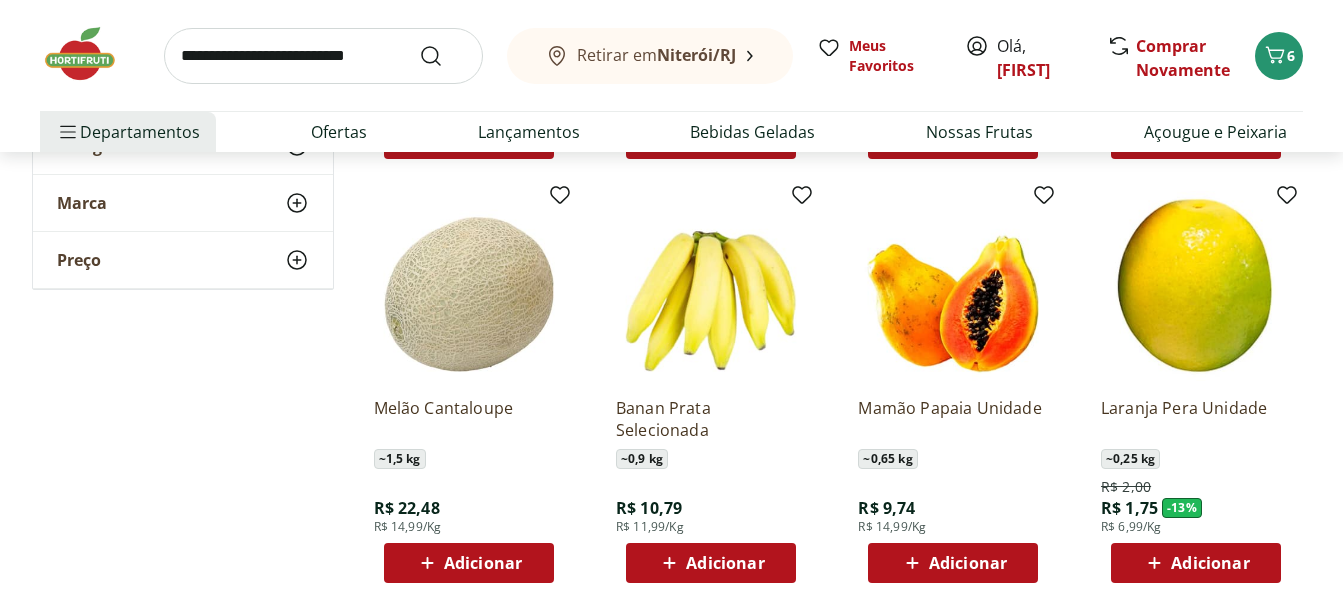 click on "Adicionar" at bounding box center [725, 563] 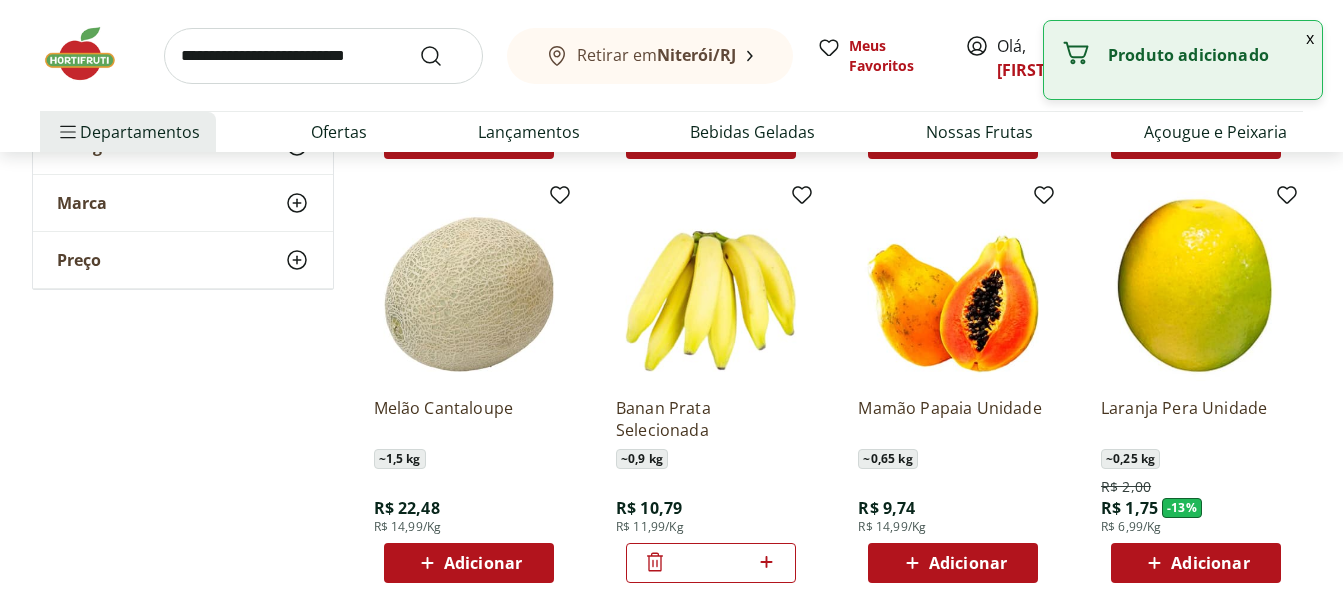 click 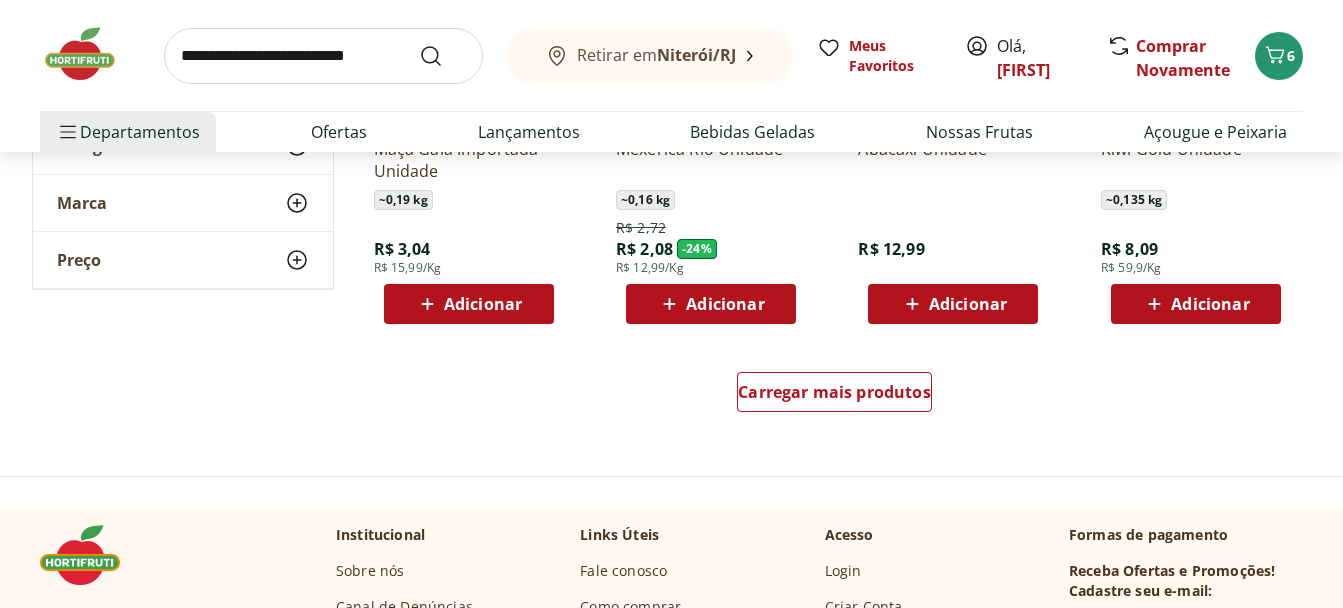 scroll, scrollTop: 2611, scrollLeft: 0, axis: vertical 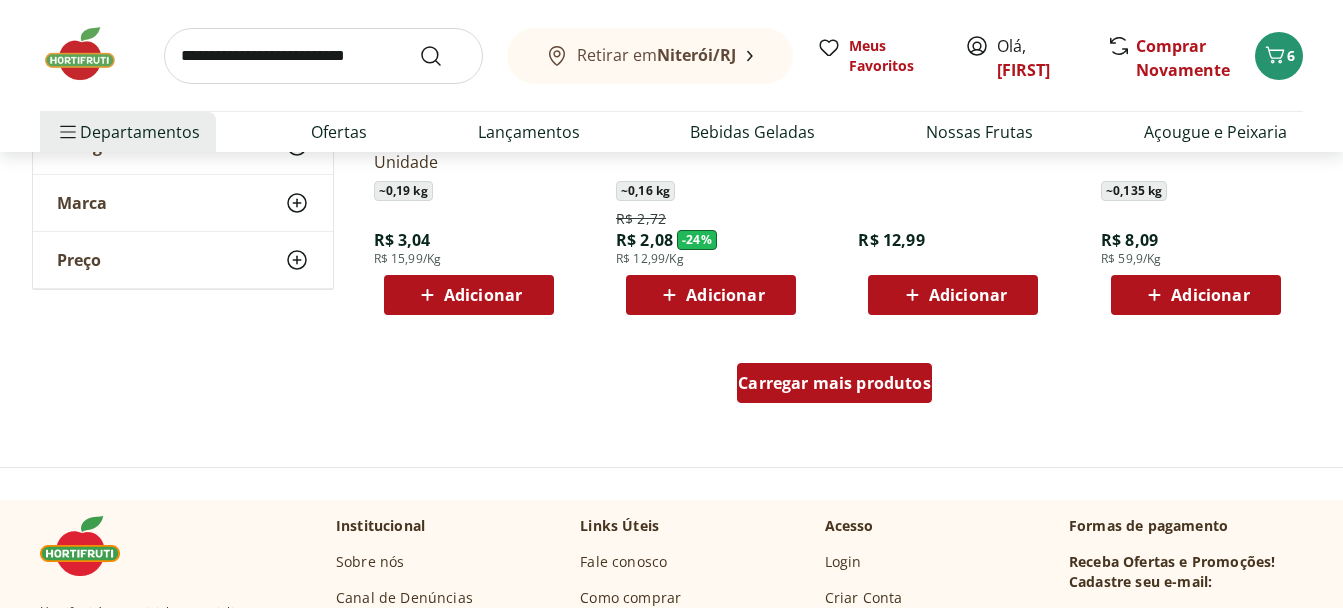 click on "Carregar mais produtos" at bounding box center [834, 383] 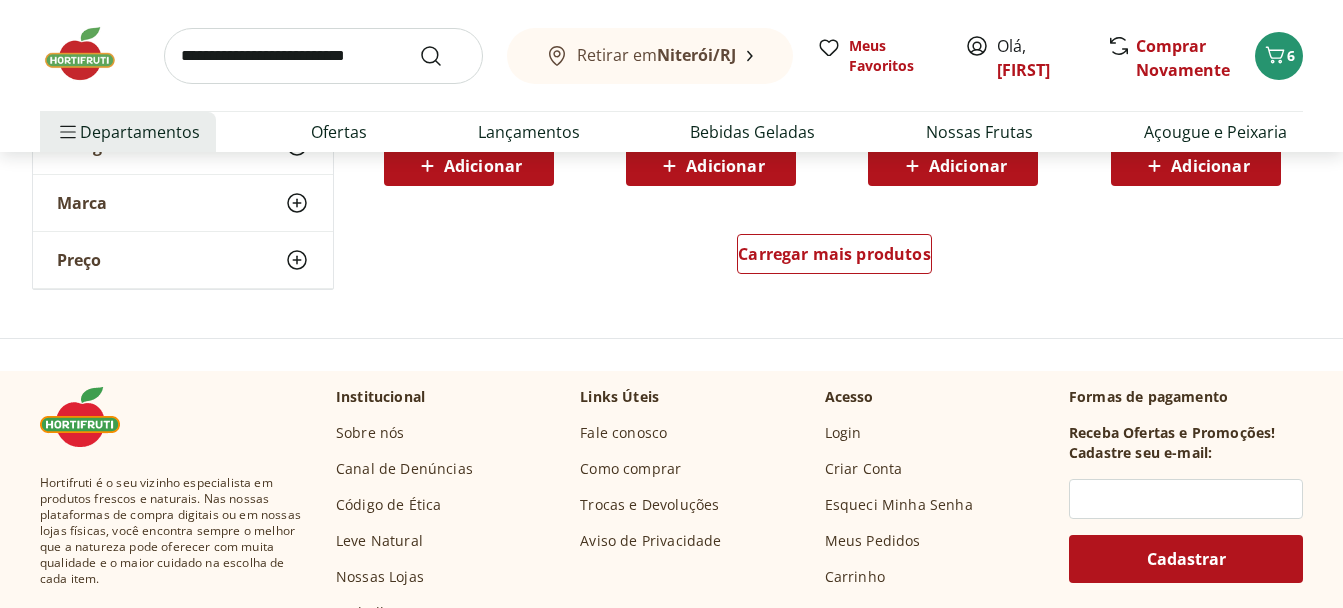 scroll, scrollTop: 4065, scrollLeft: 0, axis: vertical 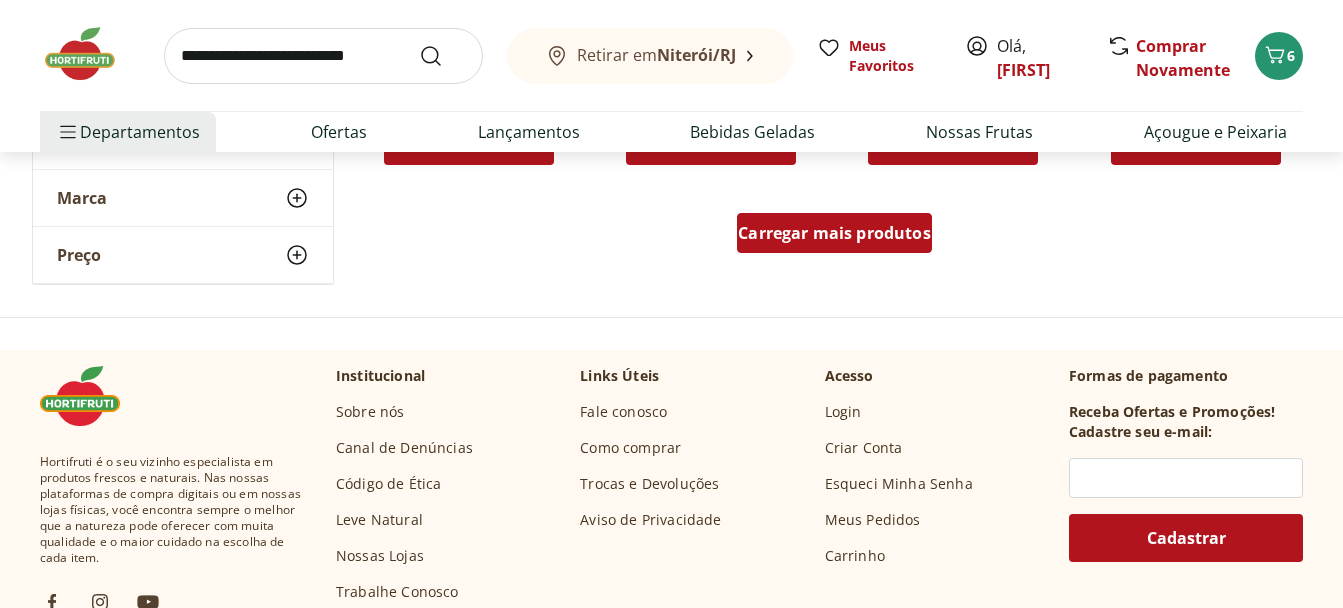 click on "Carregar mais produtos" at bounding box center [834, 233] 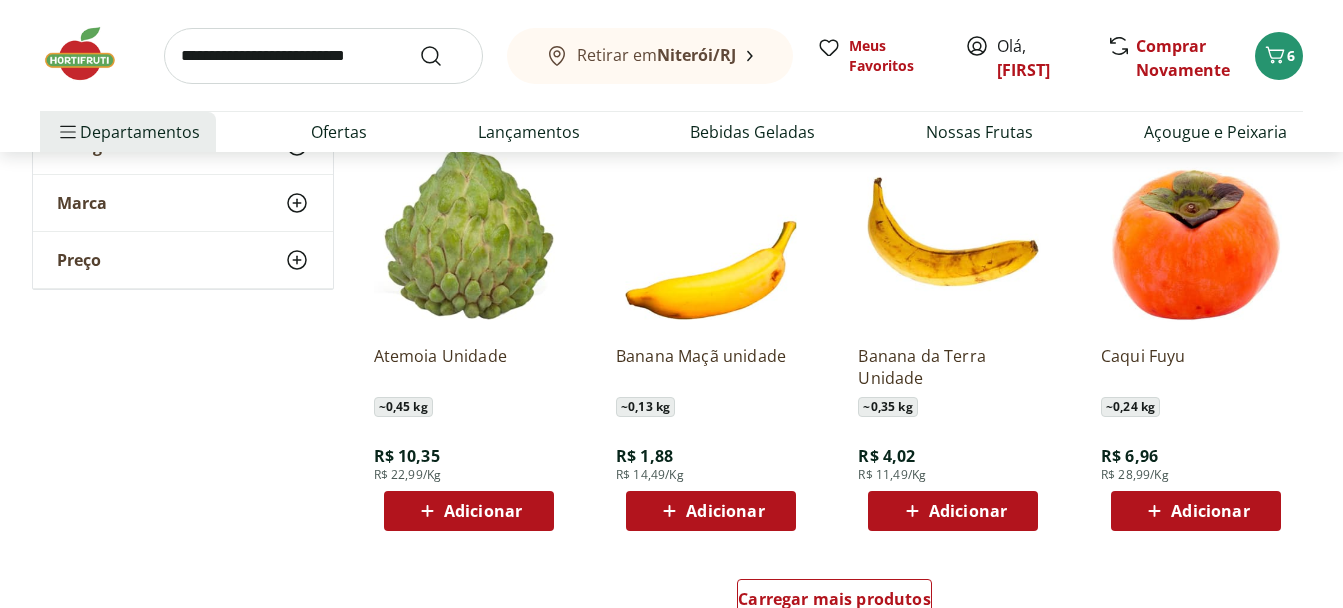 scroll, scrollTop: 5042, scrollLeft: 0, axis: vertical 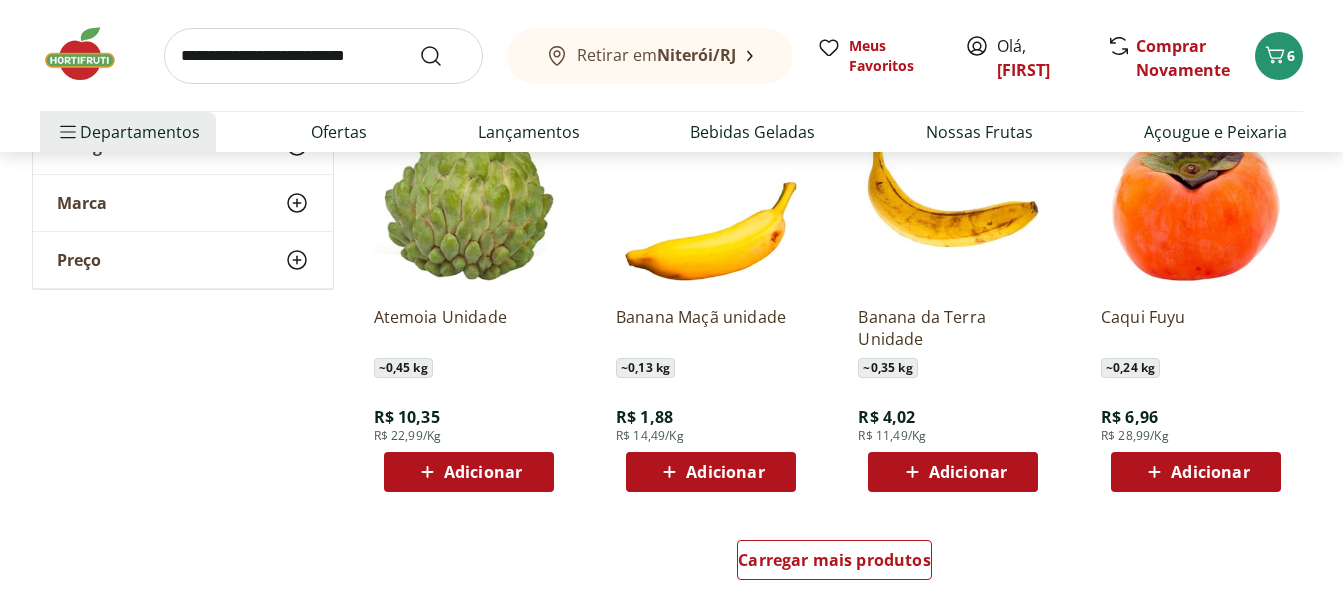 click on "Adicionar" at bounding box center (725, 472) 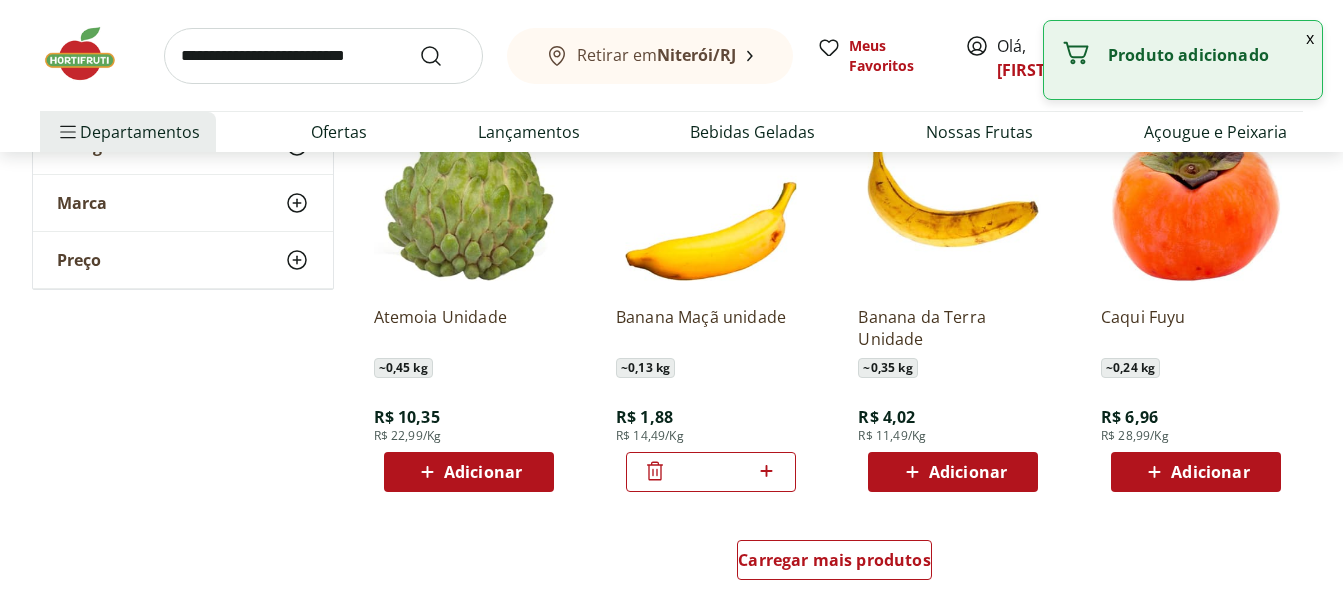 click 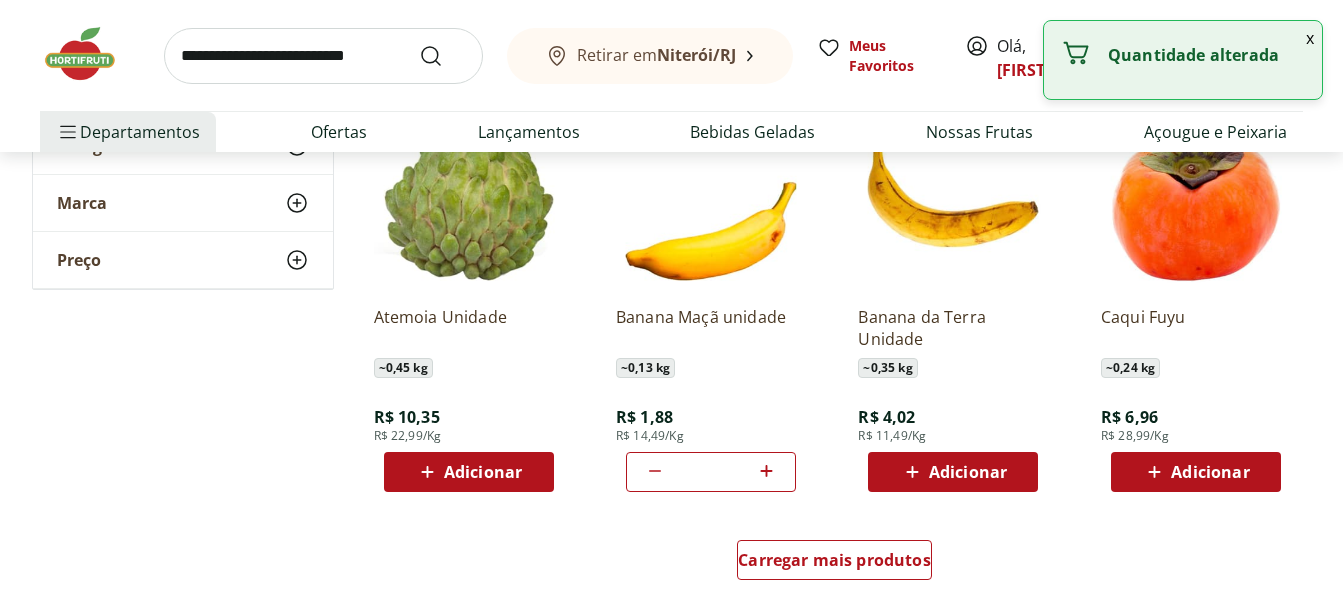 click 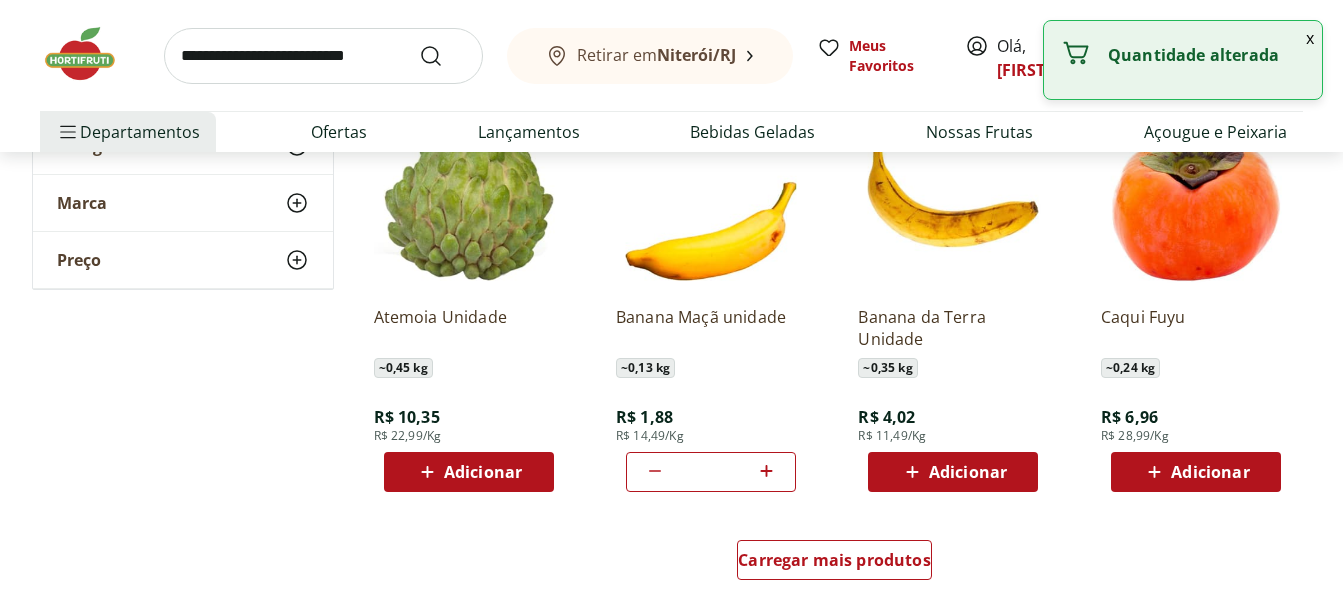 drag, startPoint x: 1342, startPoint y: 433, endPoint x: 1339, endPoint y: 458, distance: 25.179358 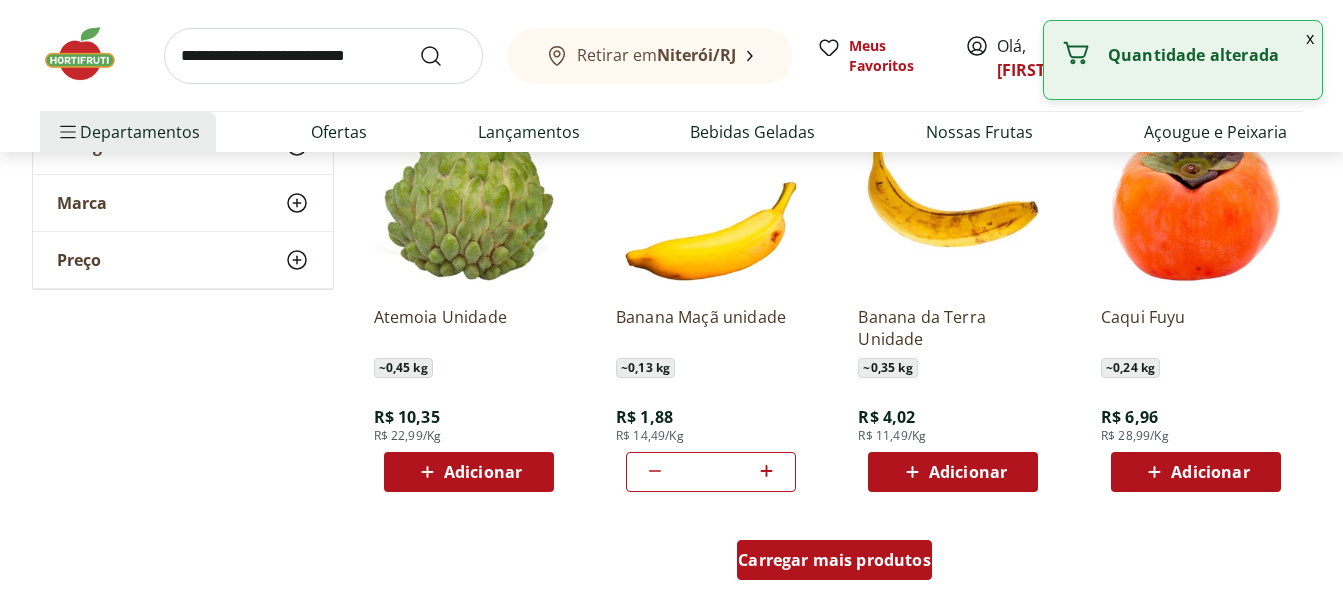 click on "Carregar mais produtos" at bounding box center [834, 560] 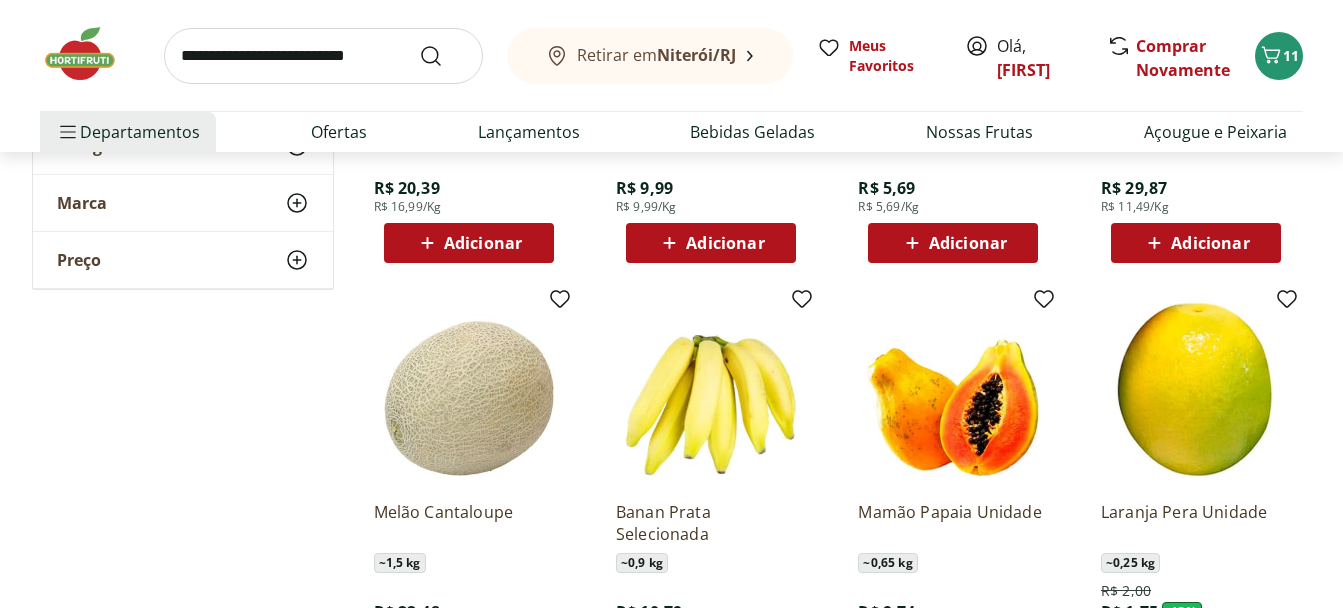 scroll, scrollTop: 1313, scrollLeft: 0, axis: vertical 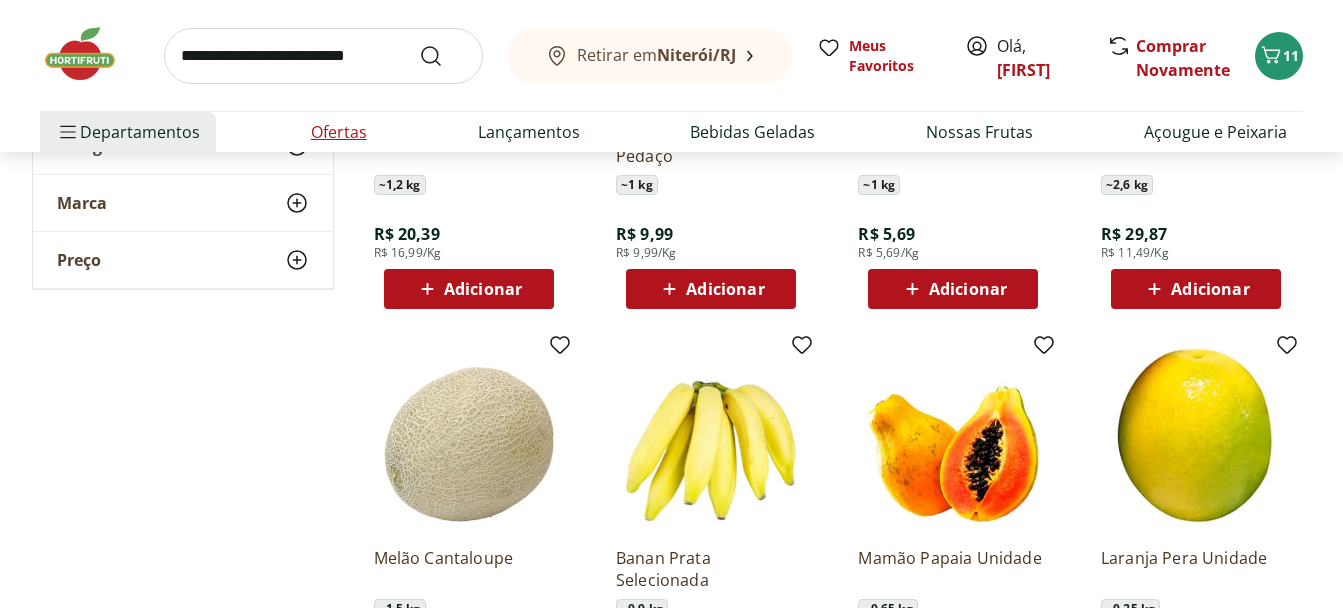 click on "Ofertas" at bounding box center [339, 132] 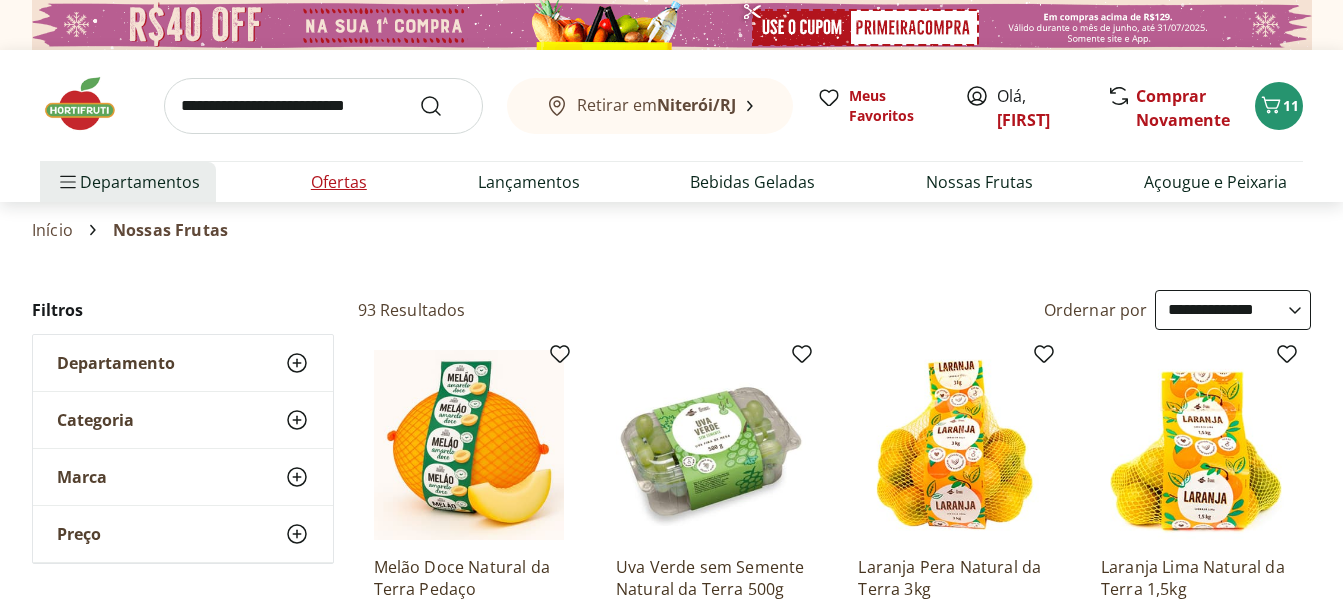 select on "**********" 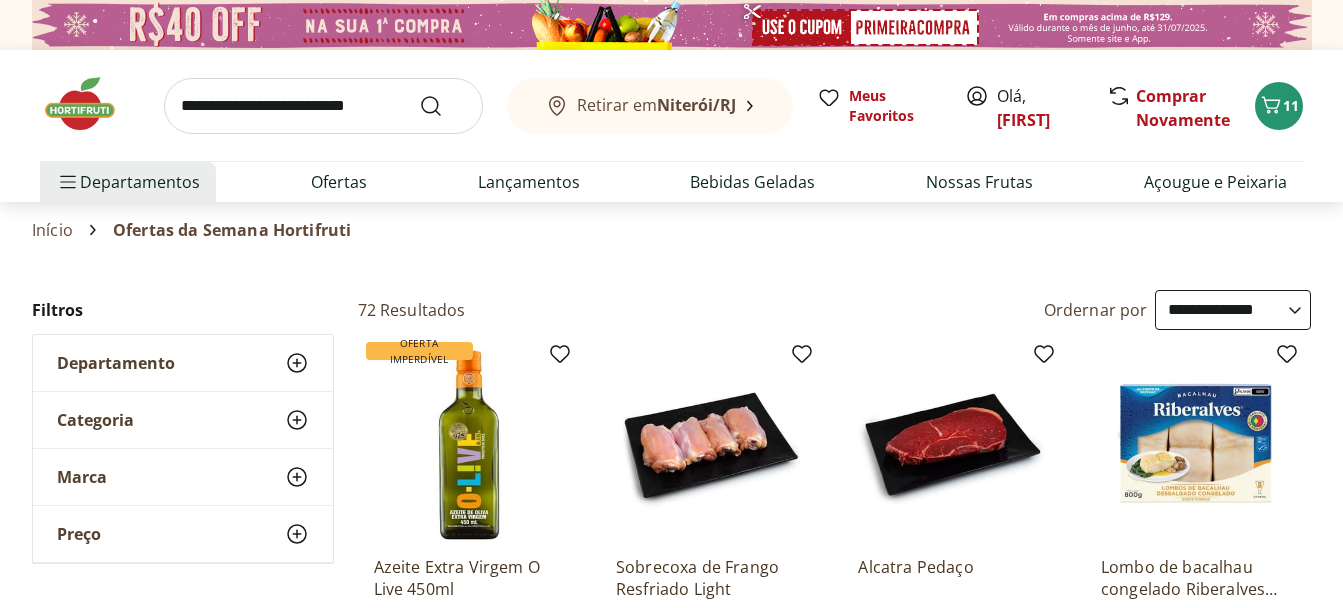 click at bounding box center [323, 106] 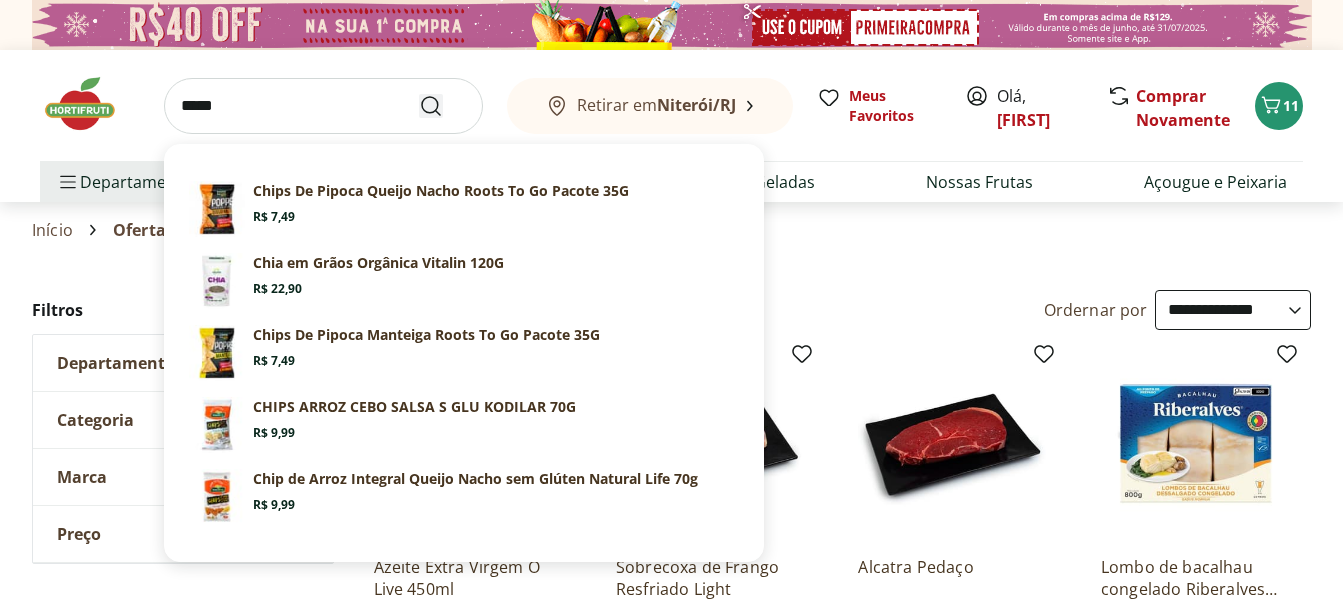 type on "*****" 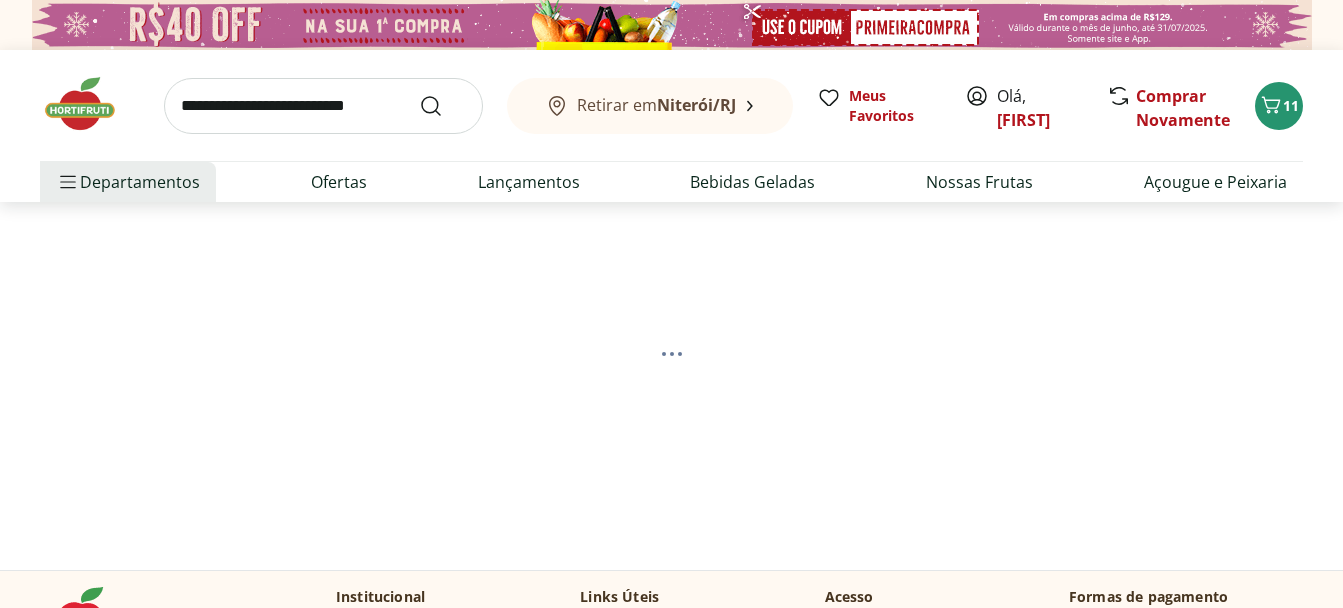 select on "**********" 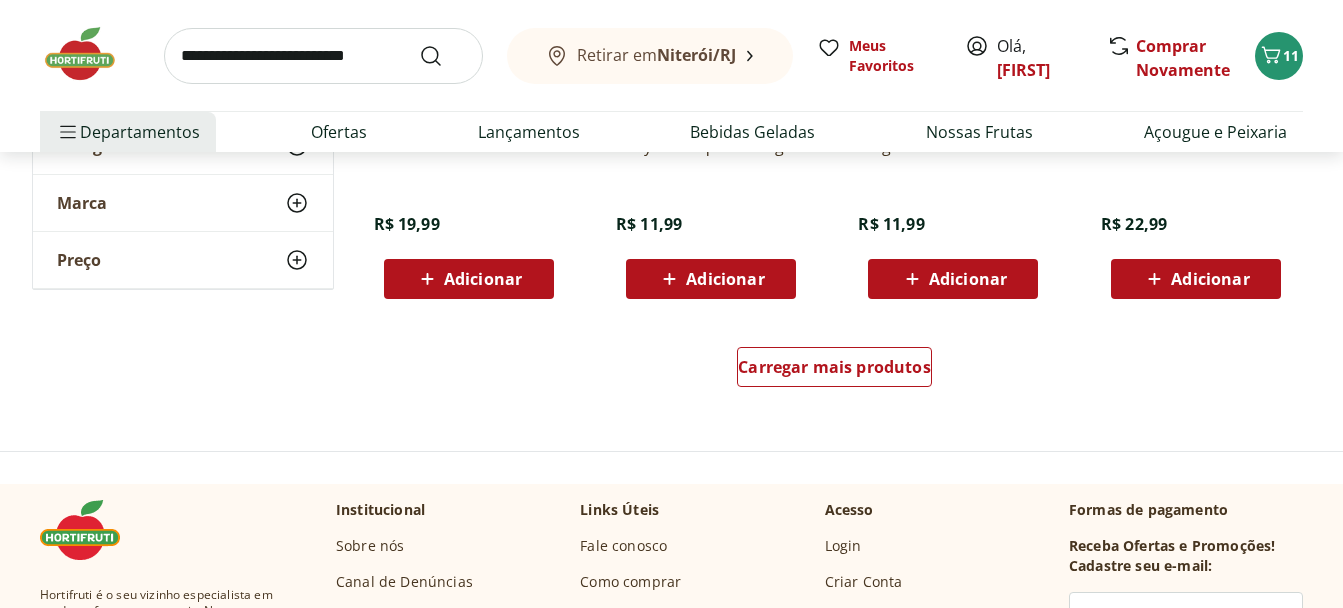 scroll, scrollTop: 1408, scrollLeft: 0, axis: vertical 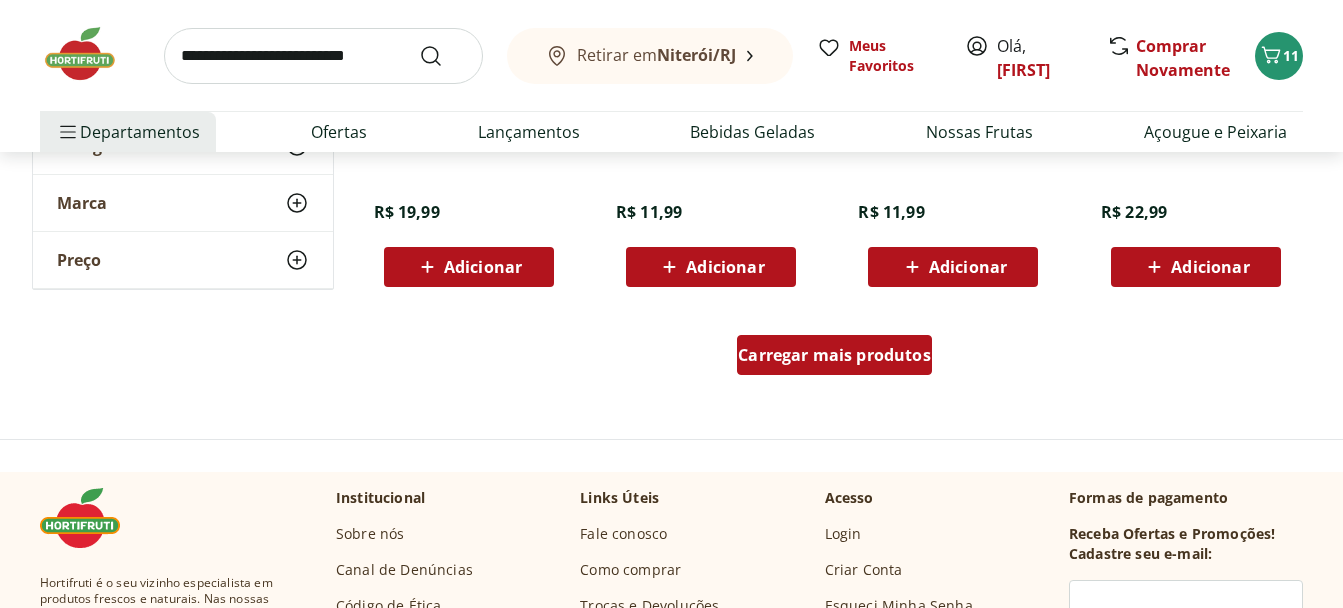 click on "Carregar mais produtos" at bounding box center [834, 355] 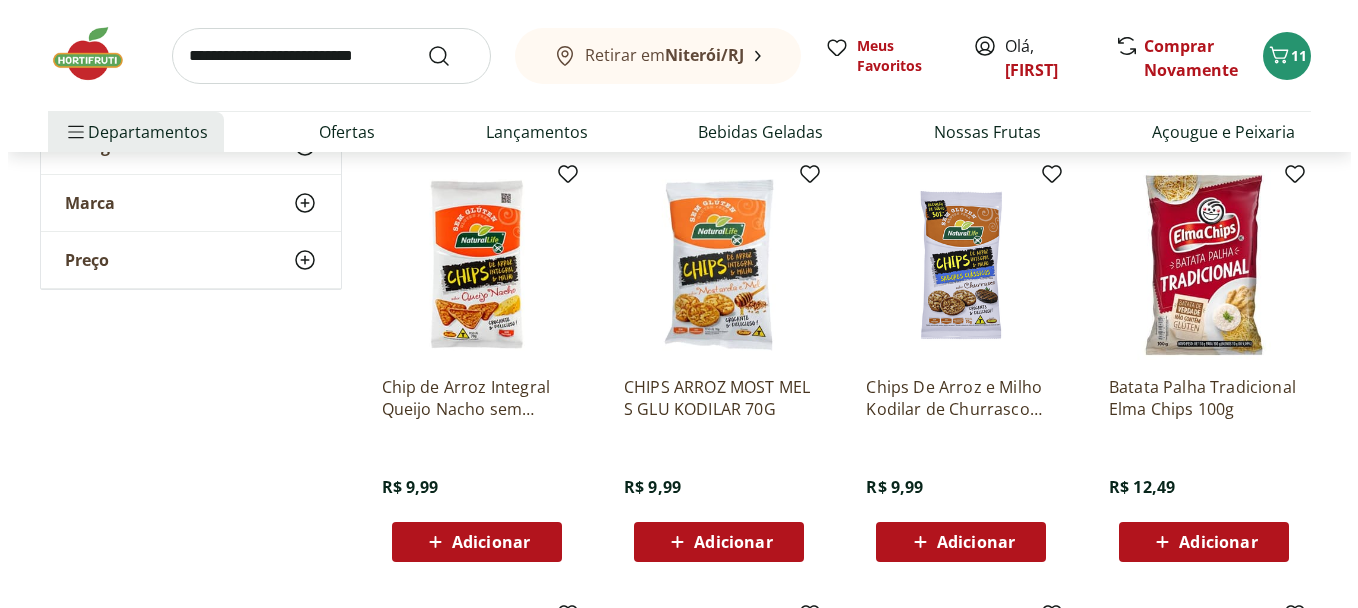 scroll, scrollTop: 635, scrollLeft: 0, axis: vertical 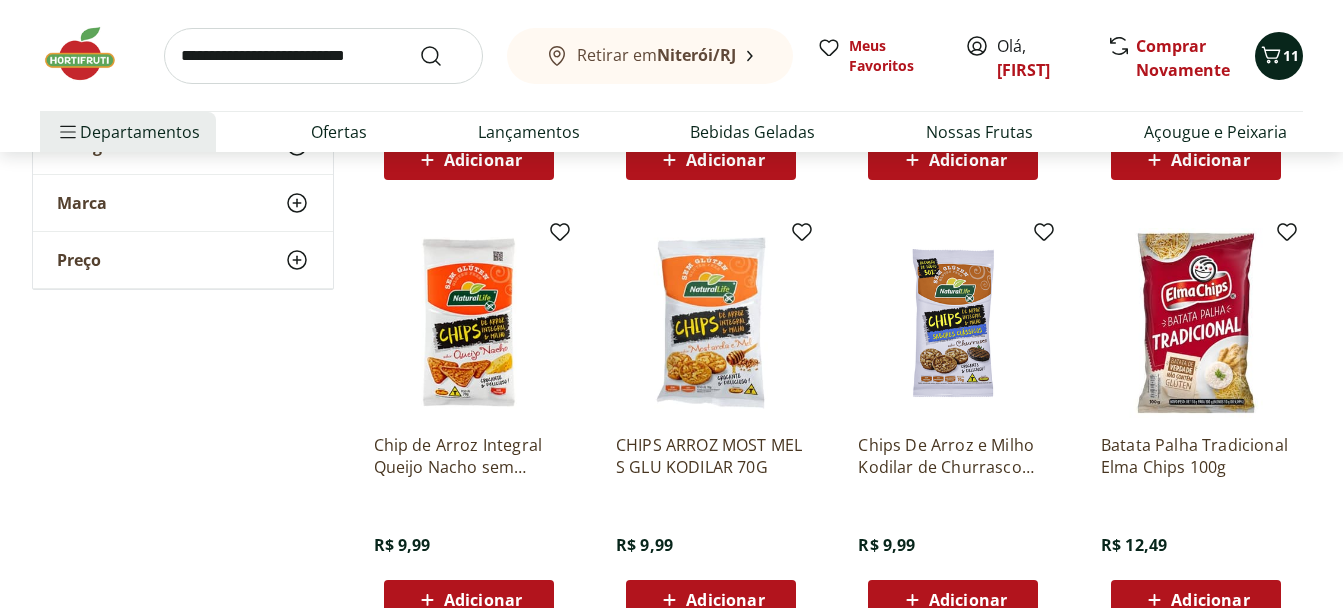 click 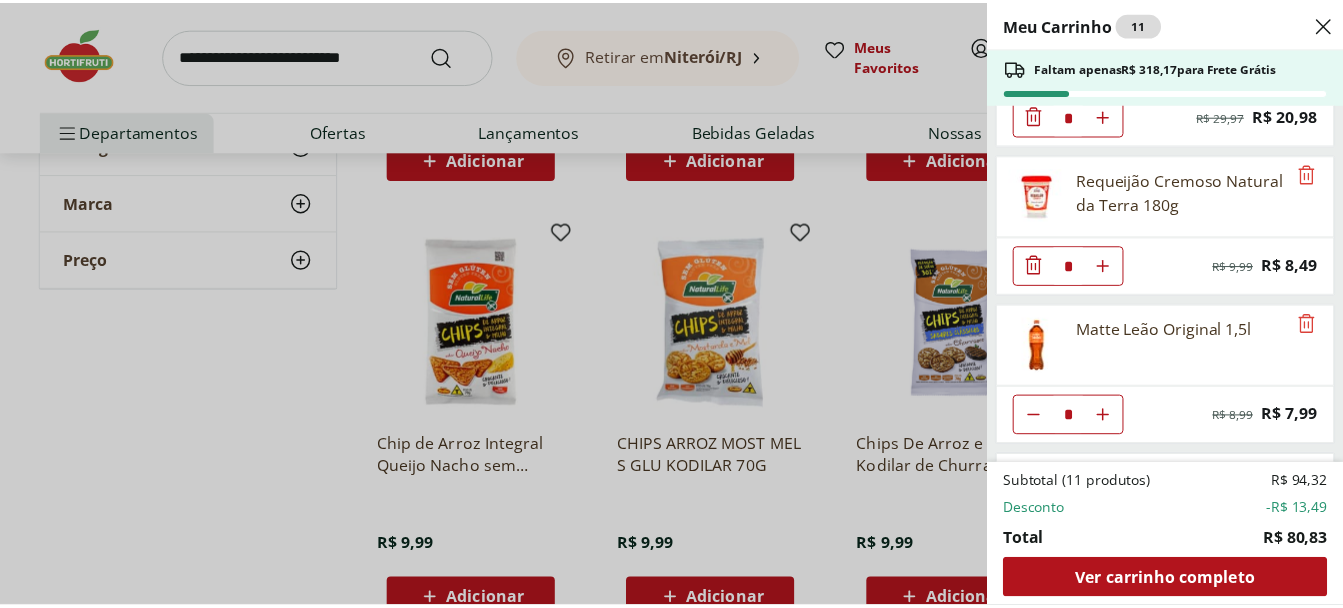 scroll, scrollTop: 0, scrollLeft: 0, axis: both 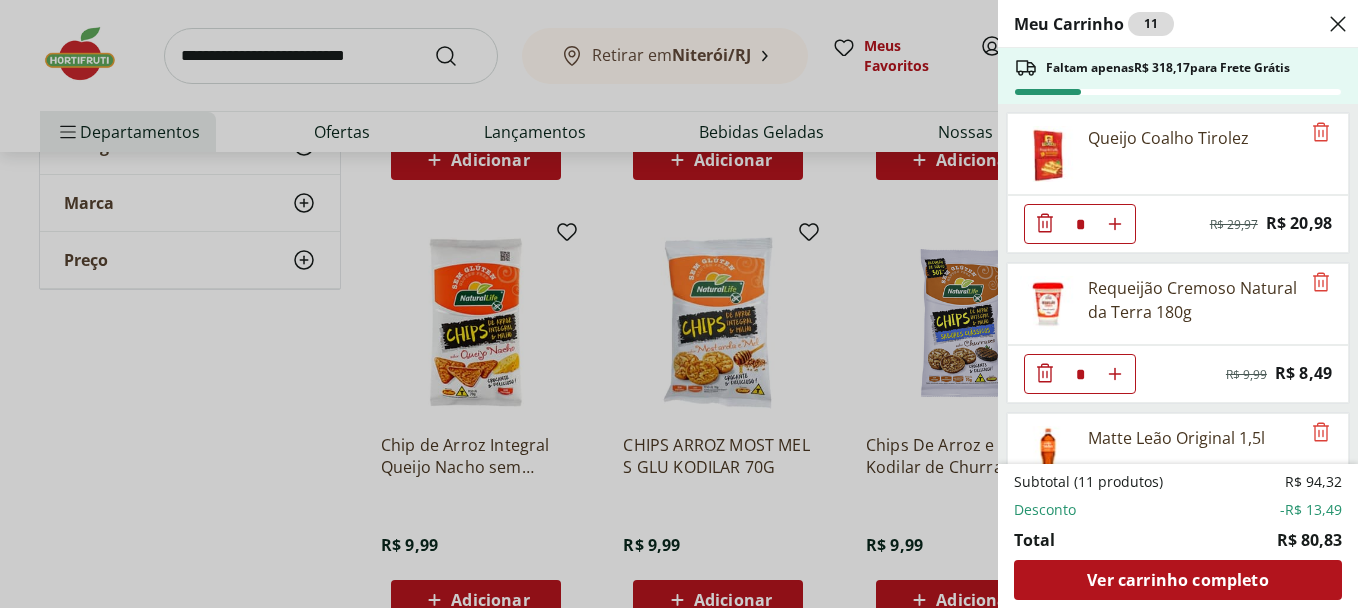click on "Meu Carrinho 11 Faltam apenas  R$ 318,17  para Frete Grátis Queijo Coalho Tirolez * Original price: R$ 29,97 Price: R$ 20,98 Requeijão Cremoso Natural da Terra 180g * Original price: R$ 9,99 Price: R$ 8,49 Matte Leão Original 1,5l * Original price: R$ 8,99 Price: R$ 7,99 Melão Doce Natural da Terra Pedaço * Price: R$ 17,99 Banana Maçã unidade * Price: R$ 1,88 Subtotal (11 produtos) R$ 94,32 Desconto -R$ 13,49 Total R$ 80,83 Ver carrinho completo" at bounding box center (679, 304) 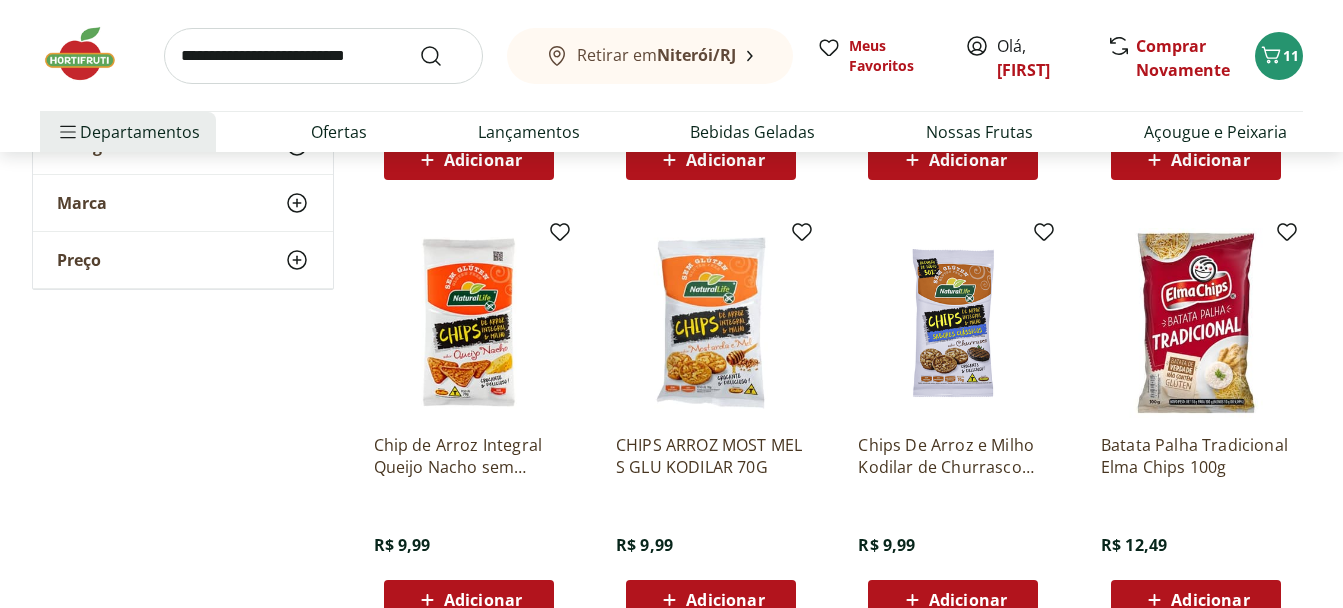 scroll, scrollTop: 0, scrollLeft: 0, axis: both 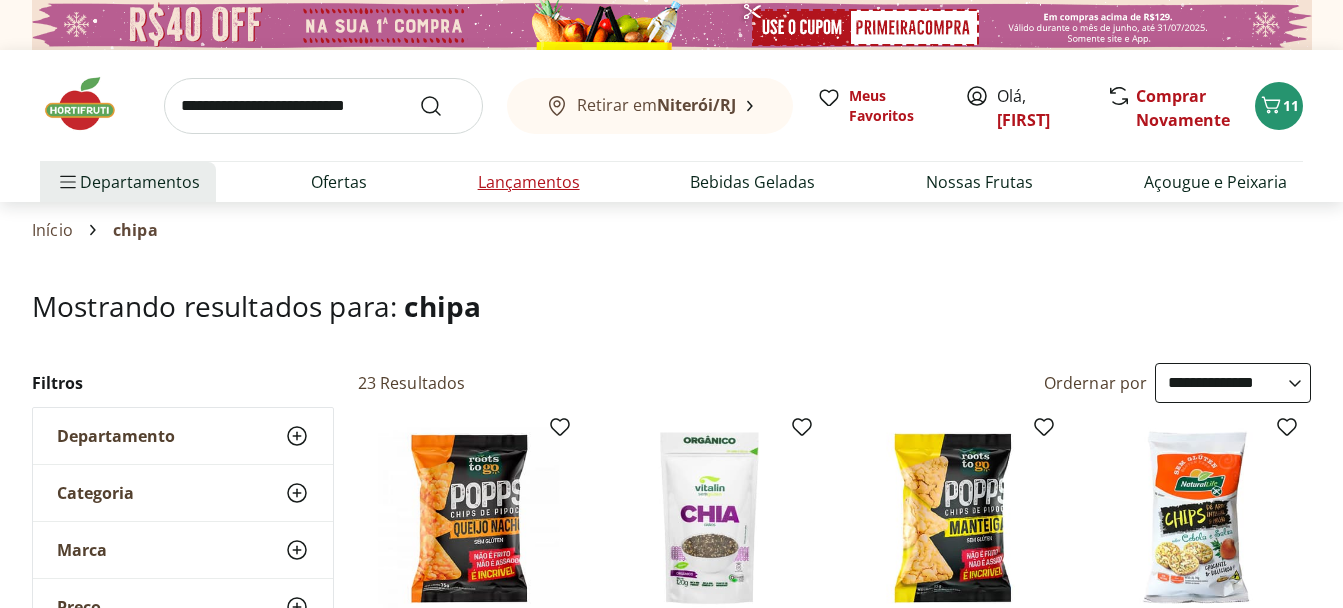 click on "Lançamentos" at bounding box center (529, 182) 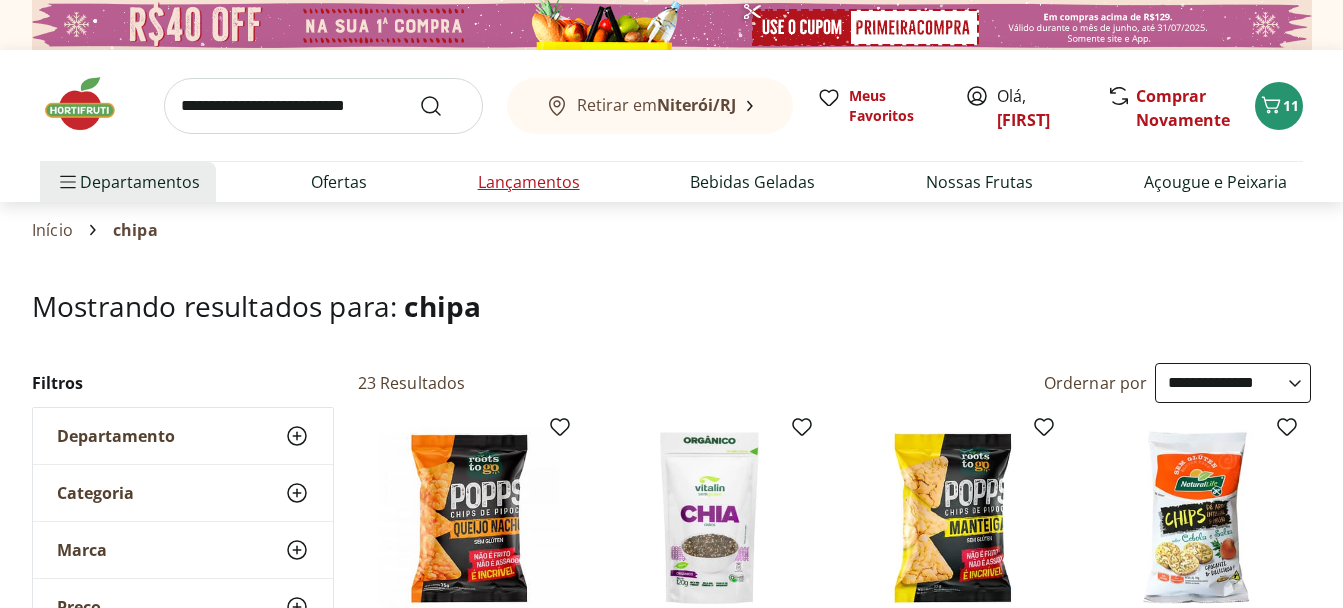 click on "Lançamentos" at bounding box center [529, 182] 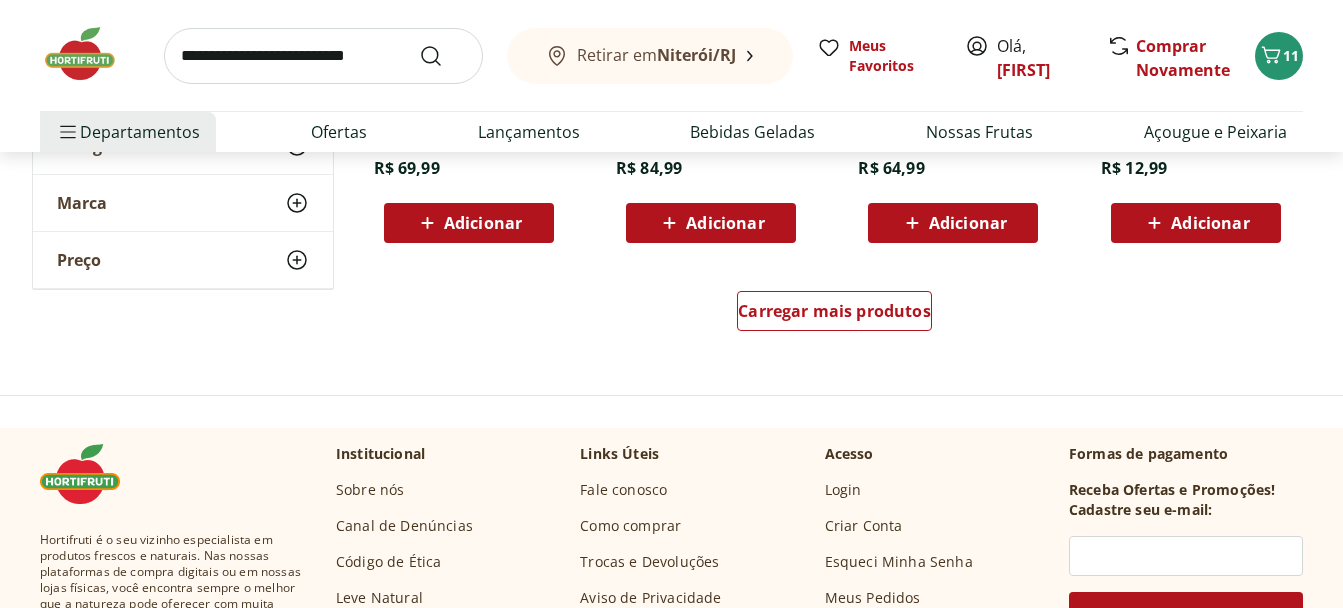 scroll, scrollTop: 1385, scrollLeft: 0, axis: vertical 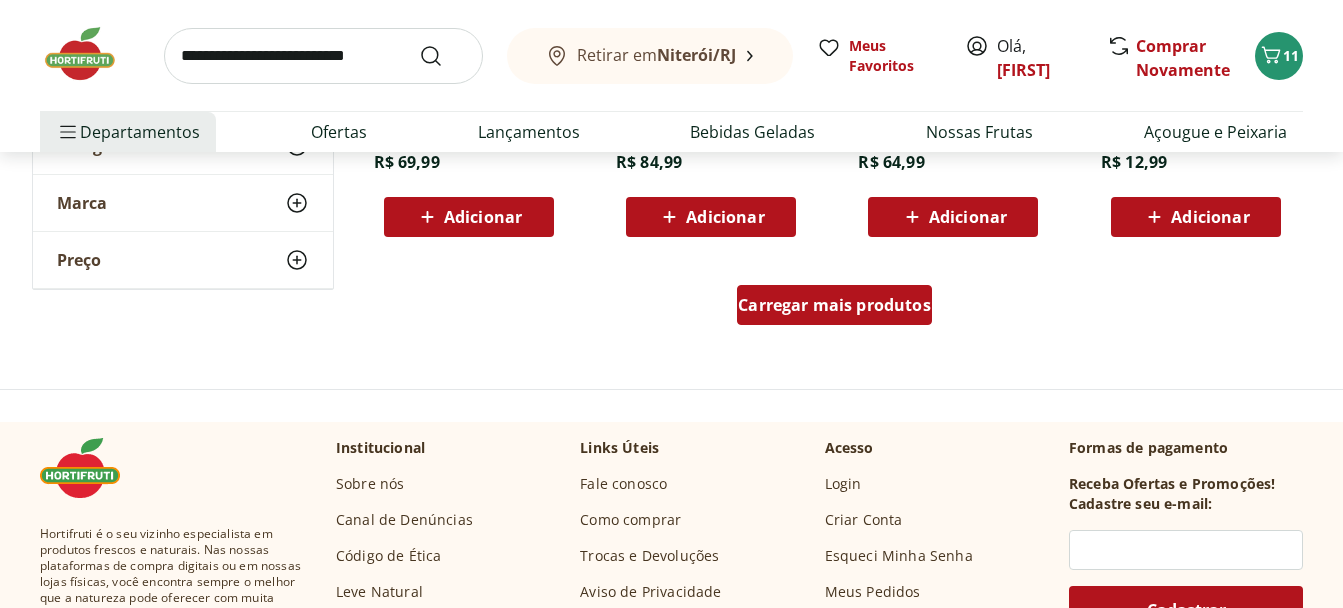 click on "Carregar mais produtos" at bounding box center [834, 305] 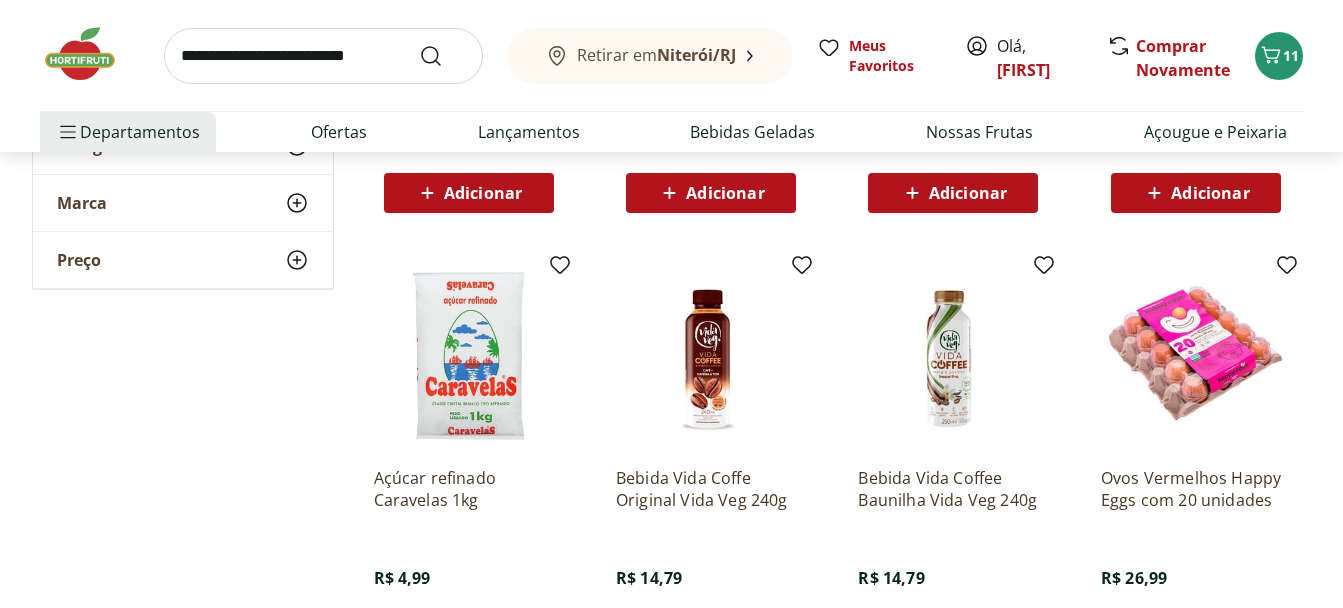 scroll, scrollTop: 2340, scrollLeft: 0, axis: vertical 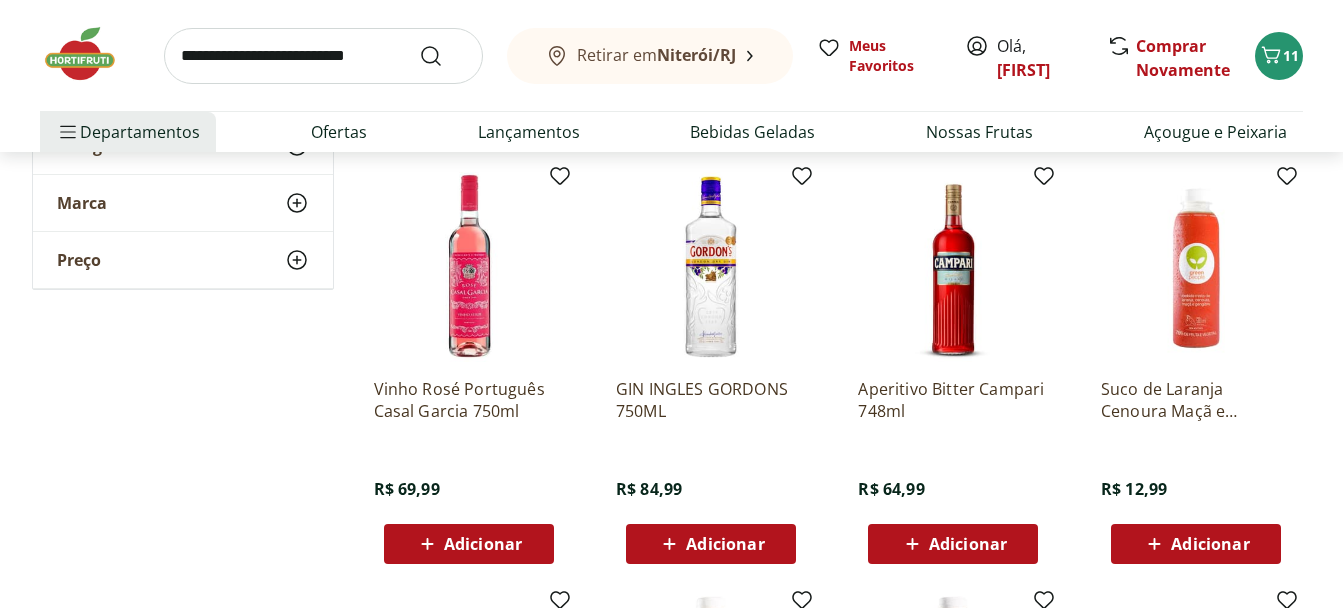 click at bounding box center [323, 56] 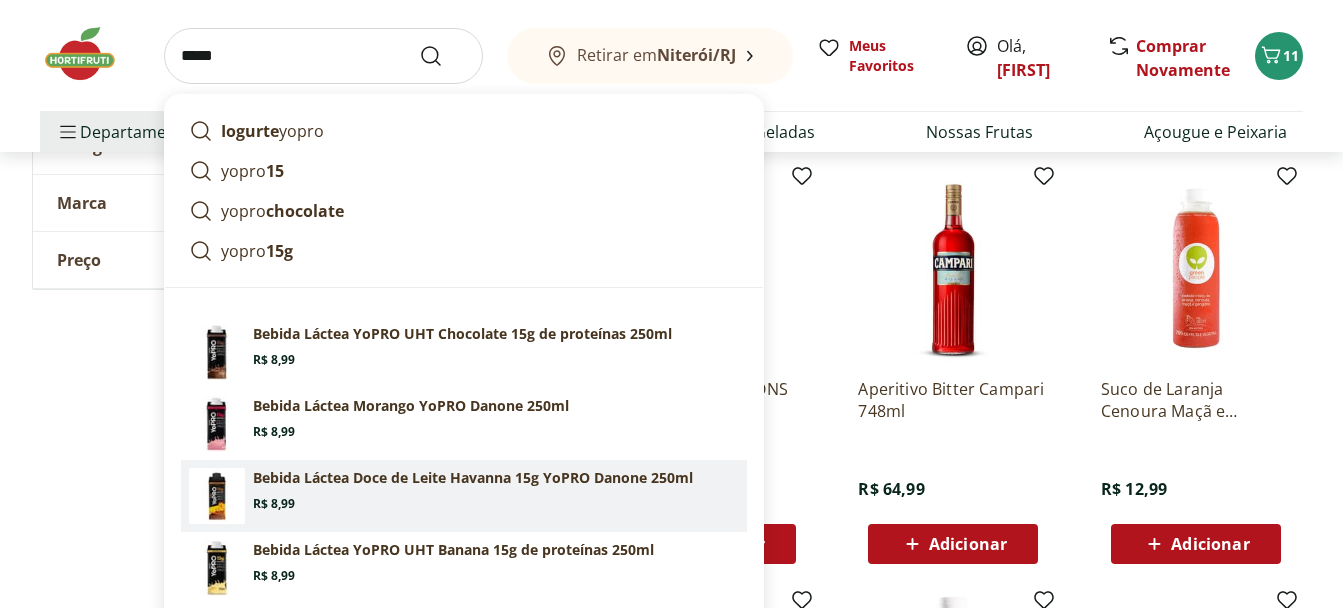 click on "Bebida Láctea Doce de Leite Havanna 15g YoPRO Danone 250ml Price: R$ 8,99" at bounding box center (496, 490) 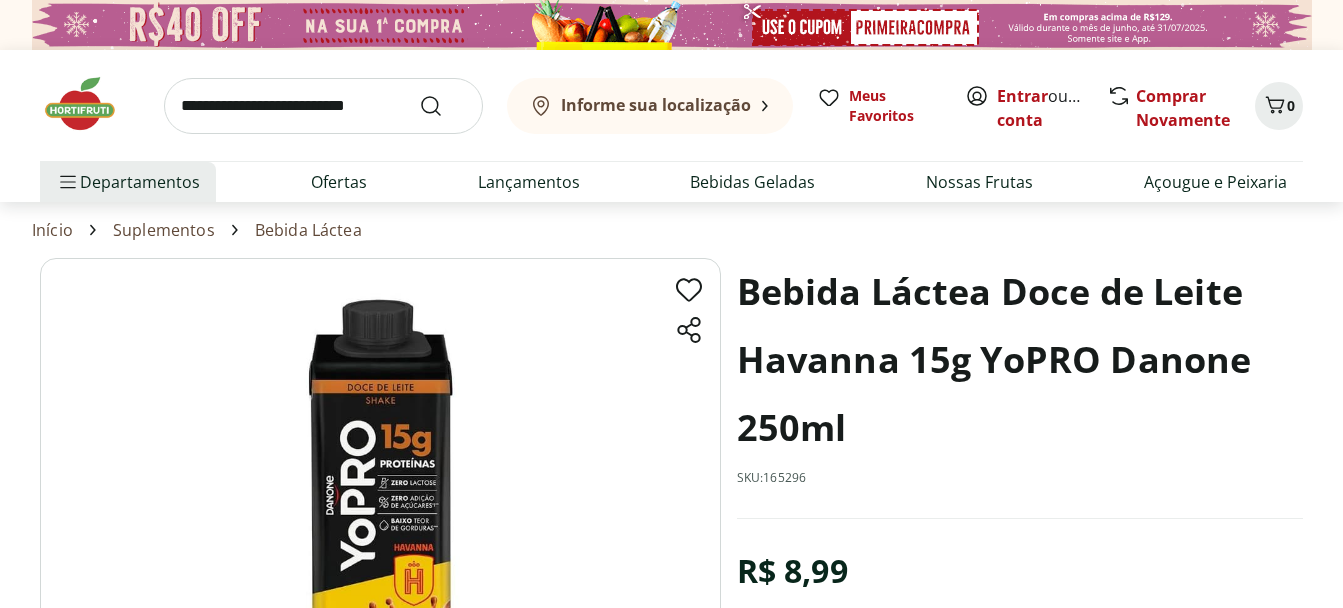 scroll, scrollTop: 0, scrollLeft: 0, axis: both 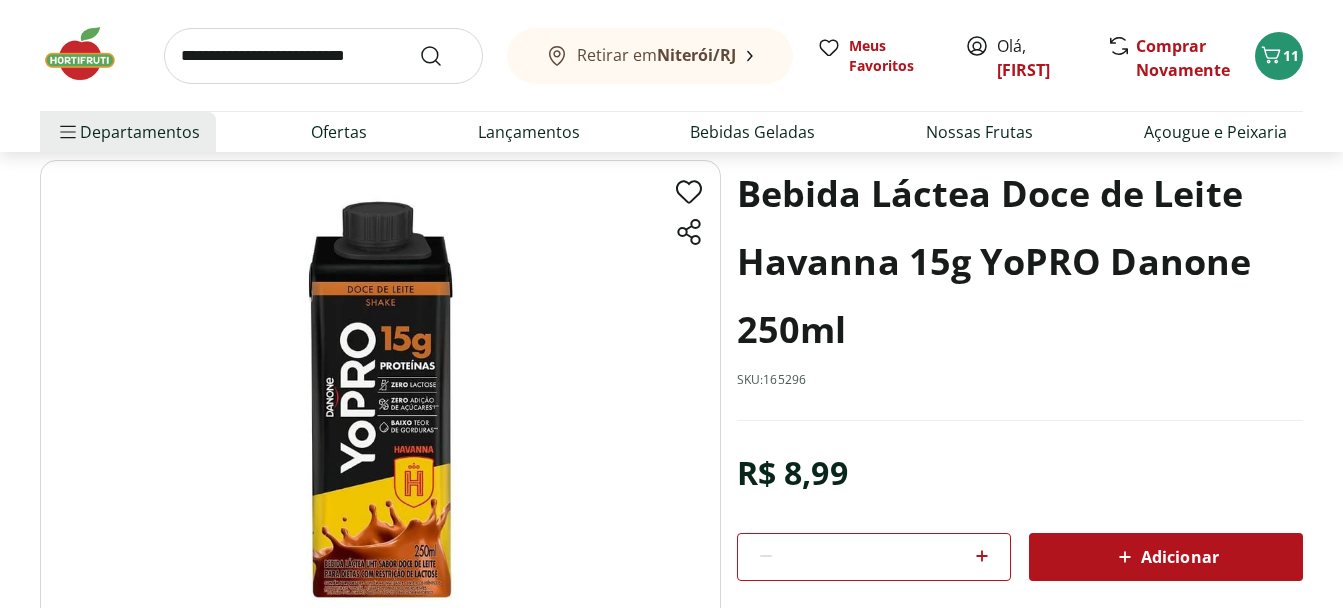 click on "Adicionar" at bounding box center (1166, 557) 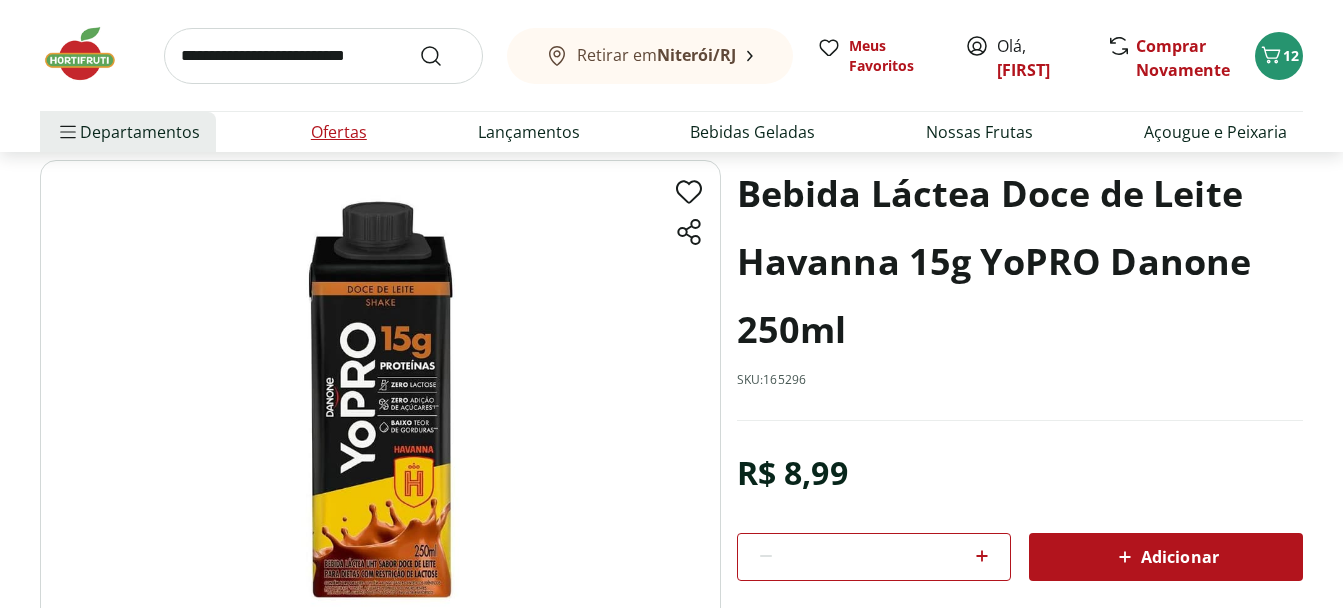 click on "Ofertas" at bounding box center (339, 132) 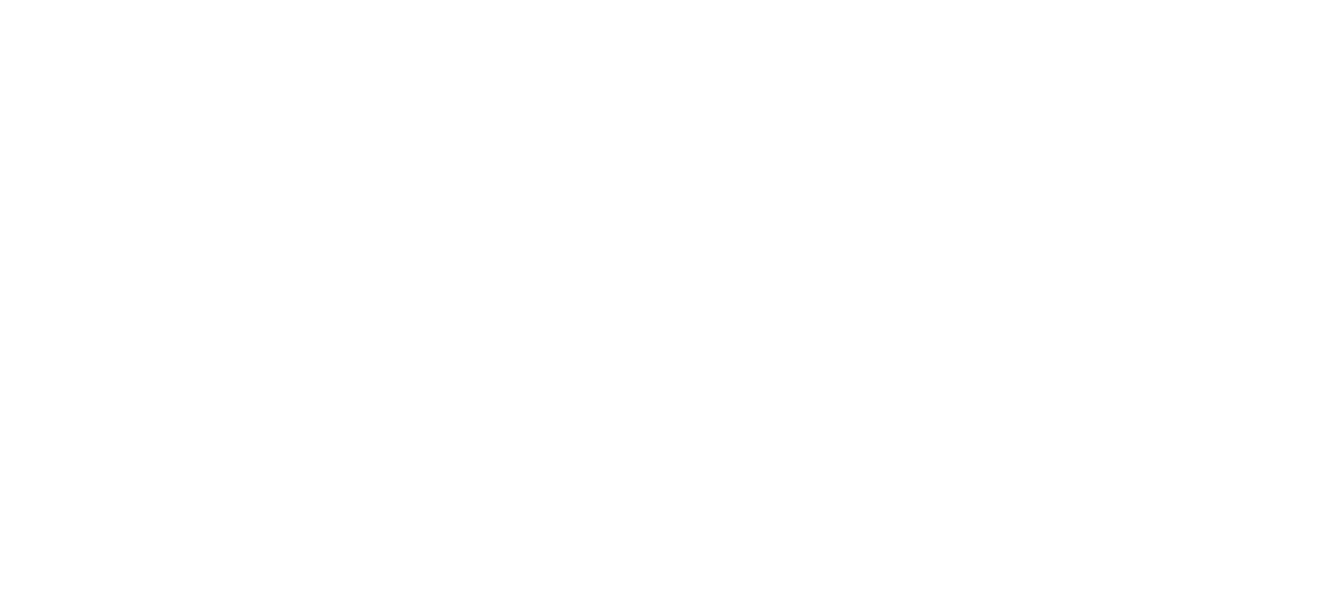 scroll, scrollTop: 0, scrollLeft: 0, axis: both 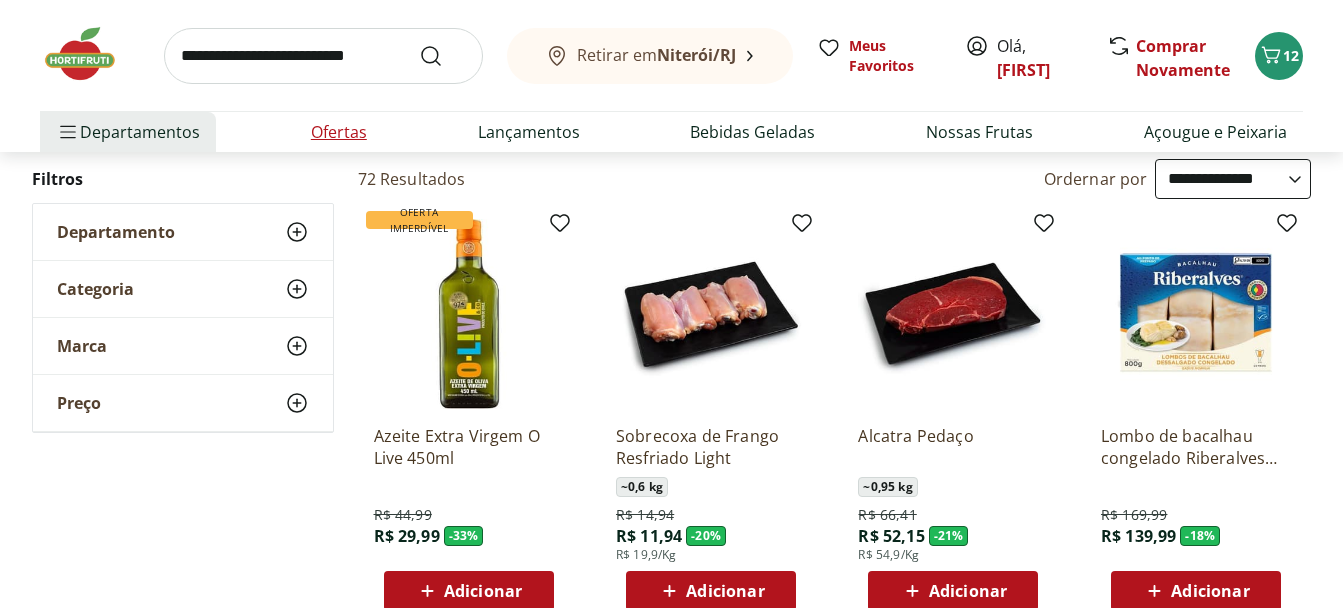 click on "Ofertas" at bounding box center (339, 132) 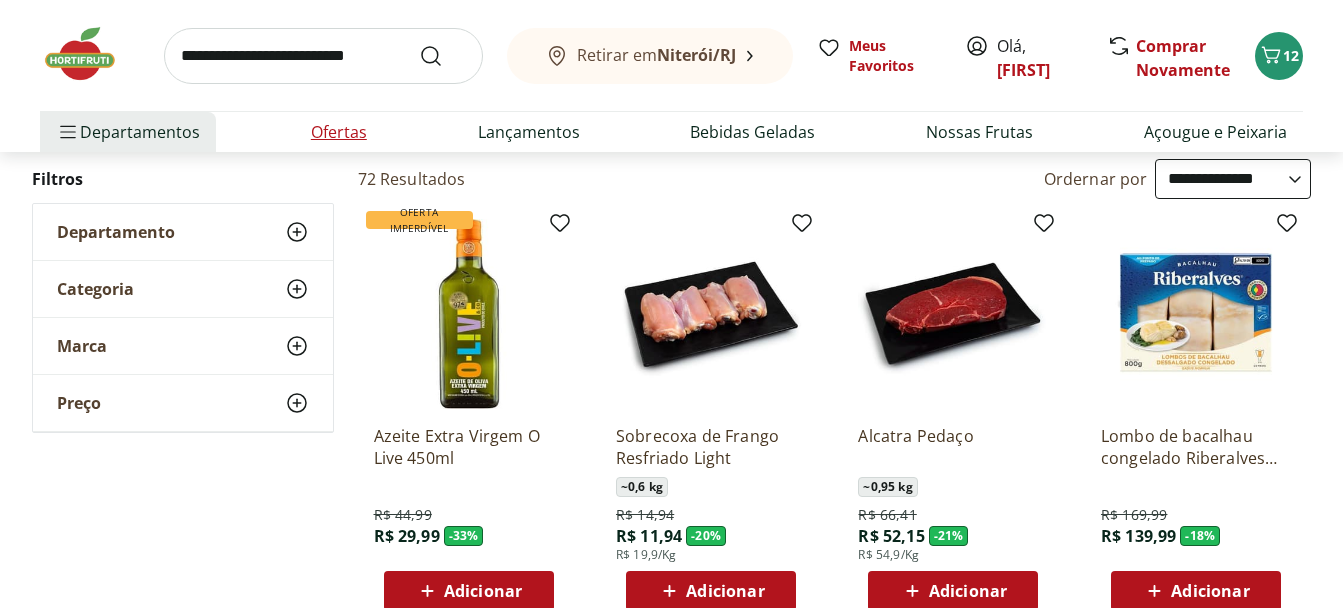 scroll, scrollTop: 0, scrollLeft: 0, axis: both 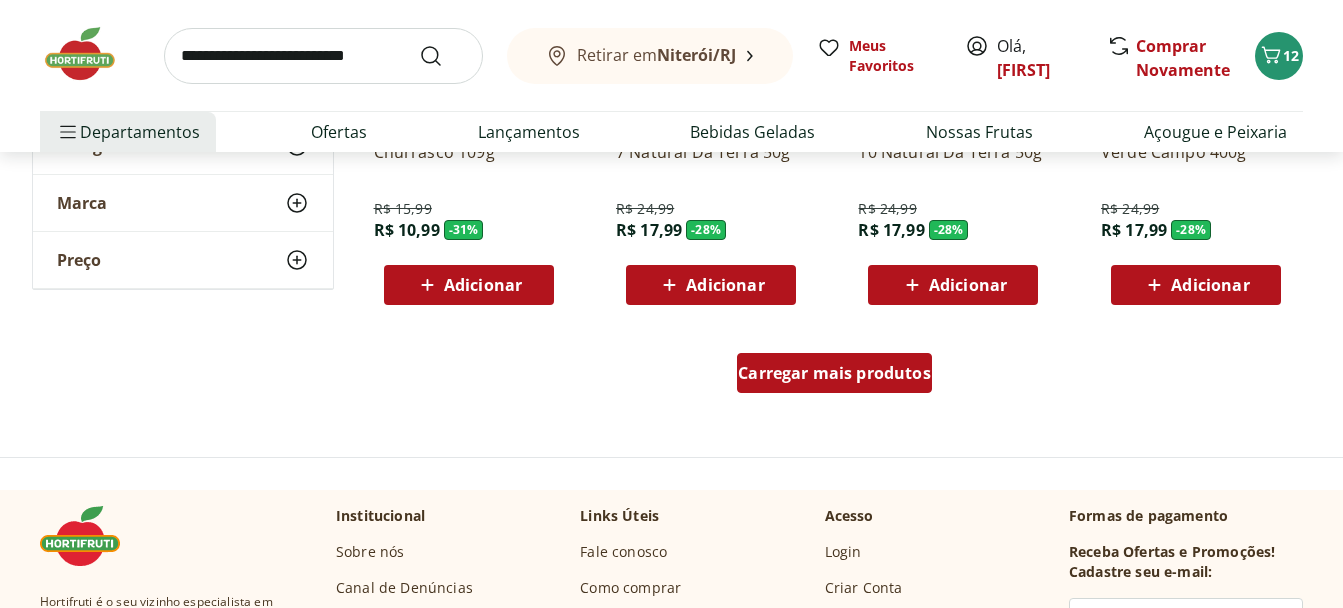 click on "Carregar mais produtos" at bounding box center [834, 373] 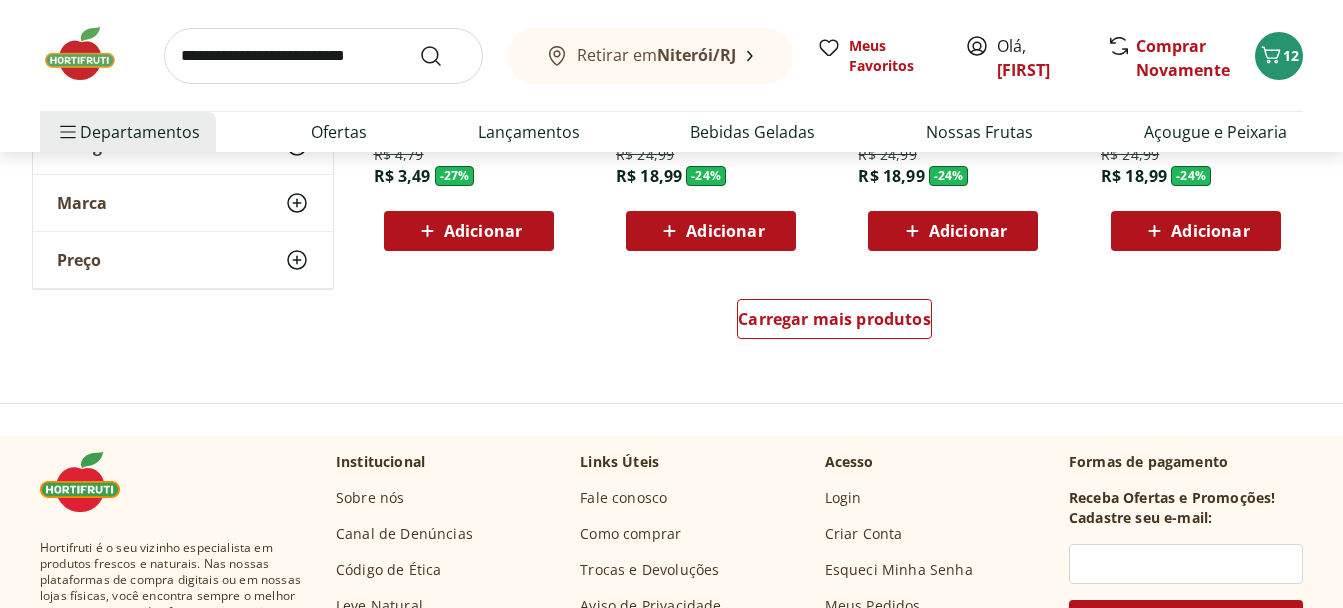 scroll, scrollTop: 2700, scrollLeft: 0, axis: vertical 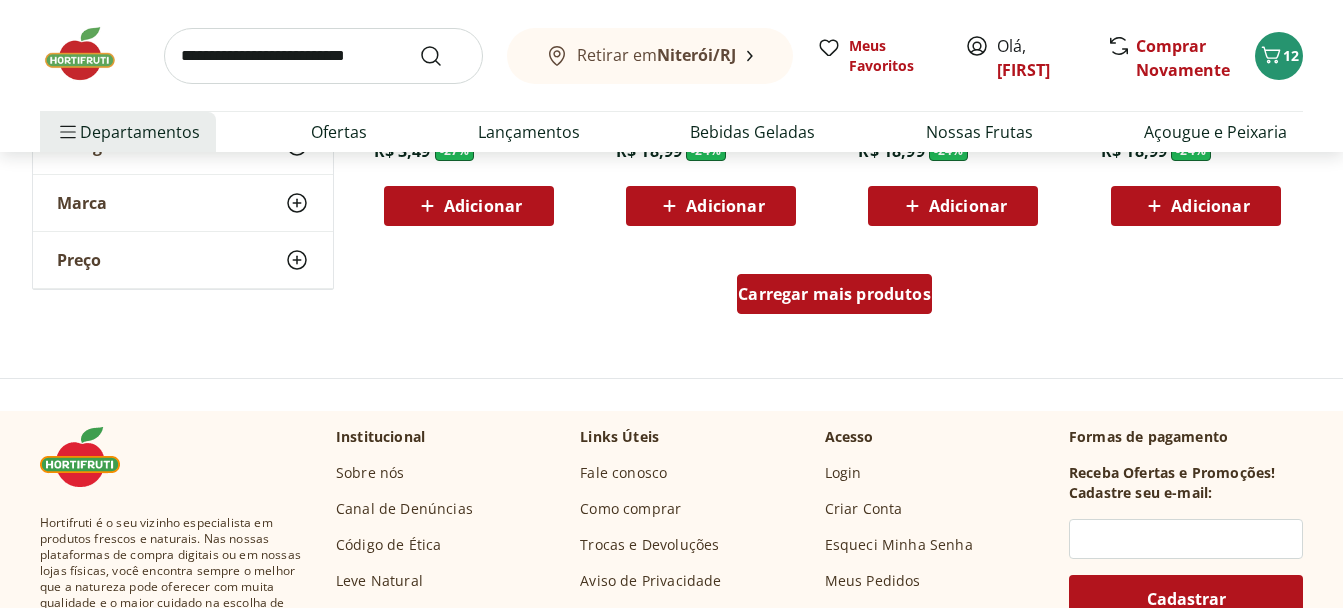 click on "Carregar mais produtos" at bounding box center [834, 294] 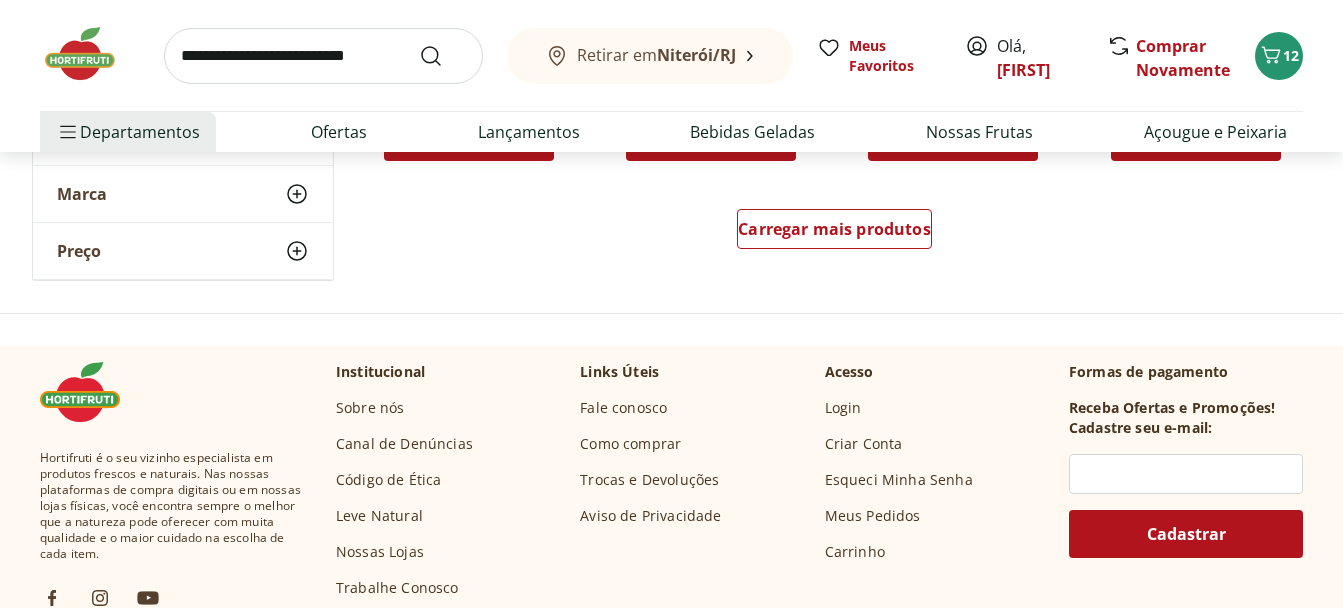 scroll, scrollTop: 4112, scrollLeft: 0, axis: vertical 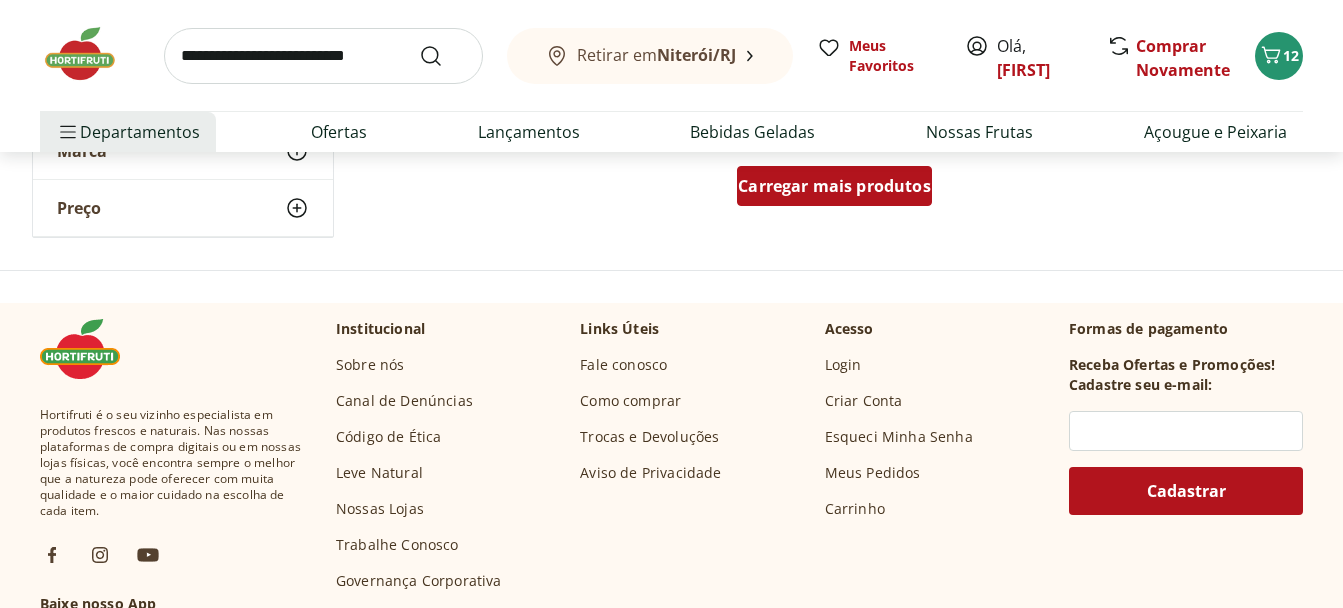click on "Carregar mais produtos" at bounding box center [834, 186] 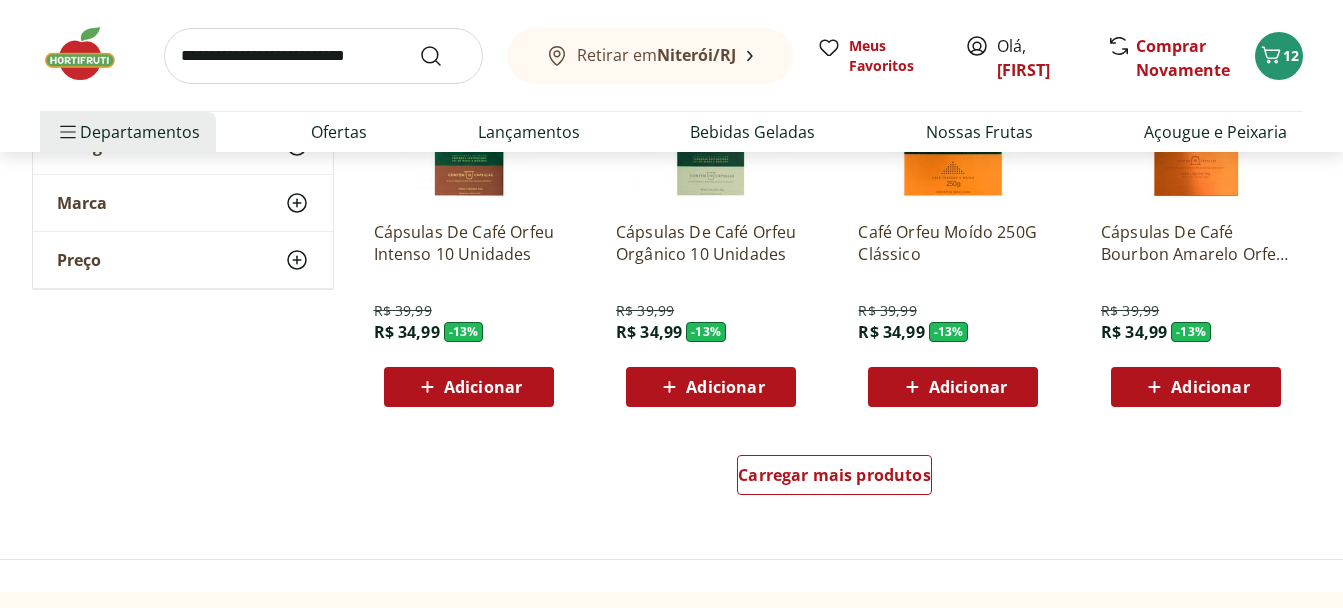 scroll, scrollTop: 5140, scrollLeft: 0, axis: vertical 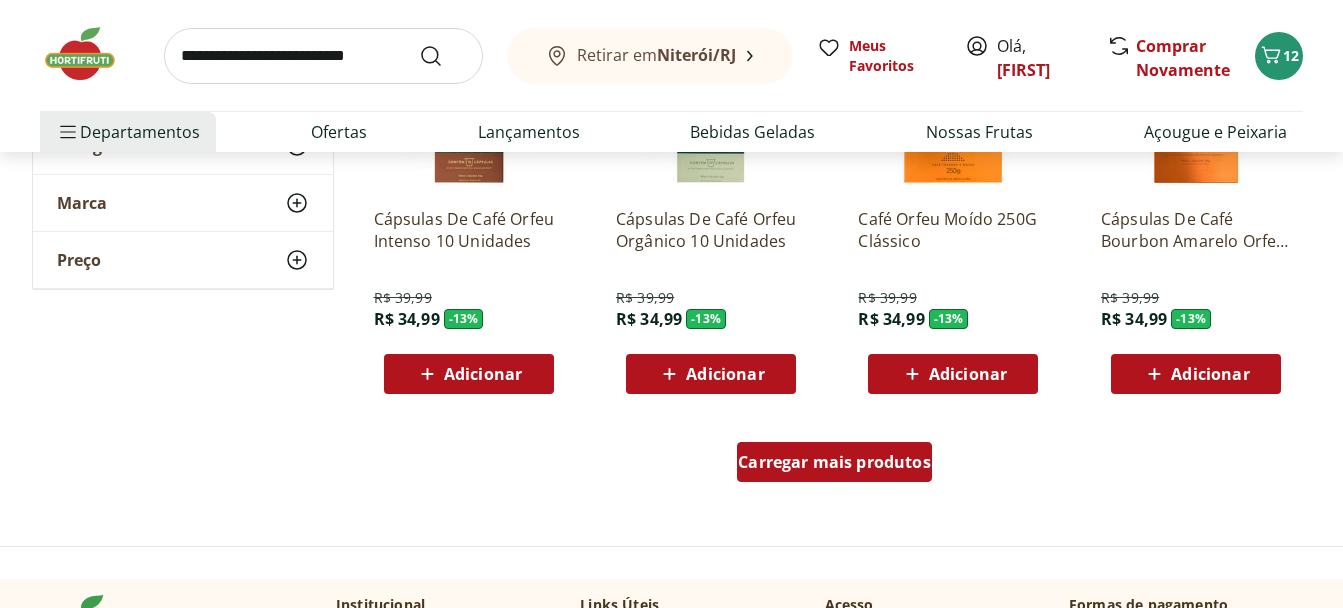 click on "Carregar mais produtos" at bounding box center (834, 462) 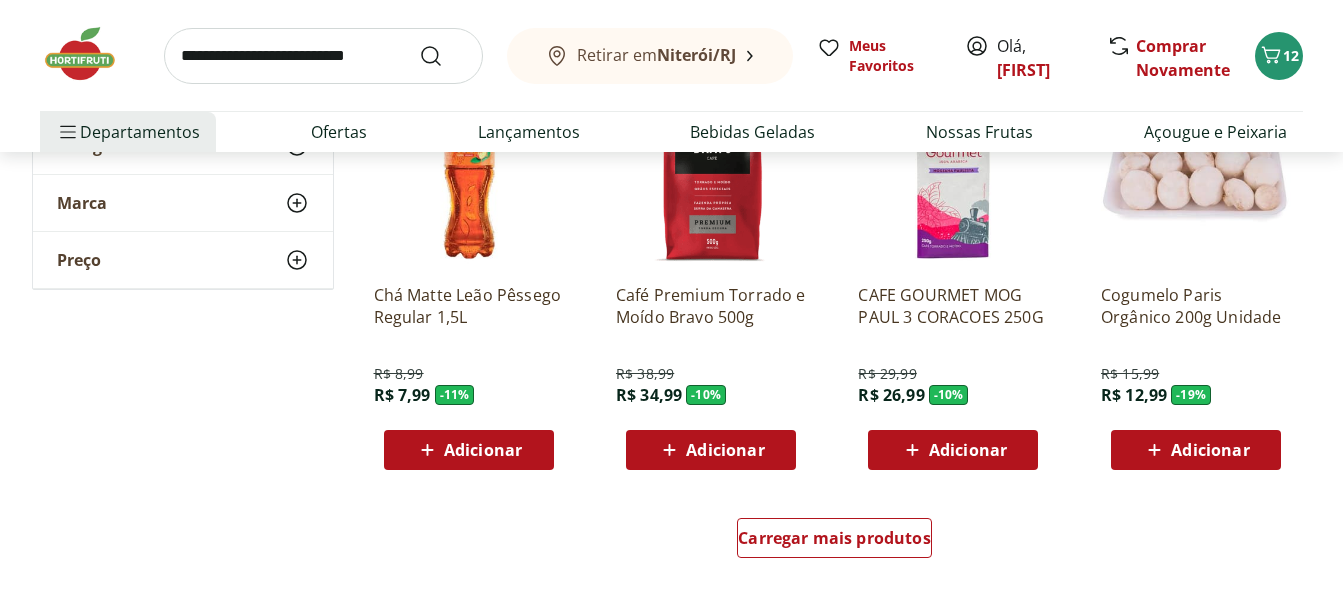 scroll, scrollTop: 6536, scrollLeft: 0, axis: vertical 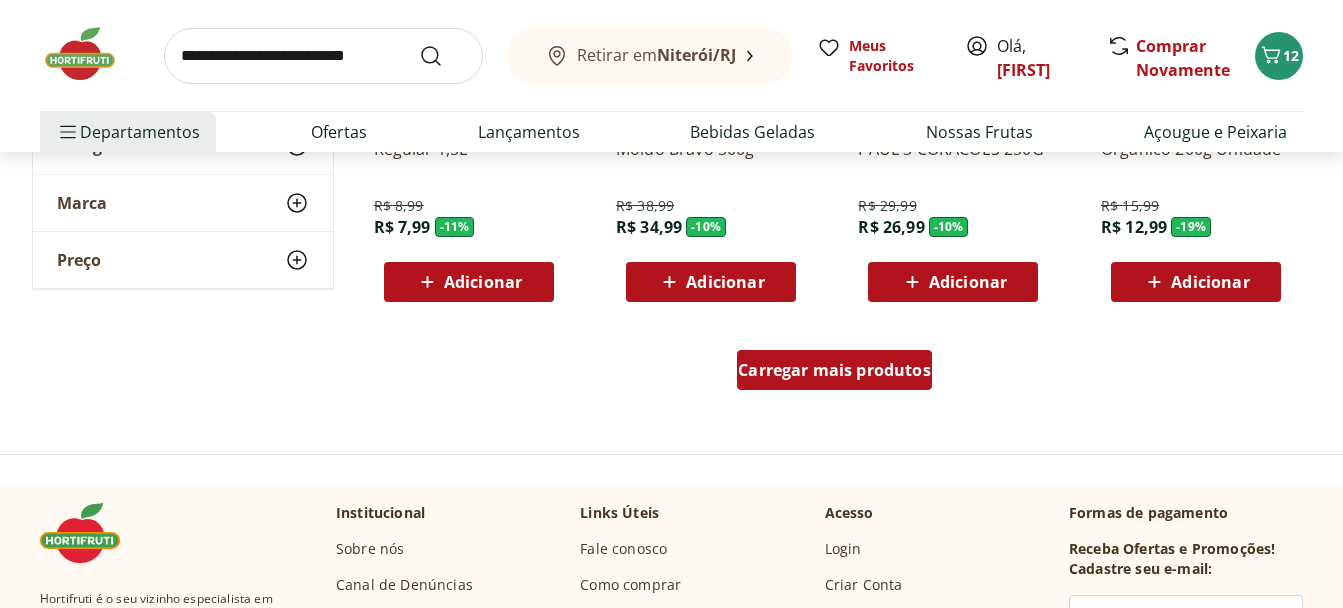 click on "Carregar mais produtos" at bounding box center [834, 370] 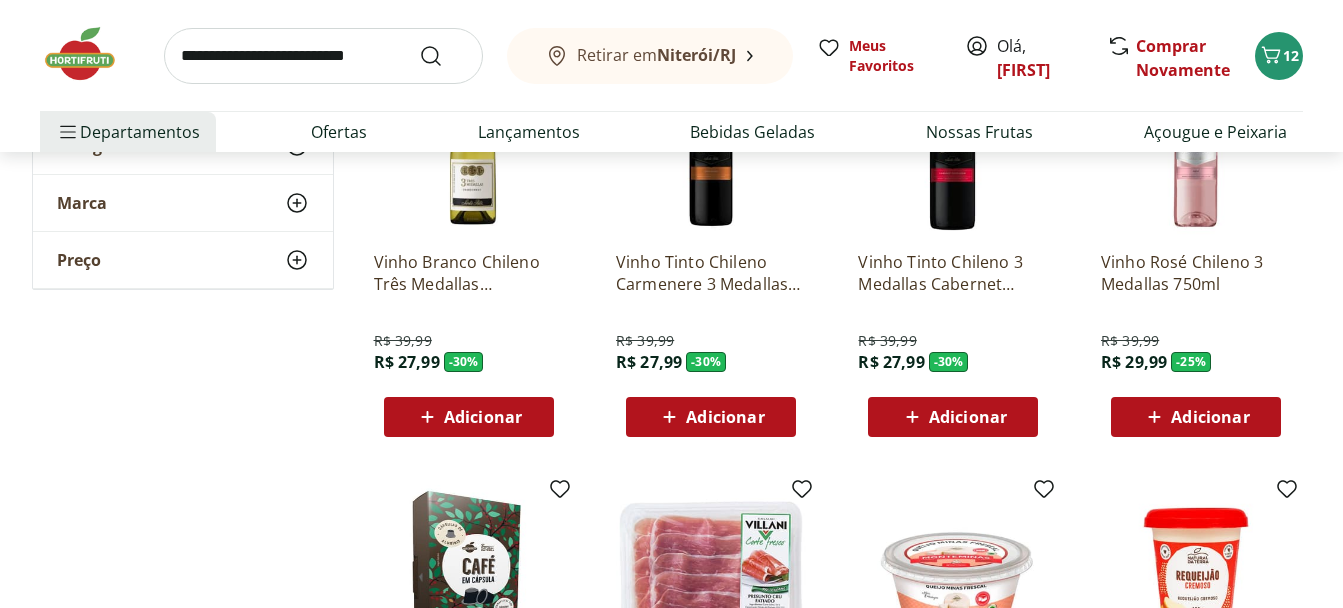 scroll, scrollTop: 1084, scrollLeft: 0, axis: vertical 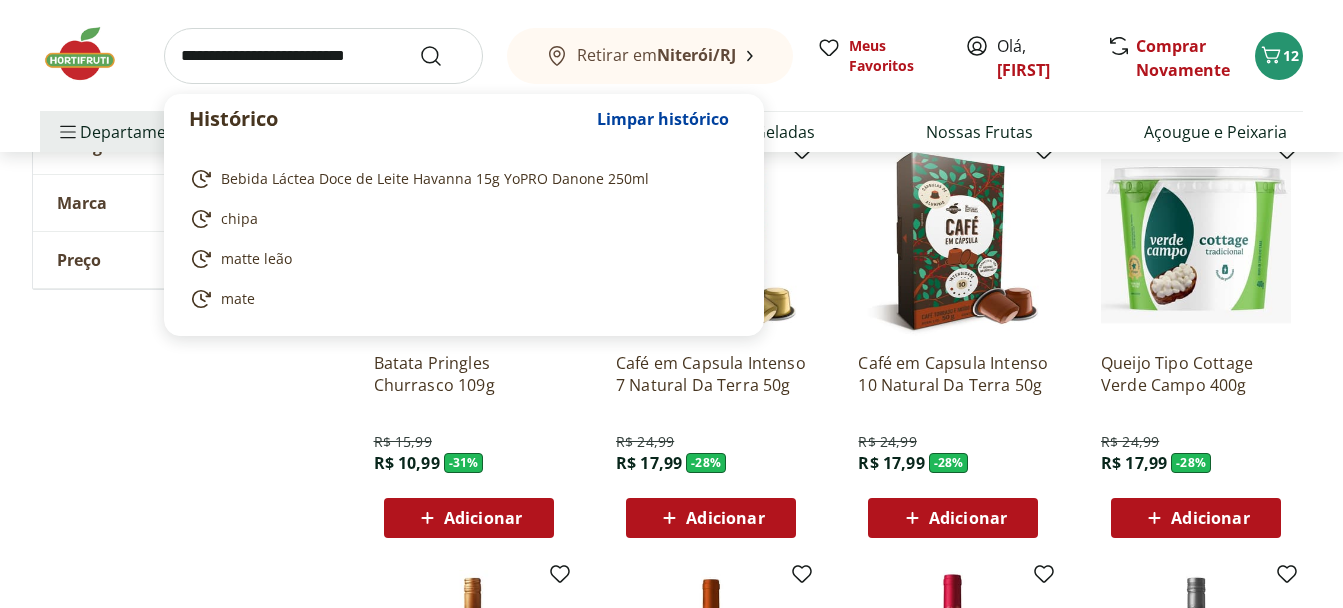 click at bounding box center (323, 56) 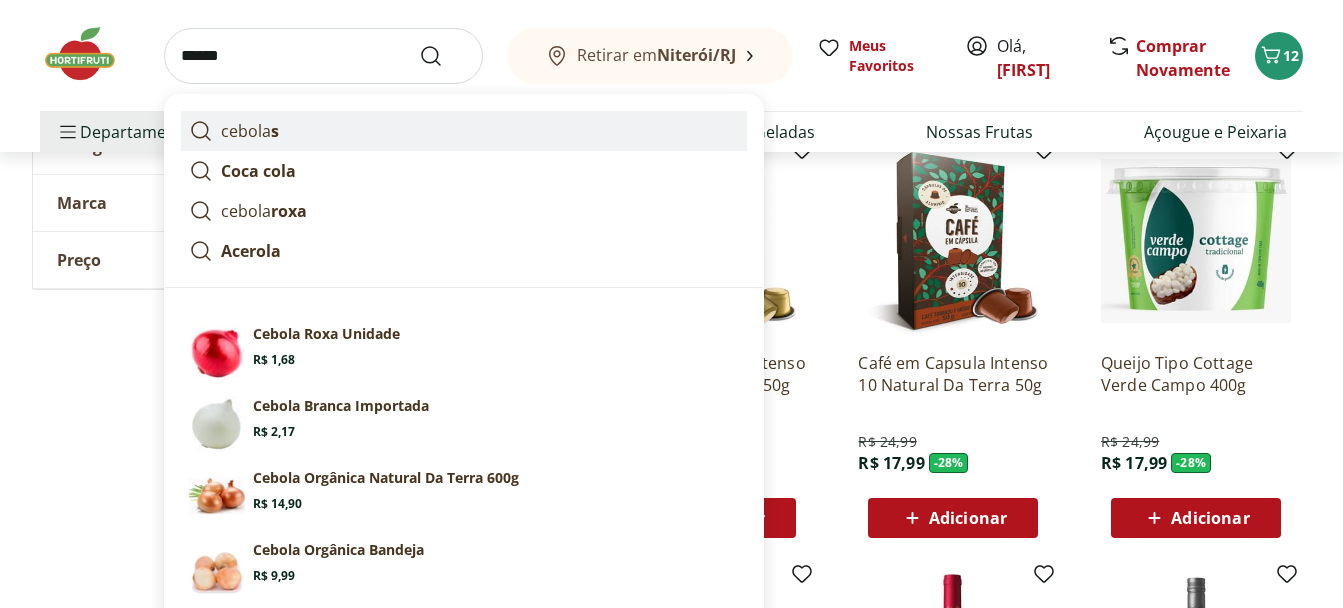 click on "cebola s" at bounding box center [250, 131] 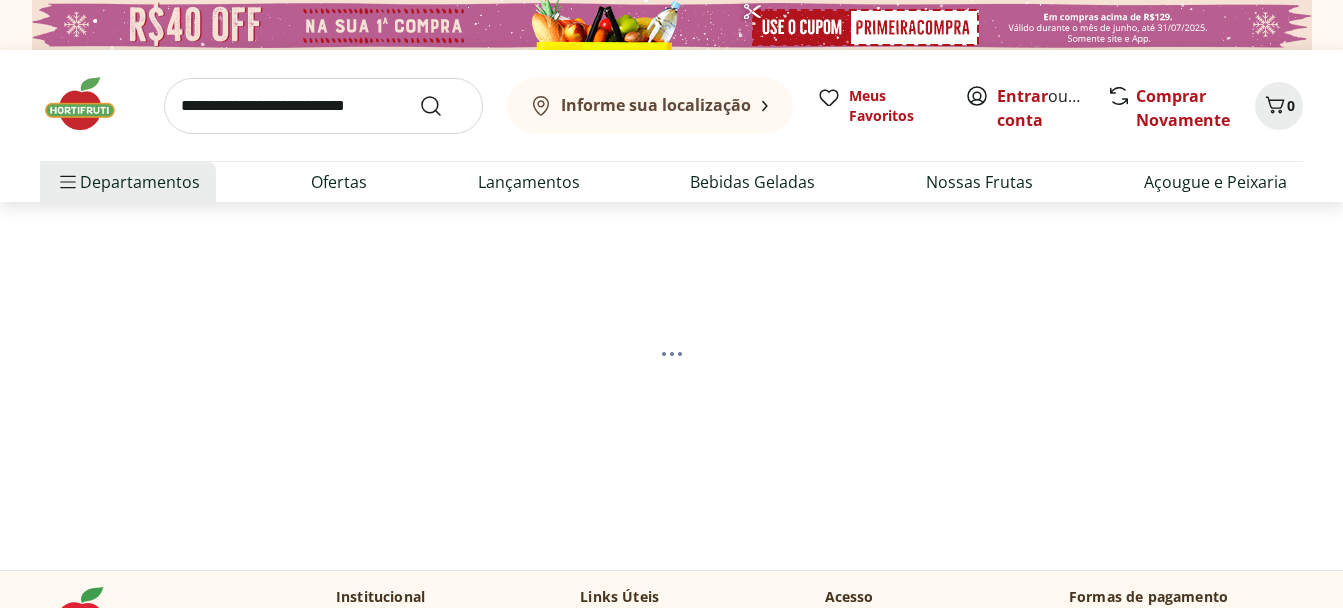 scroll, scrollTop: 0, scrollLeft: 0, axis: both 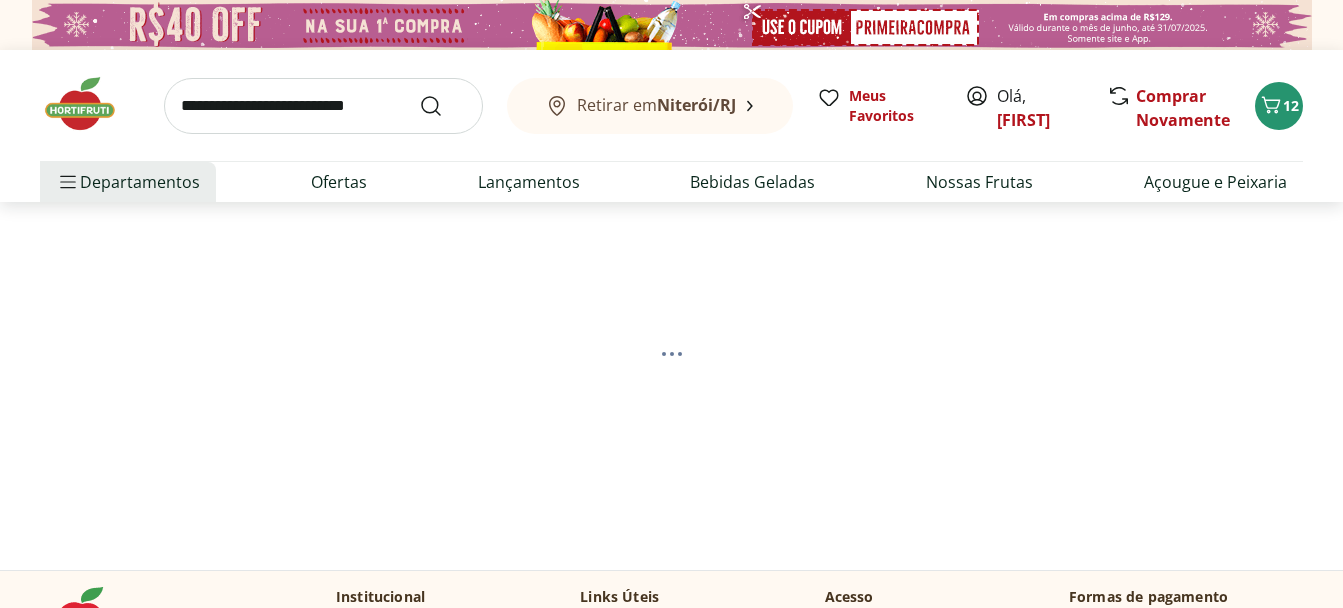 select on "**********" 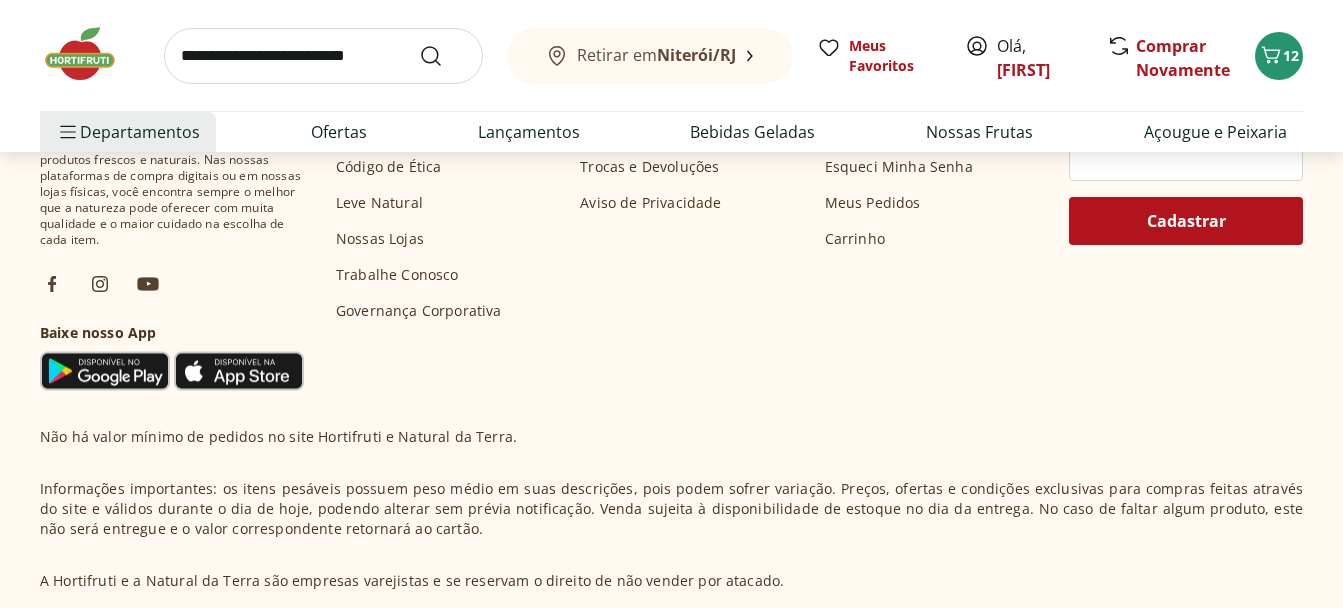 scroll, scrollTop: 1415, scrollLeft: 0, axis: vertical 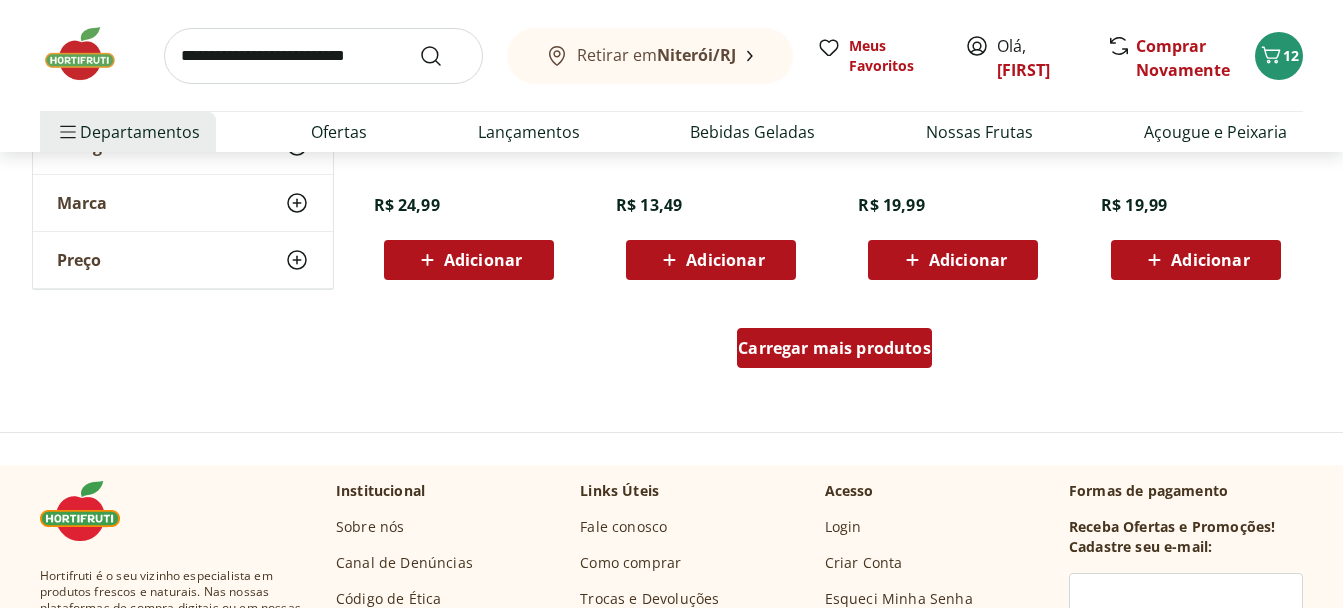 click on "Carregar mais produtos" at bounding box center (834, 348) 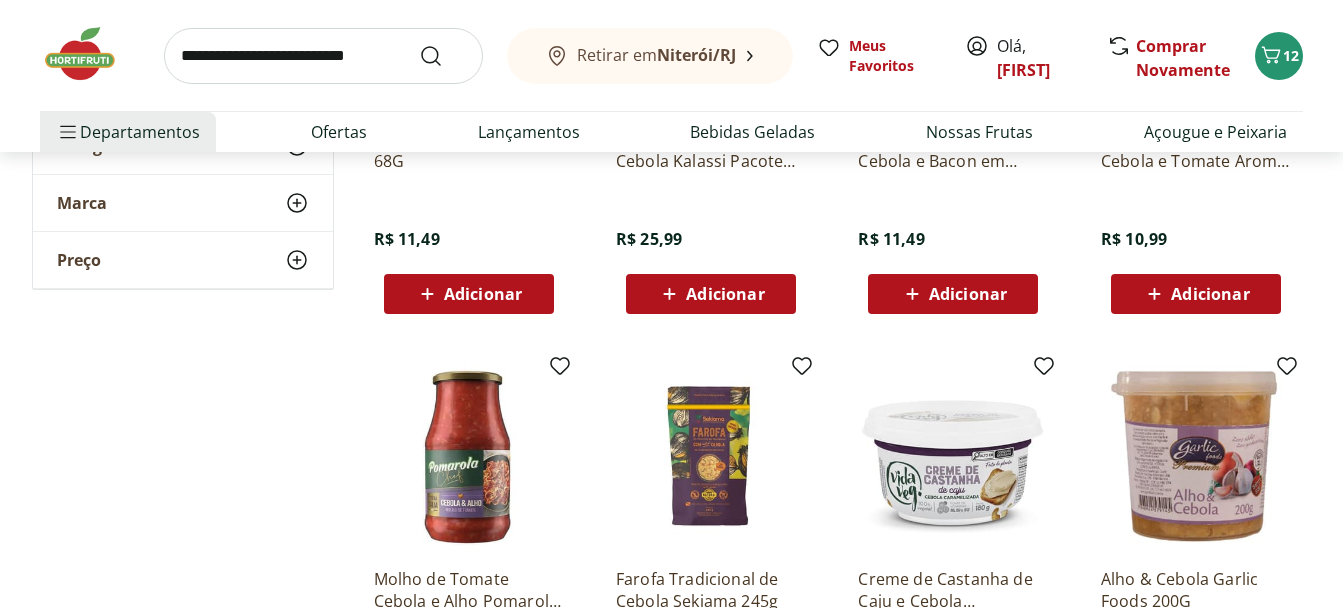 scroll, scrollTop: 1872, scrollLeft: 0, axis: vertical 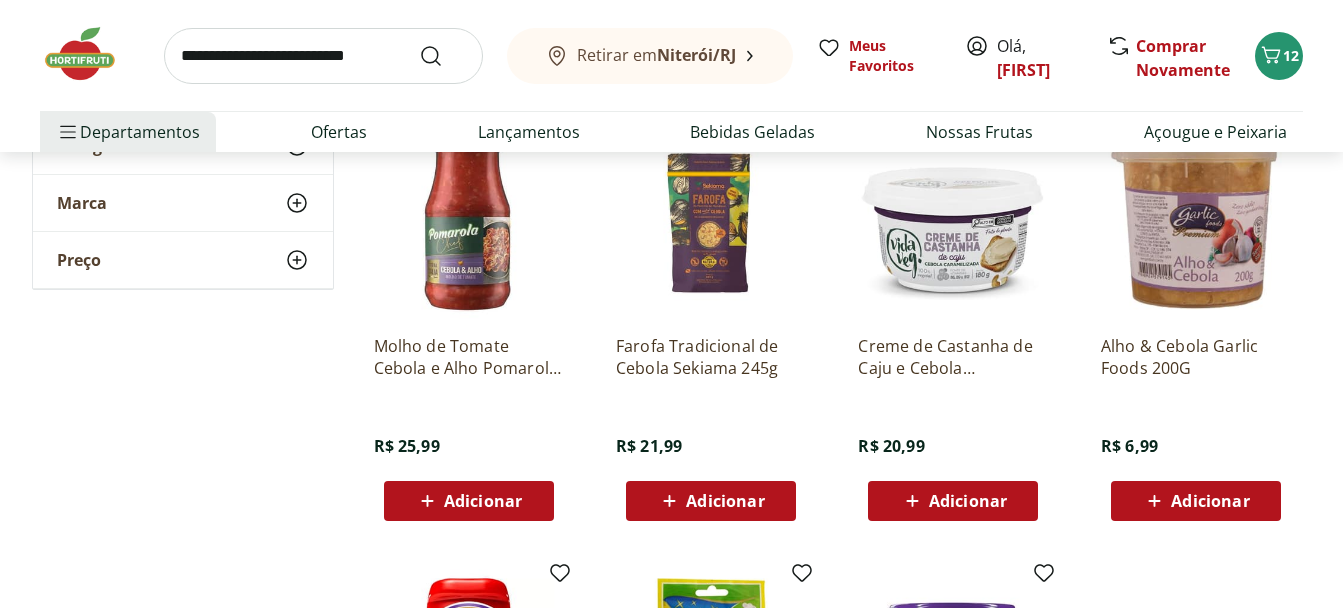 click on "Creme de Castanha de Caju e Cebola Caramelizada Vida Veg 180g" at bounding box center [953, 357] 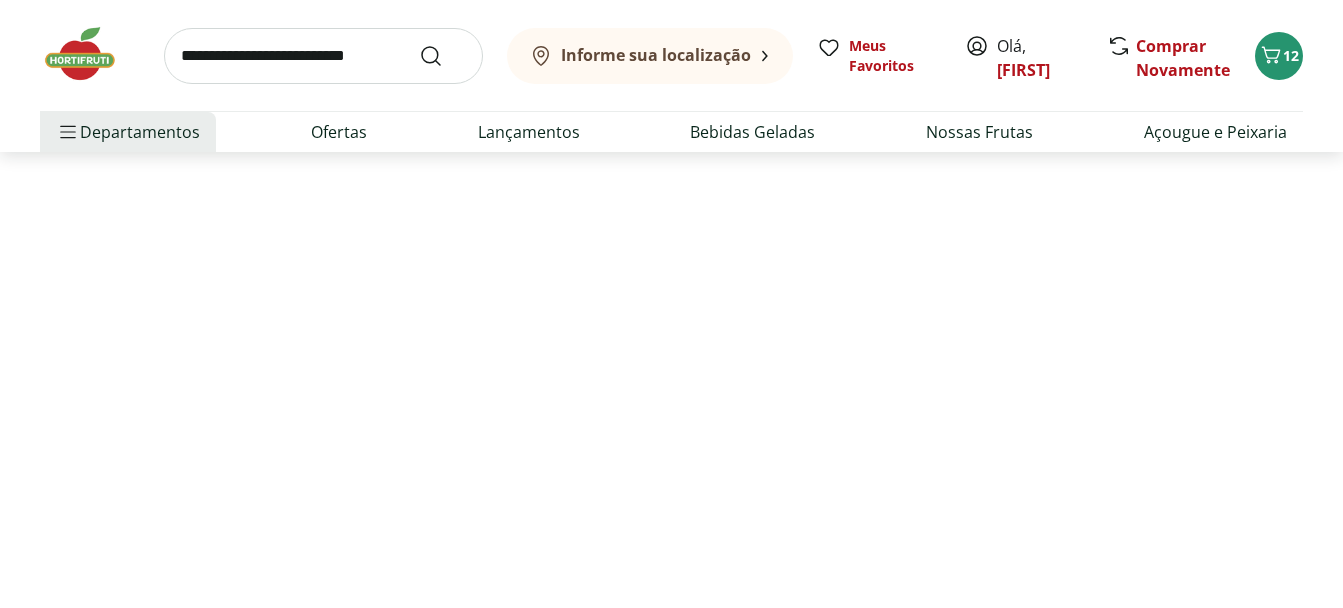scroll, scrollTop: 0, scrollLeft: 0, axis: both 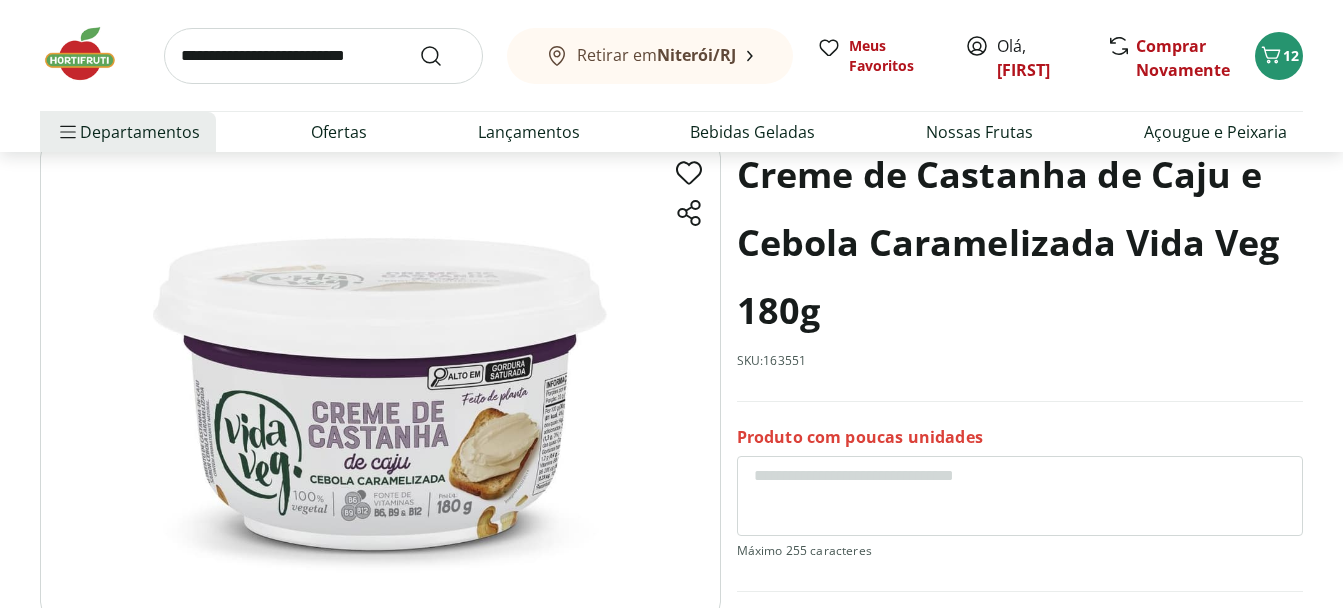 click at bounding box center [380, 379] 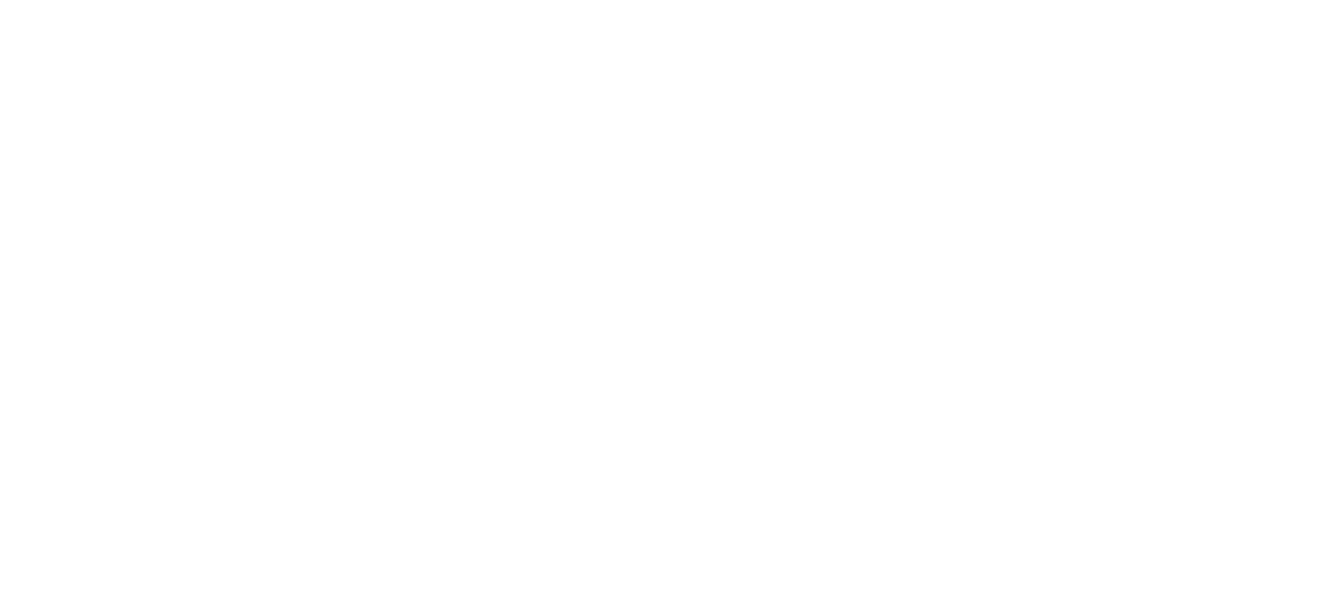 scroll, scrollTop: 2038, scrollLeft: 0, axis: vertical 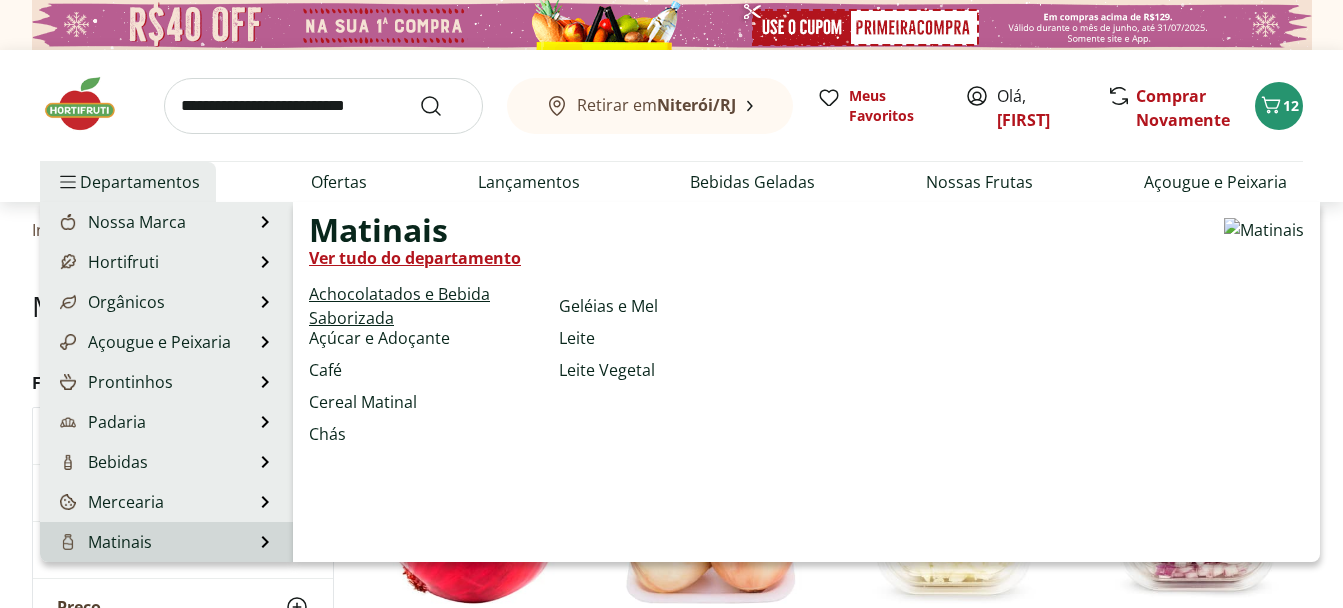 click on "Achocolatados e Bebida Saborizada" at bounding box center (430, 306) 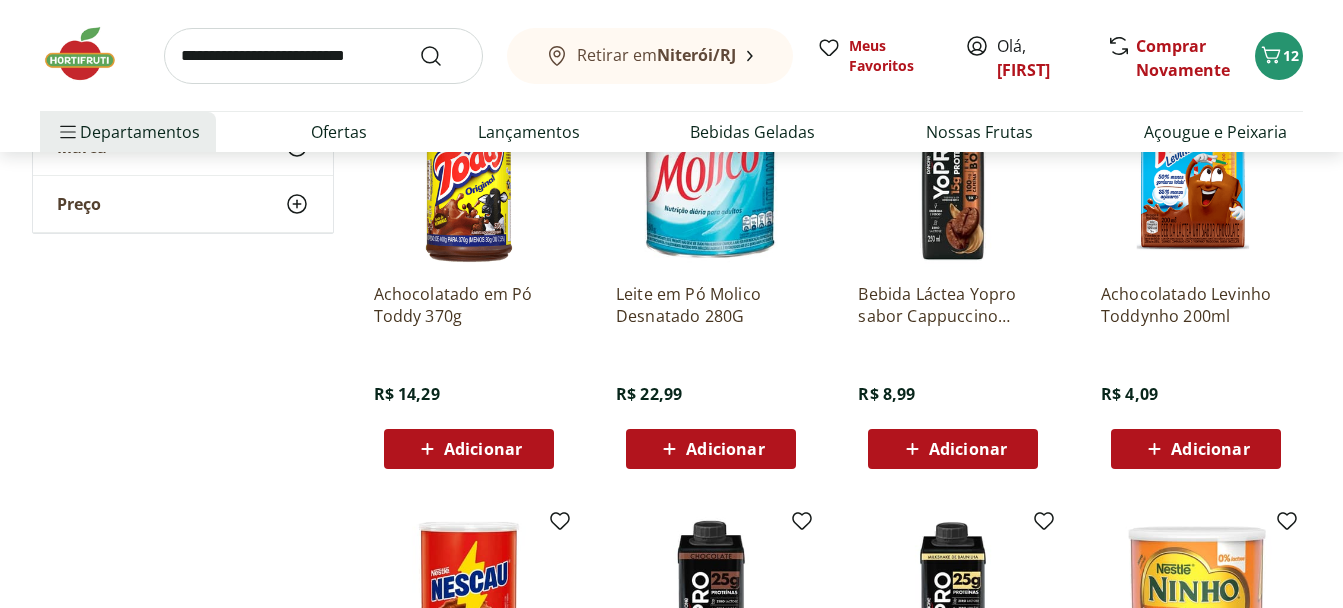 scroll, scrollTop: 255, scrollLeft: 0, axis: vertical 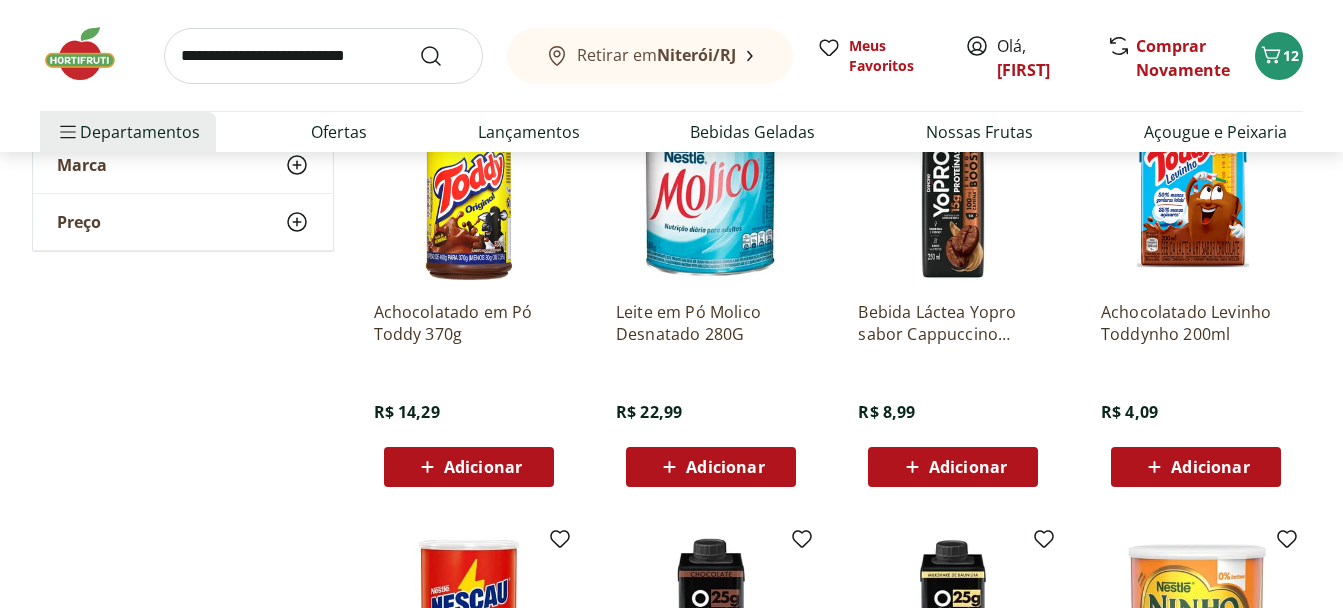 click on "Adicionar" at bounding box center [483, 467] 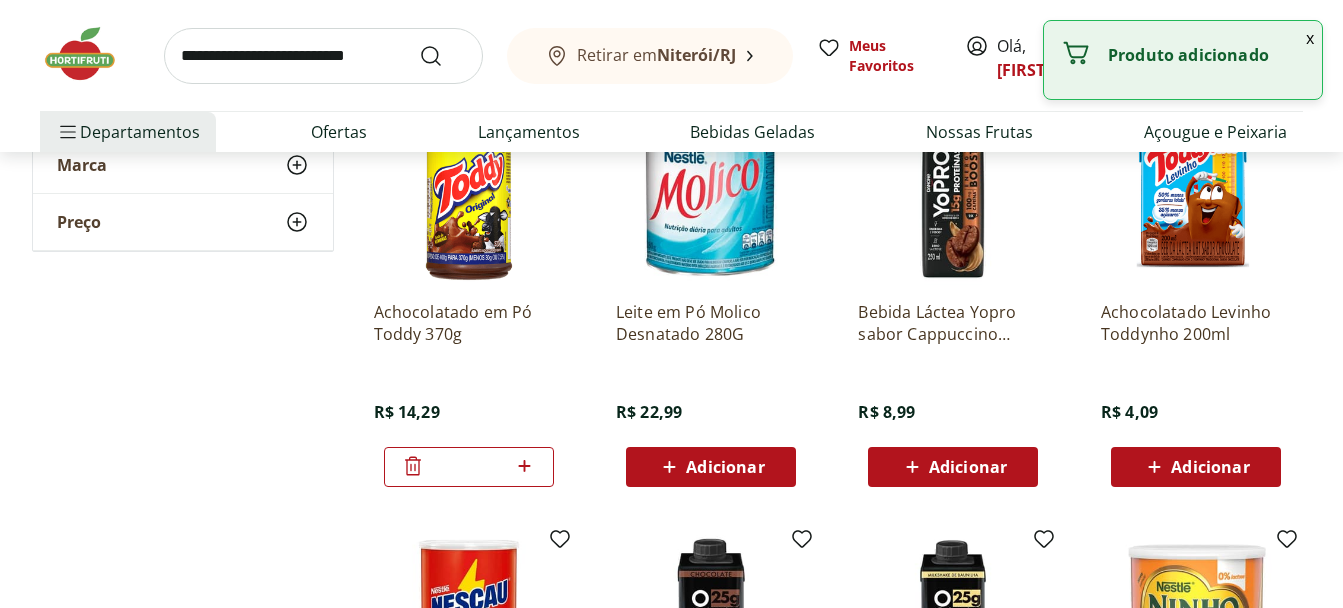 scroll, scrollTop: 0, scrollLeft: 0, axis: both 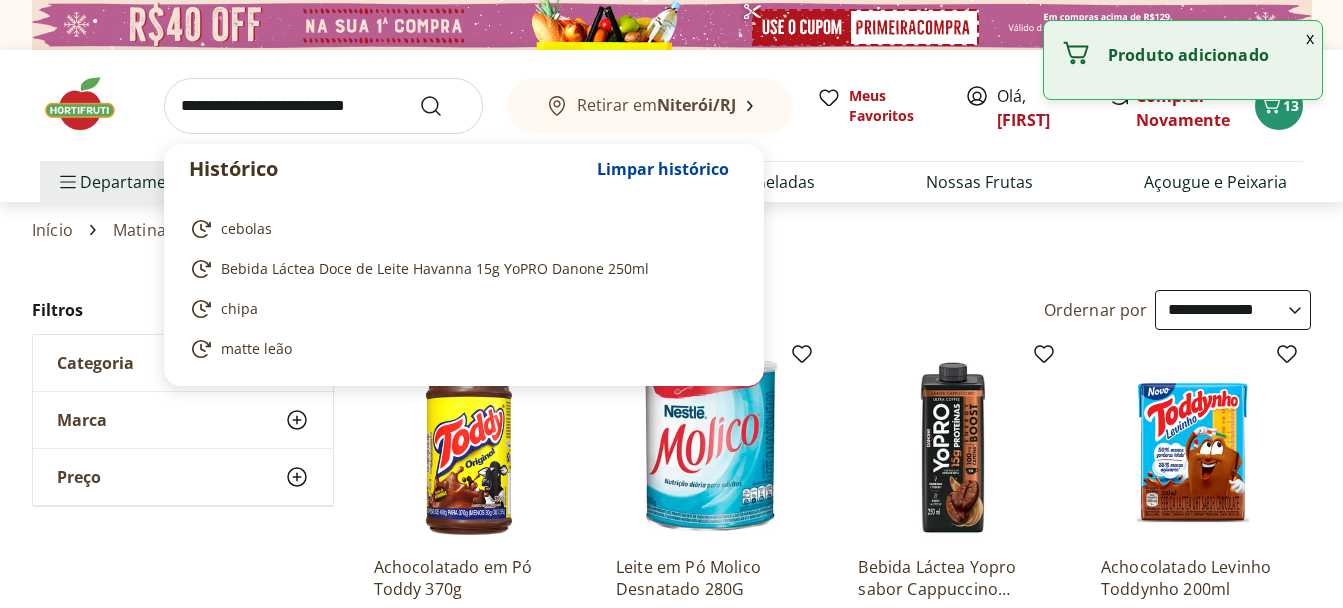 click at bounding box center (323, 106) 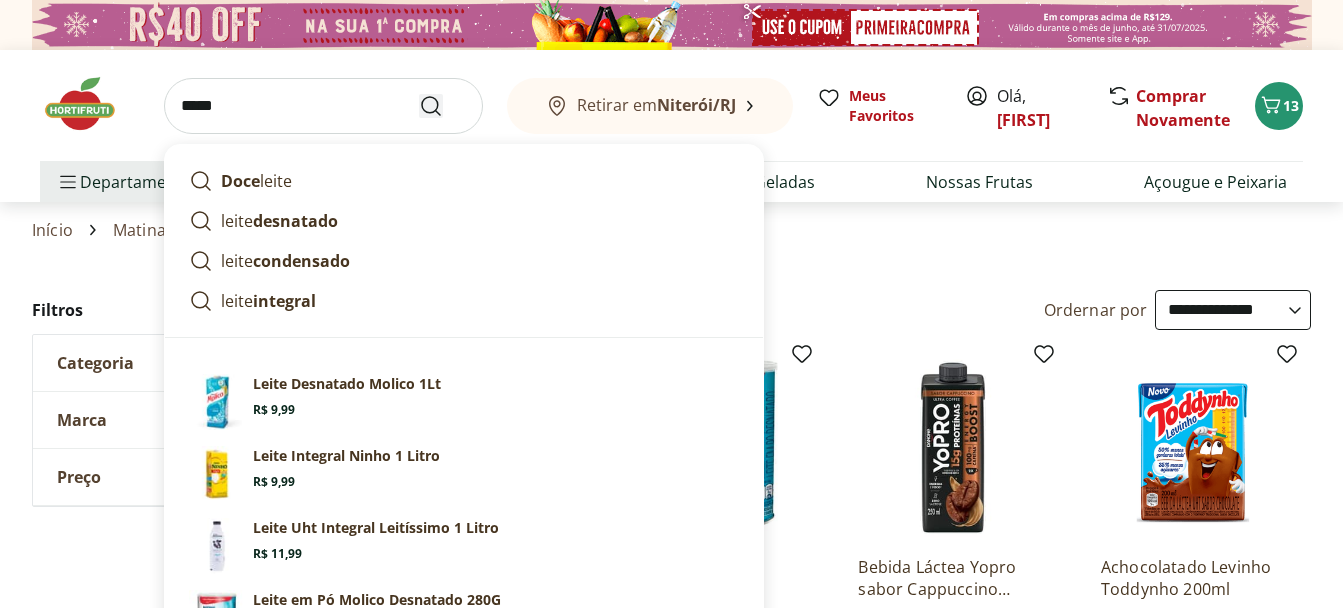 type on "*****" 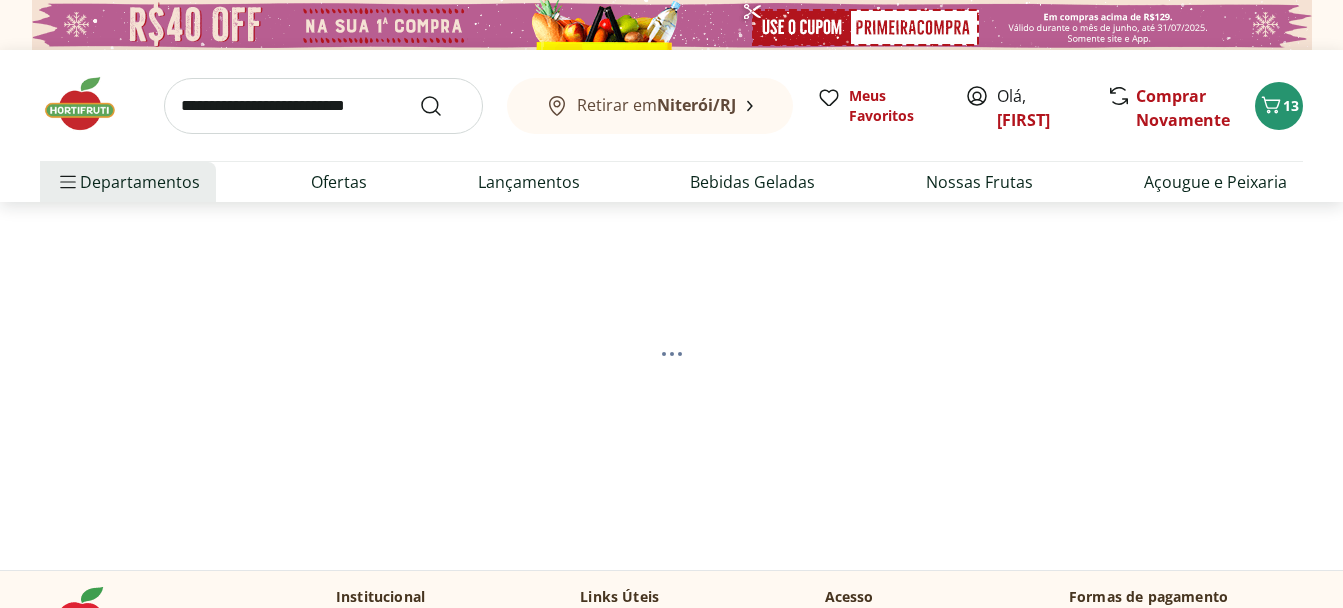 select on "**********" 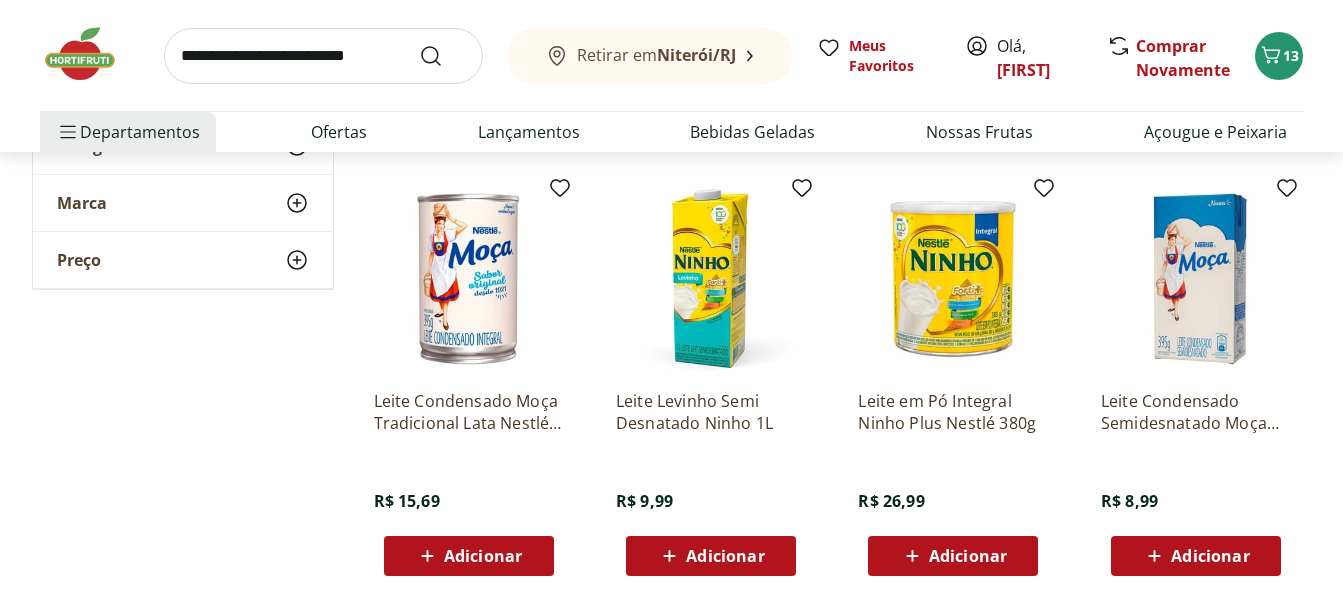 scroll, scrollTop: 1162, scrollLeft: 0, axis: vertical 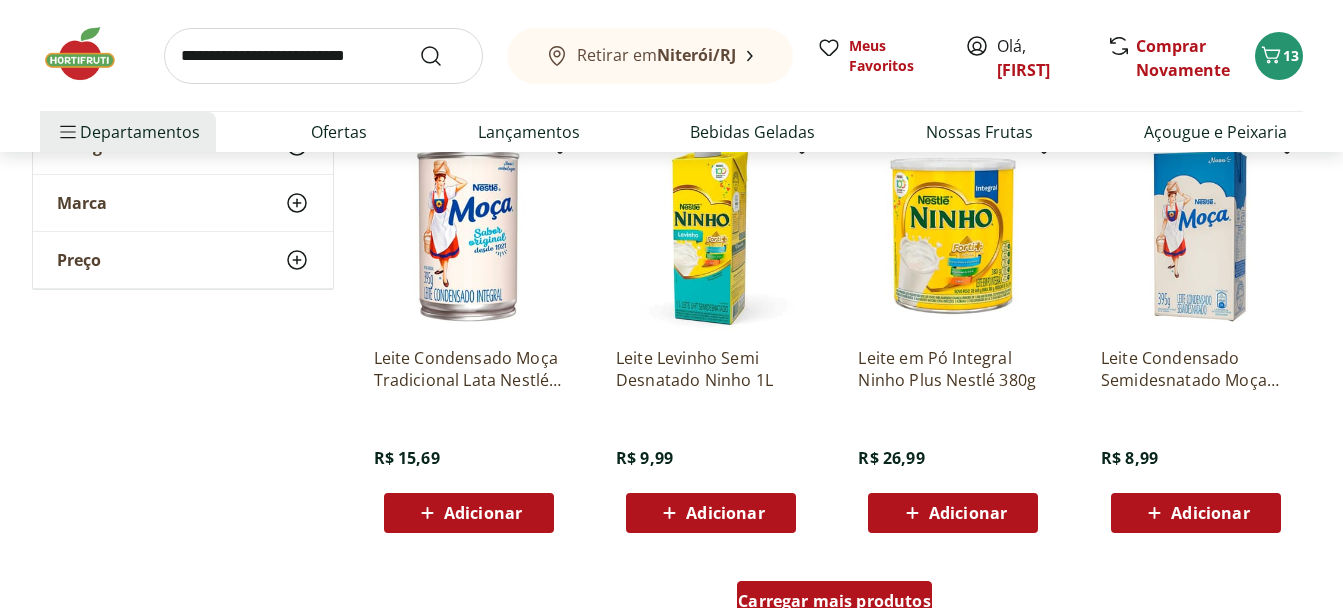 click on "Carregar mais produtos" at bounding box center (834, 601) 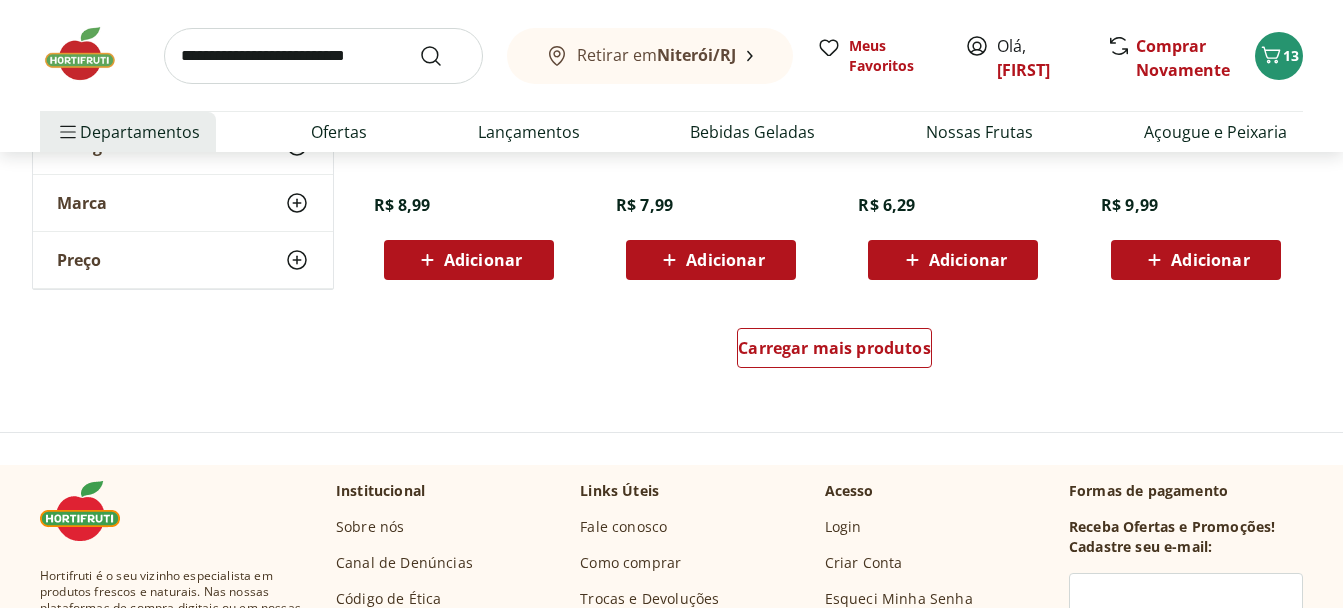 scroll, scrollTop: 2770, scrollLeft: 0, axis: vertical 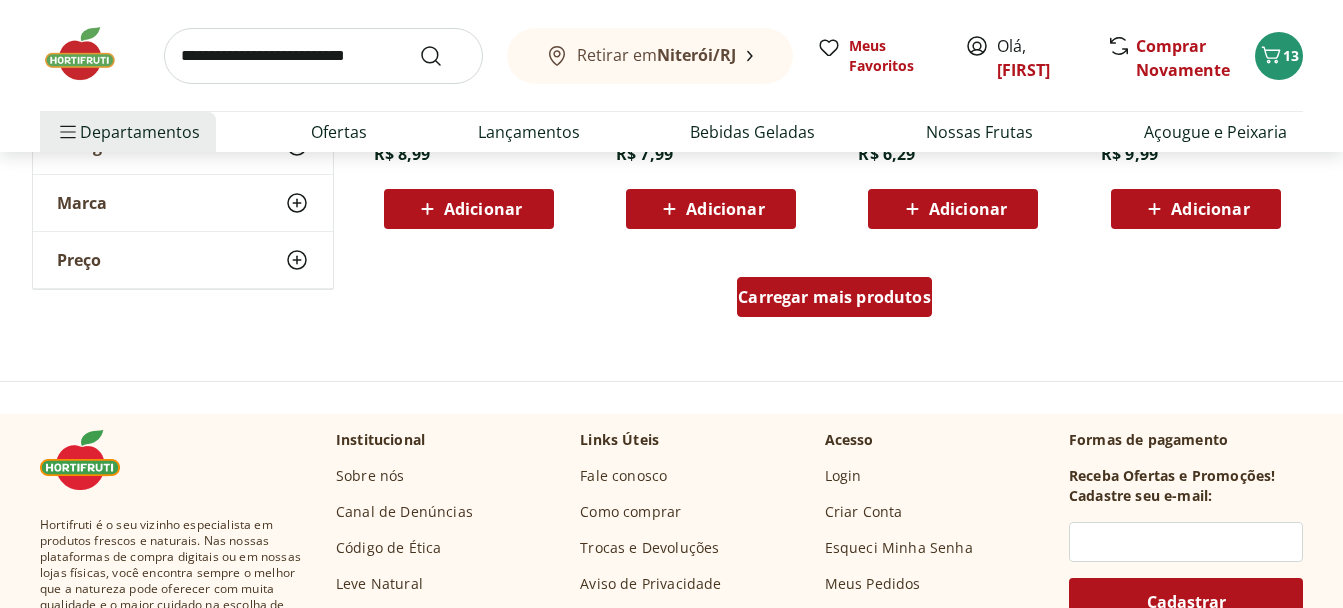 click on "Carregar mais produtos" at bounding box center (834, 297) 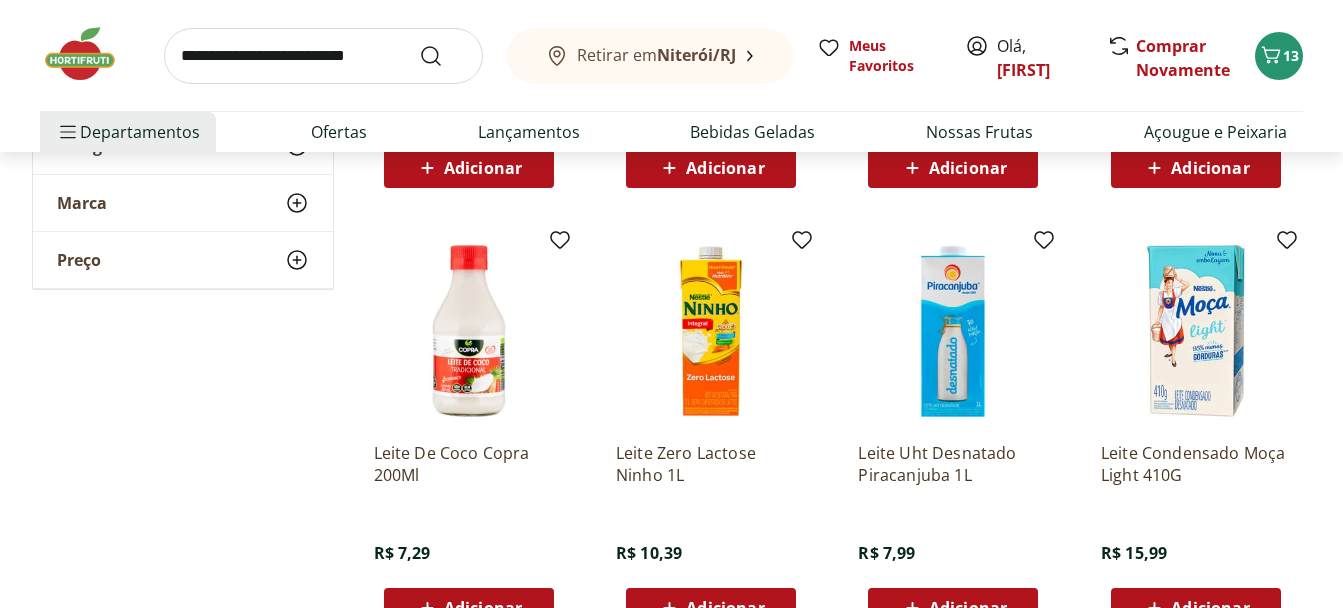 scroll, scrollTop: 3322, scrollLeft: 0, axis: vertical 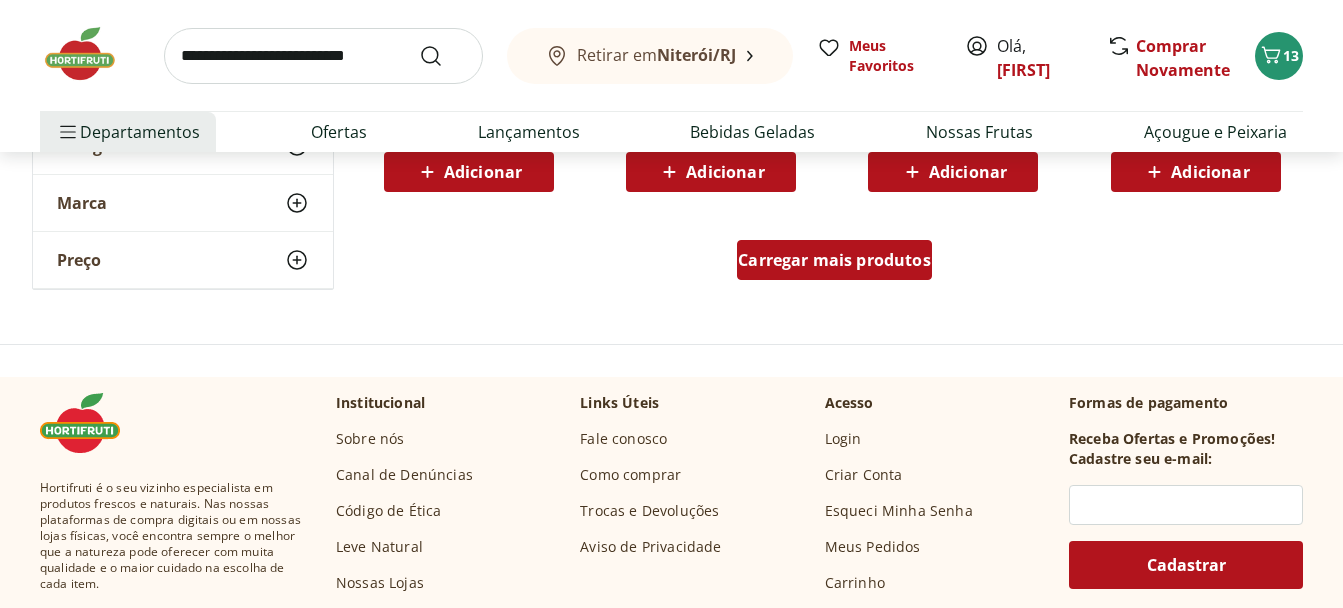 click on "Carregar mais produtos" at bounding box center [834, 260] 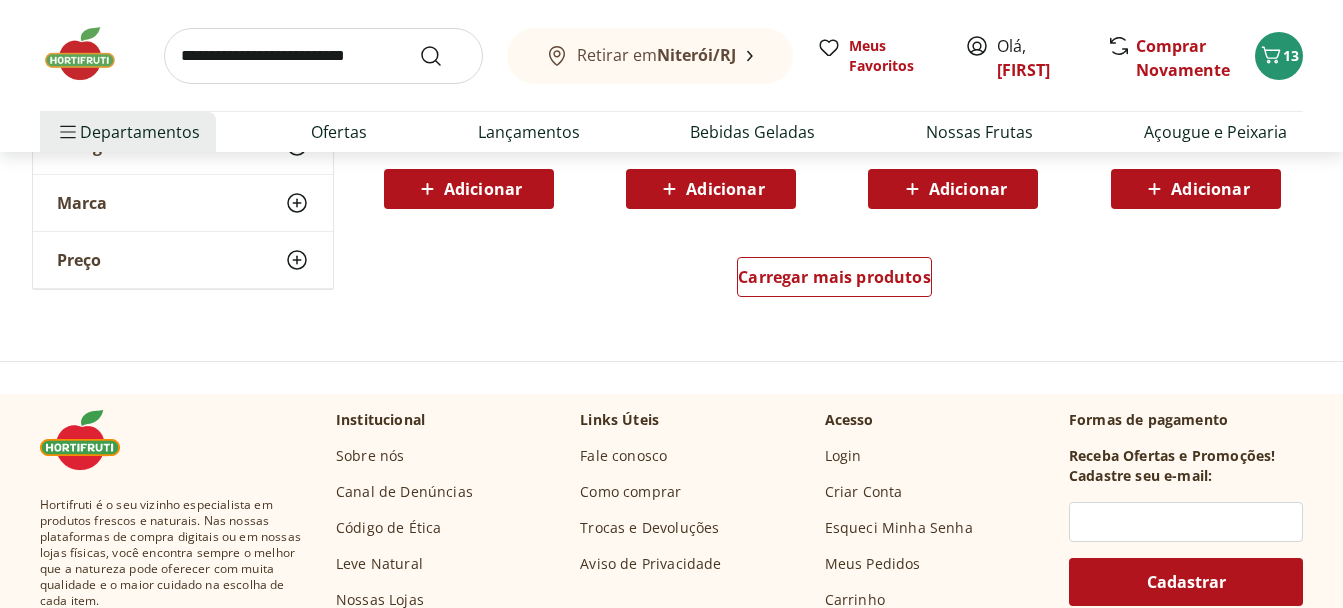 scroll, scrollTop: 5425, scrollLeft: 0, axis: vertical 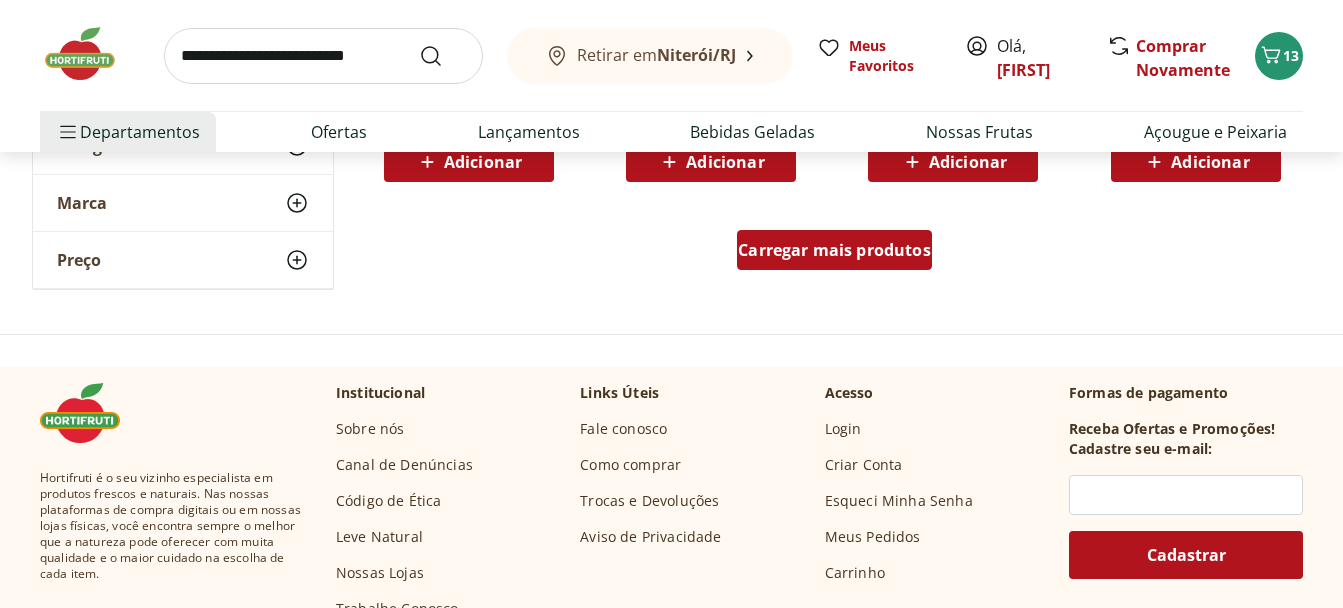 click on "Carregar mais produtos" at bounding box center [834, 250] 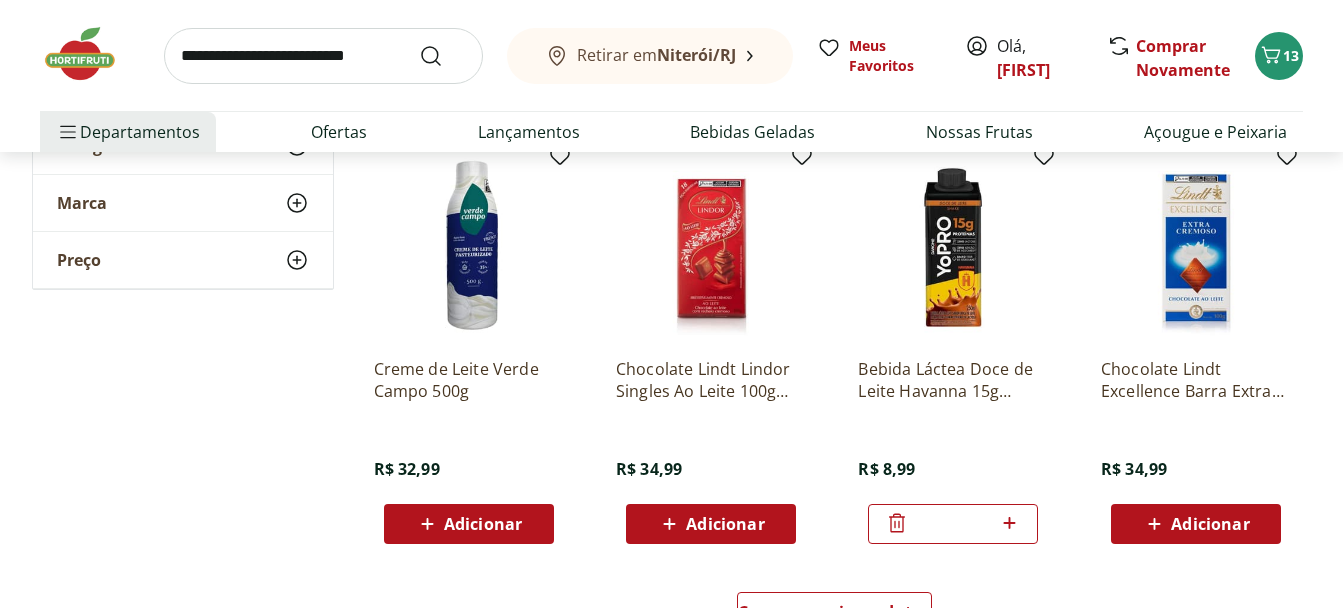 scroll, scrollTop: 6537, scrollLeft: 0, axis: vertical 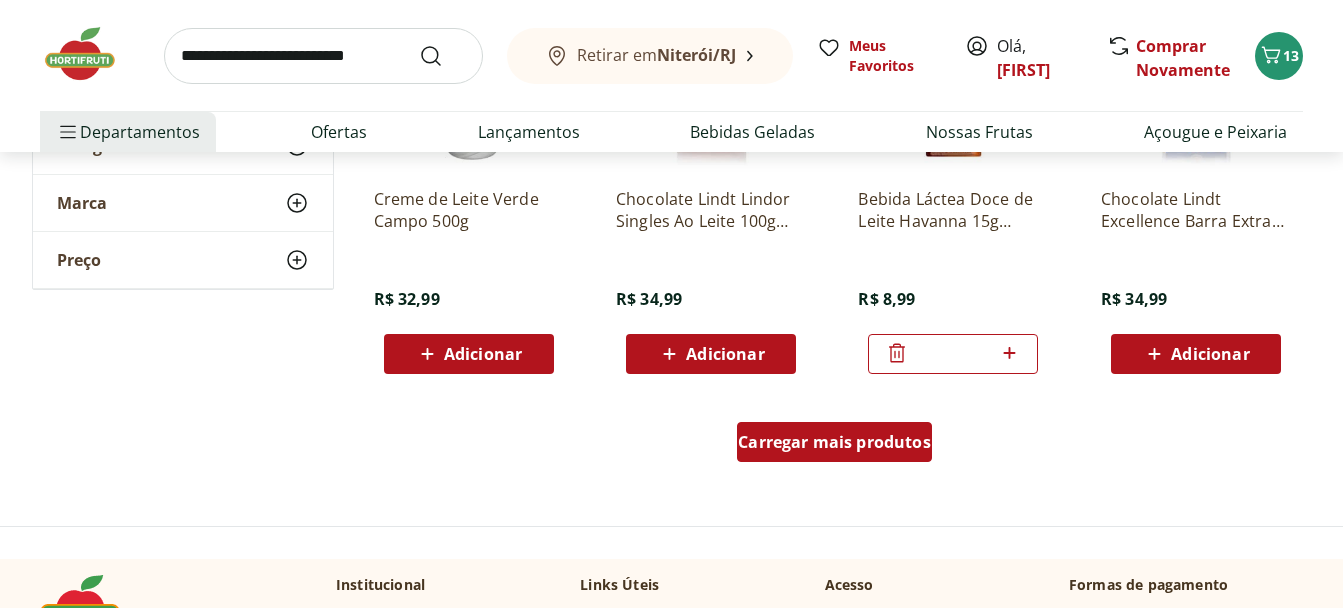 click on "Carregar mais produtos" at bounding box center (834, 442) 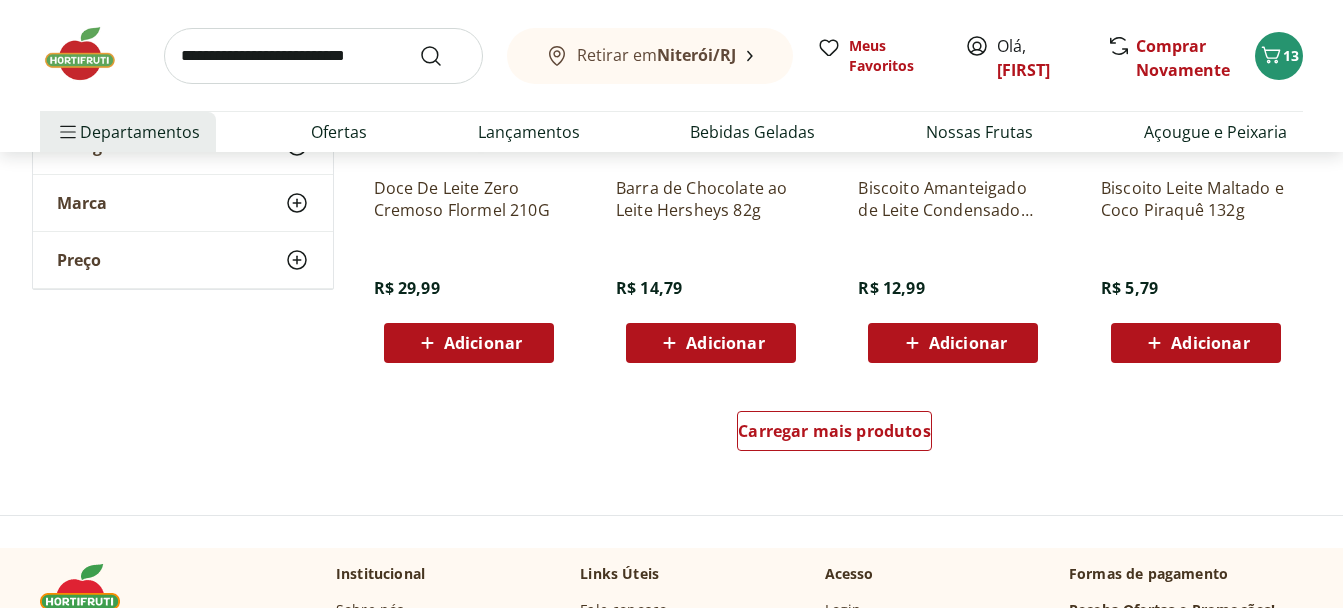 scroll, scrollTop: 7870, scrollLeft: 0, axis: vertical 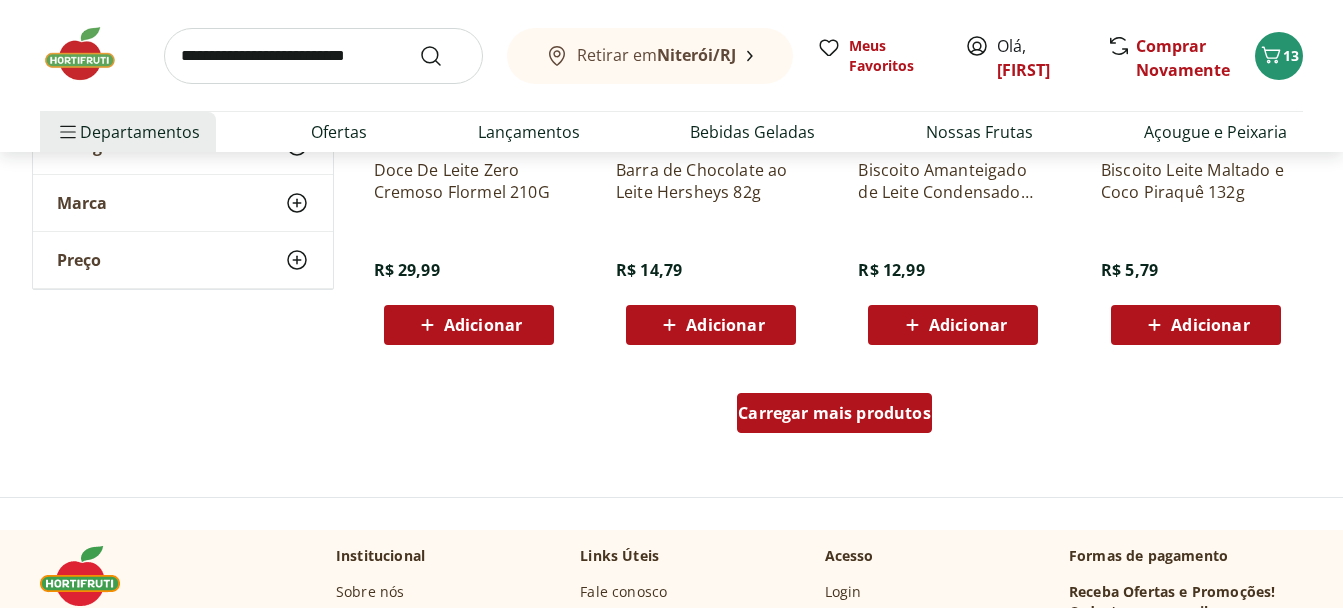click on "Carregar mais produtos" at bounding box center [834, 413] 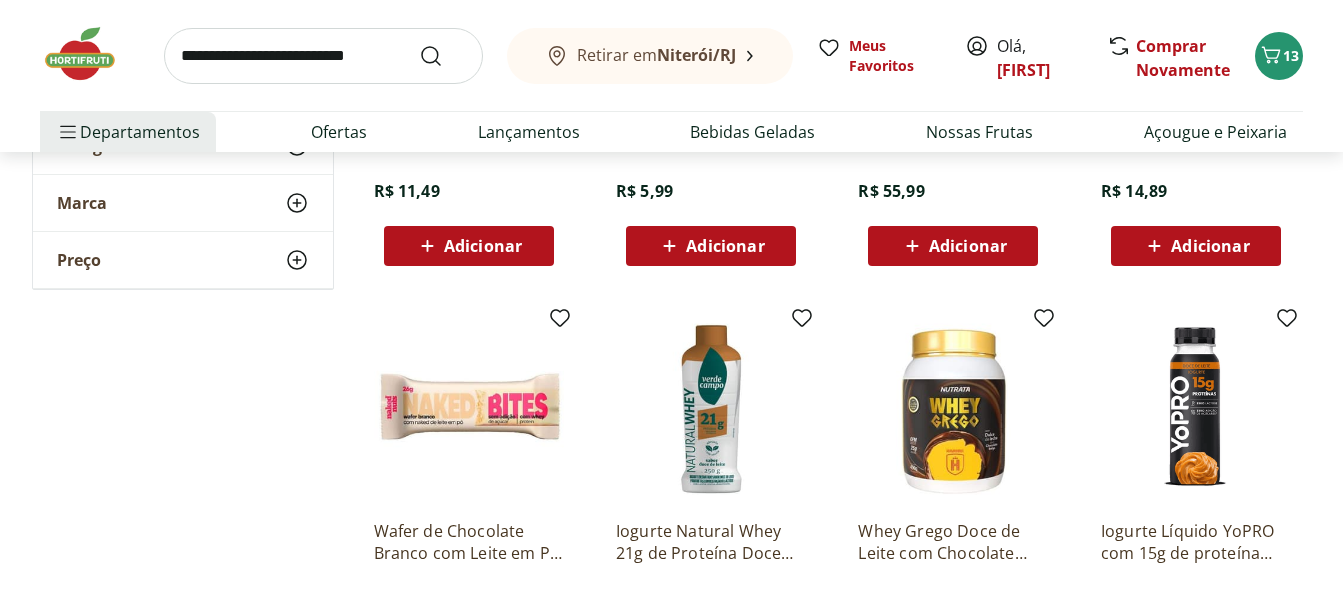 scroll, scrollTop: 8352, scrollLeft: 0, axis: vertical 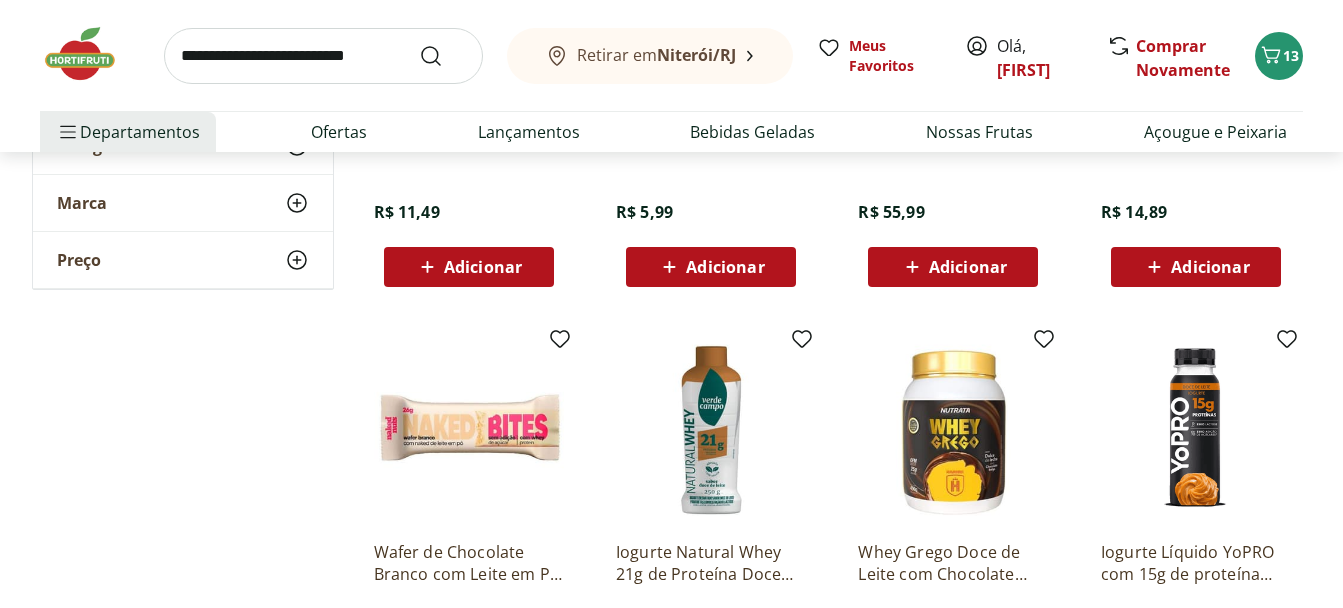 click on "Iogurte Líquido YoPRO com 15g de proteína Doce de Leite 250g" at bounding box center (1196, 563) 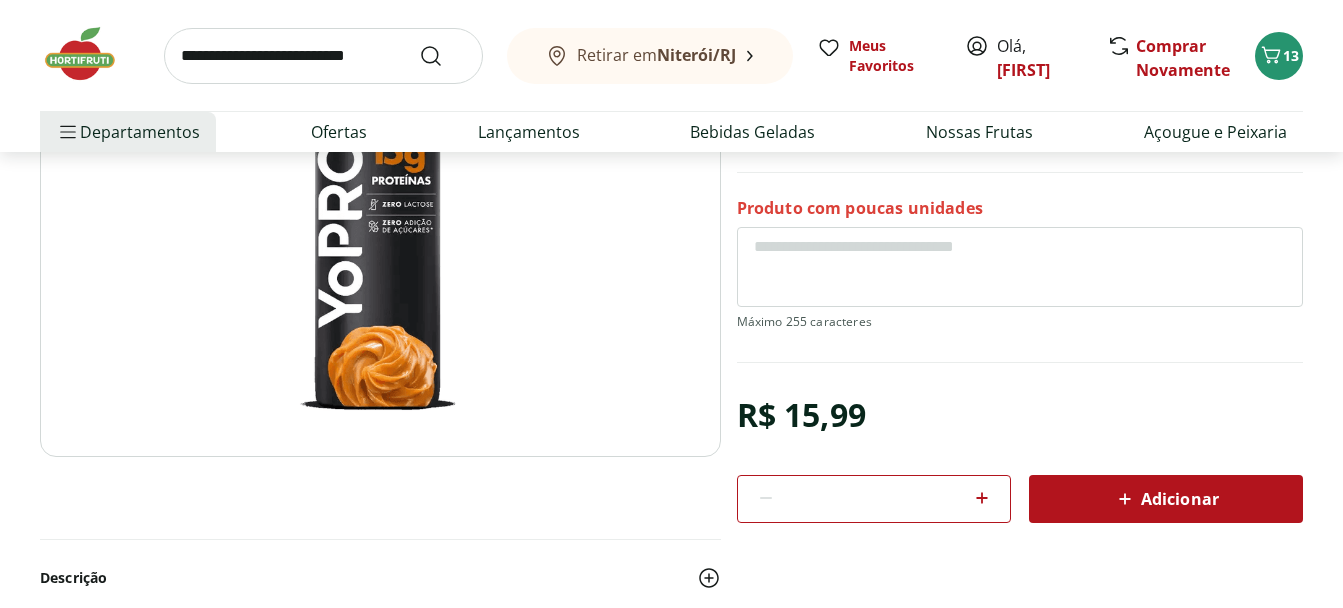 scroll, scrollTop: 0, scrollLeft: 0, axis: both 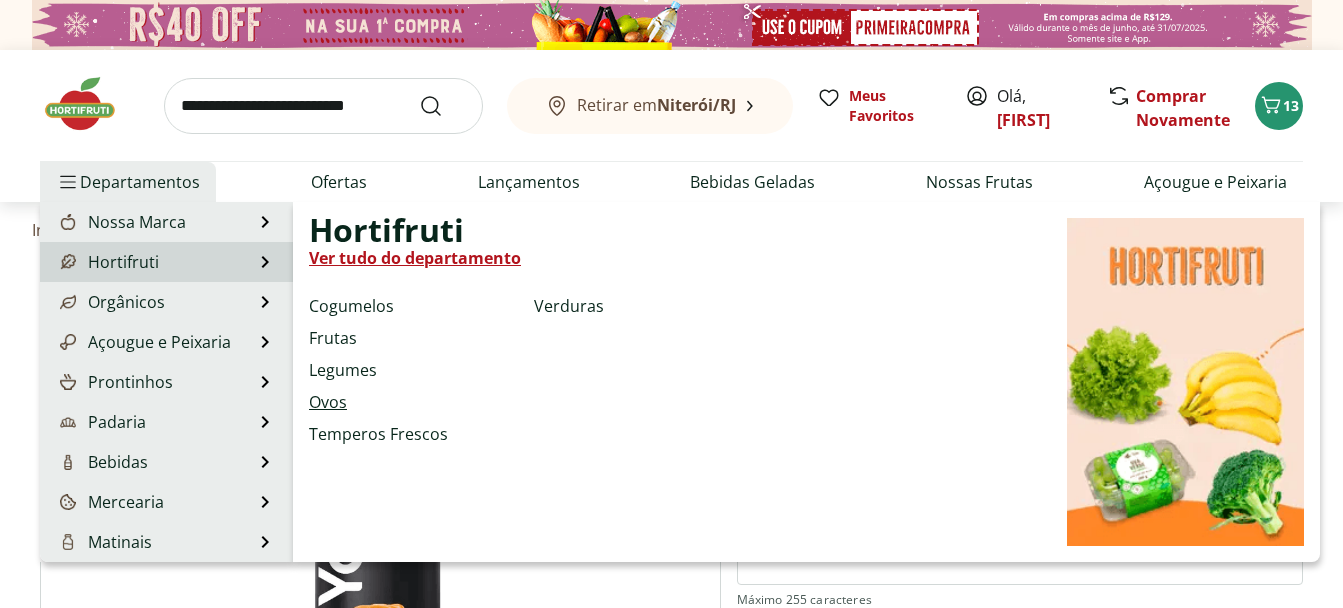 click on "Ovos" at bounding box center [328, 402] 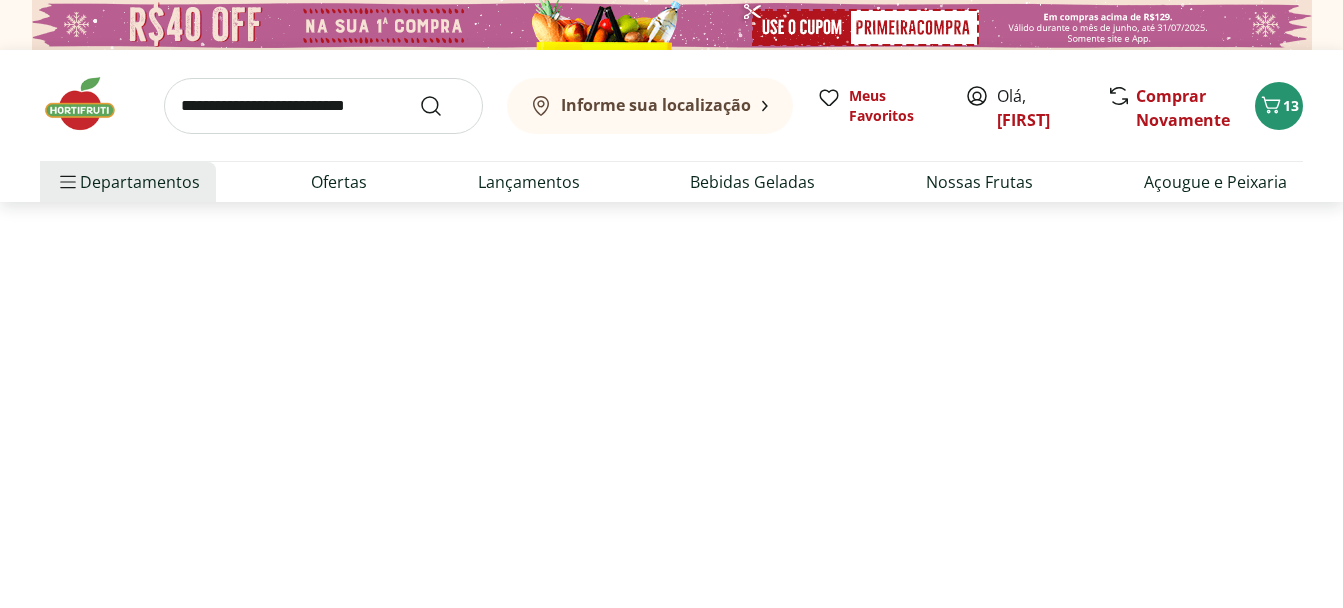 select on "**********" 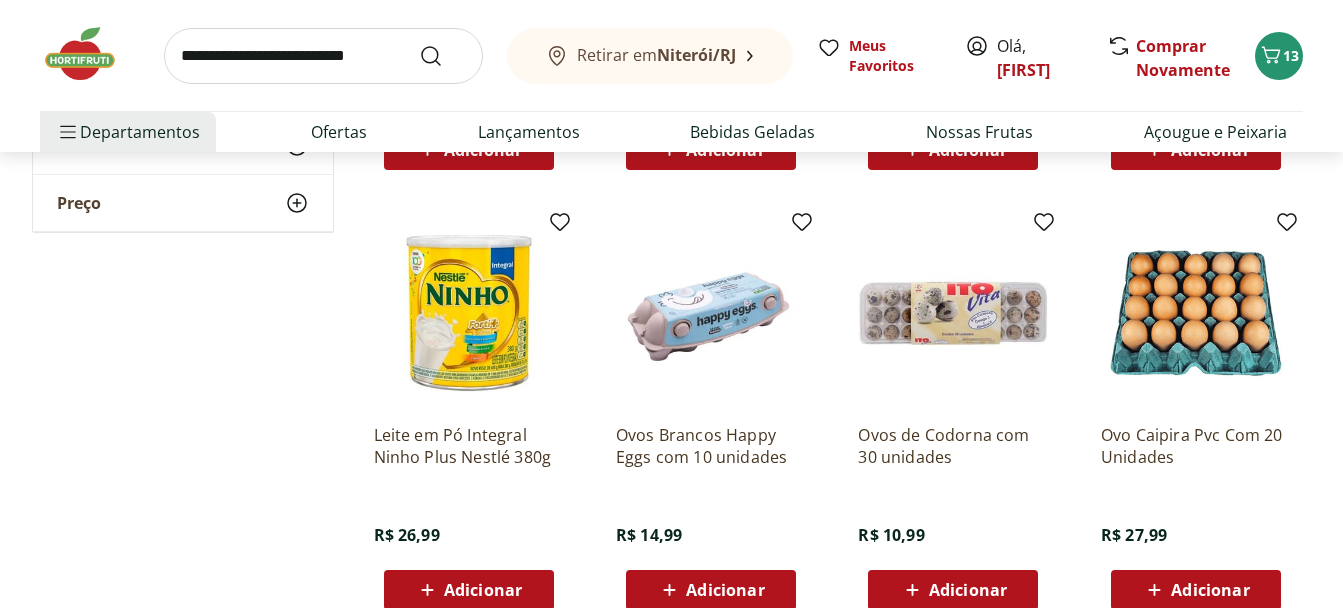 scroll, scrollTop: 988, scrollLeft: 0, axis: vertical 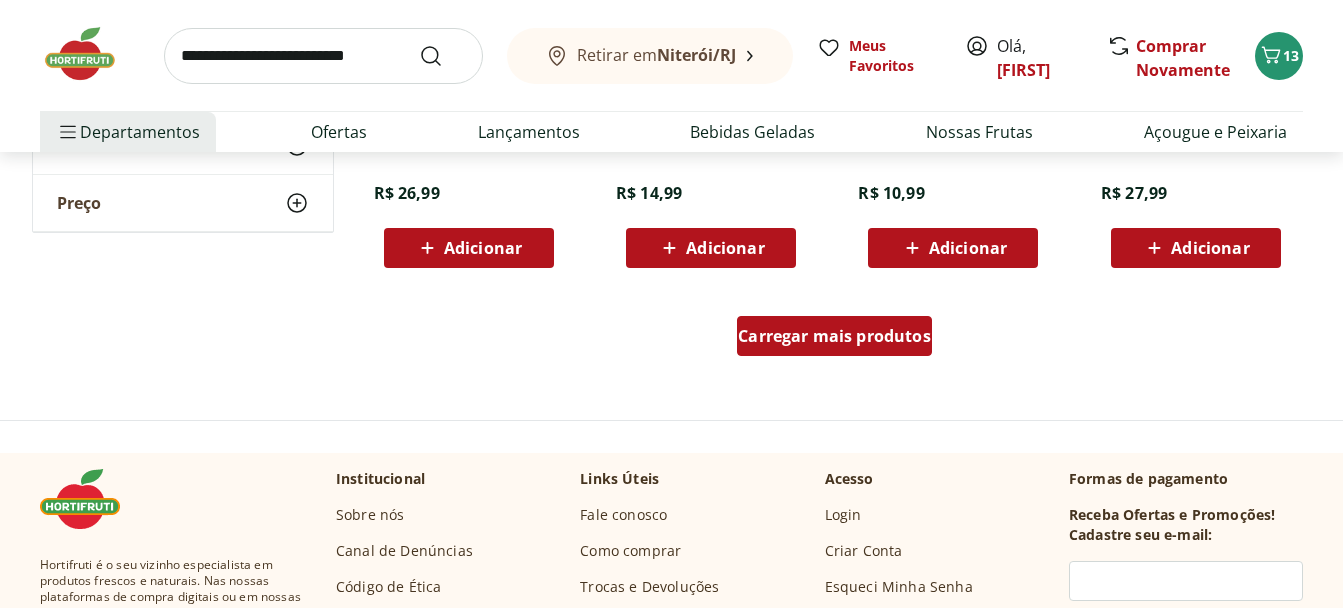 click on "Carregar mais produtos" at bounding box center (834, 336) 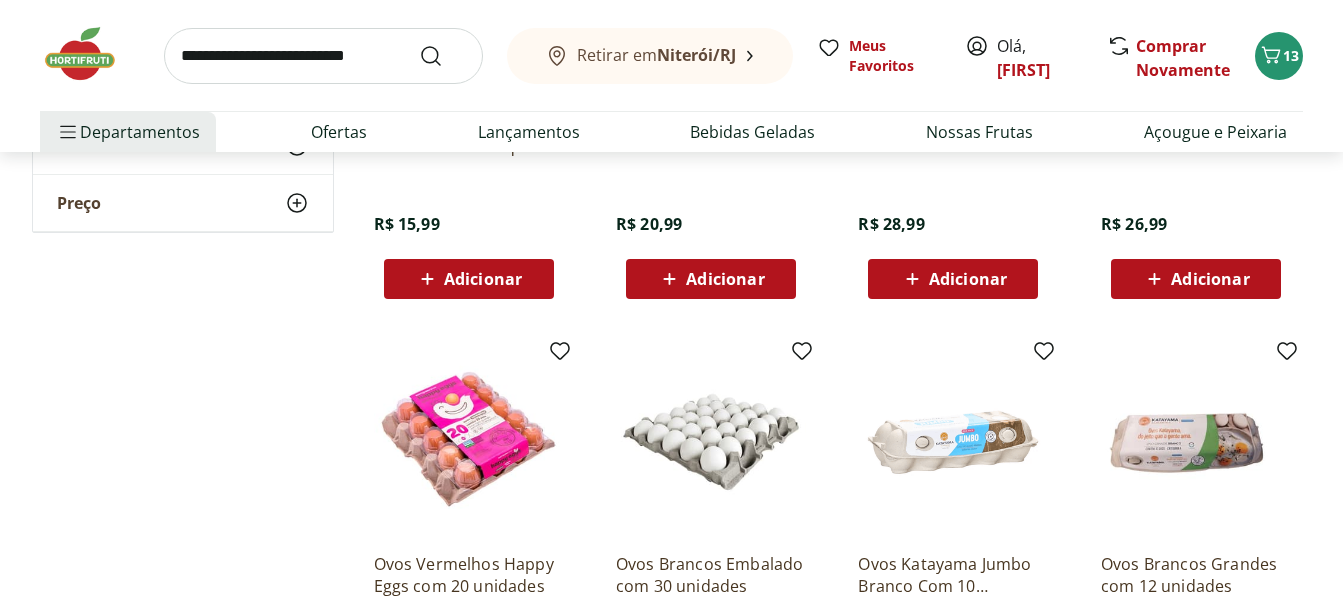 scroll, scrollTop: 428, scrollLeft: 0, axis: vertical 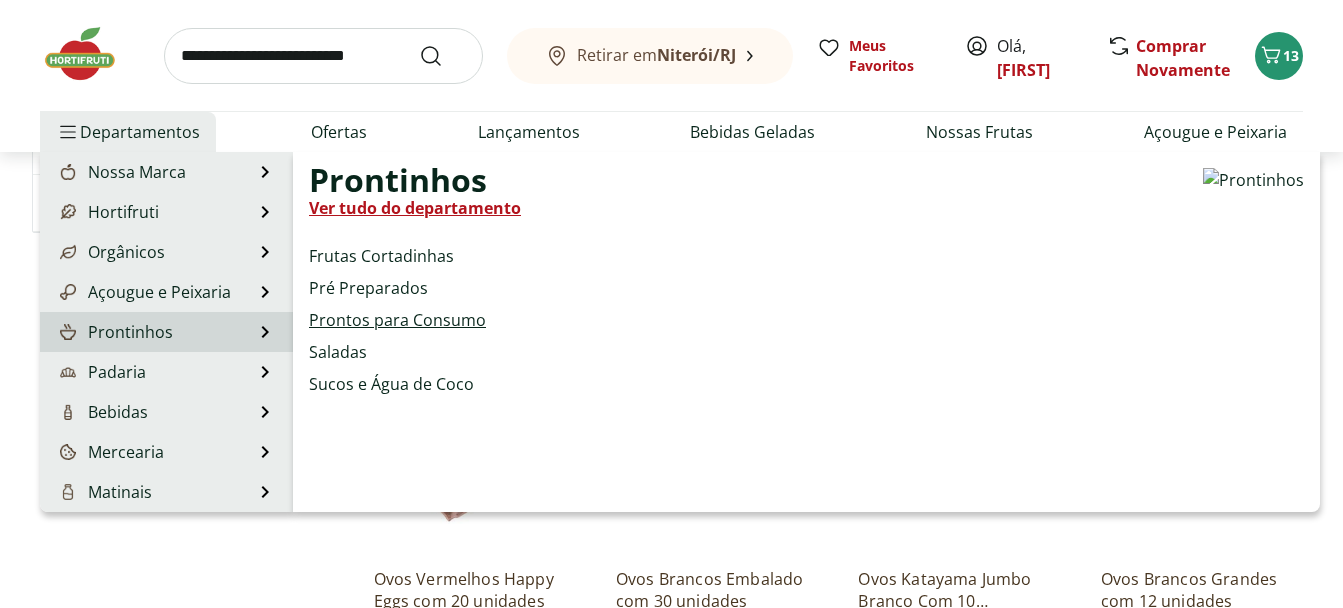click on "Prontos para Consumo" at bounding box center [397, 320] 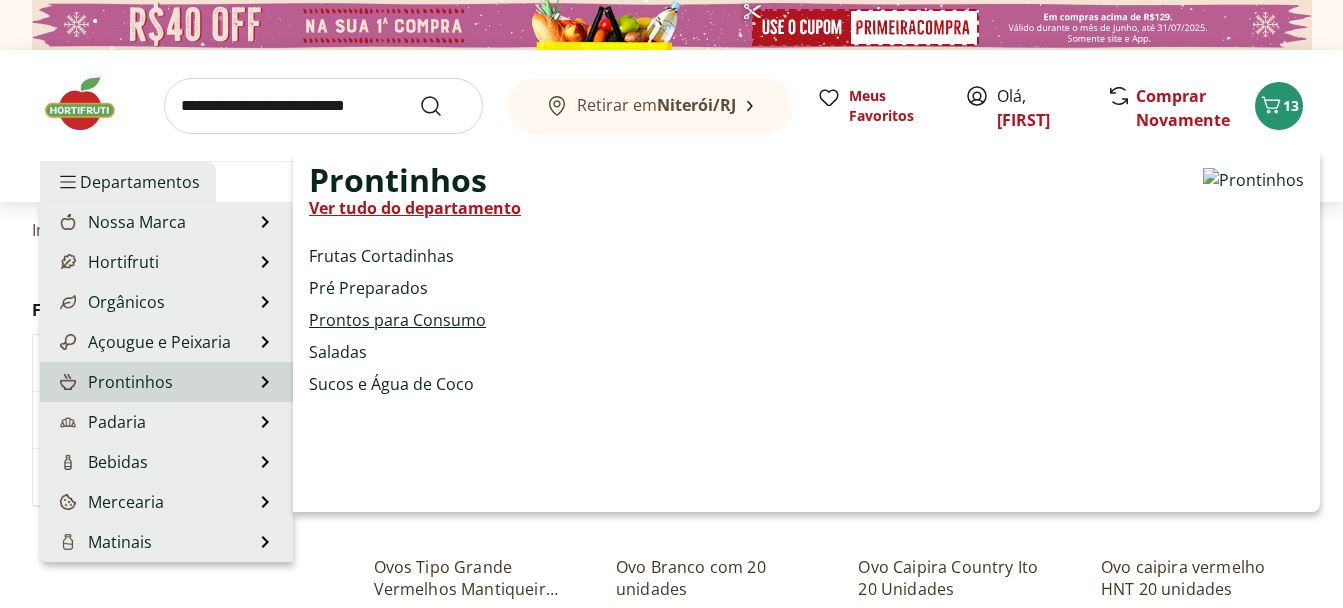 select on "**********" 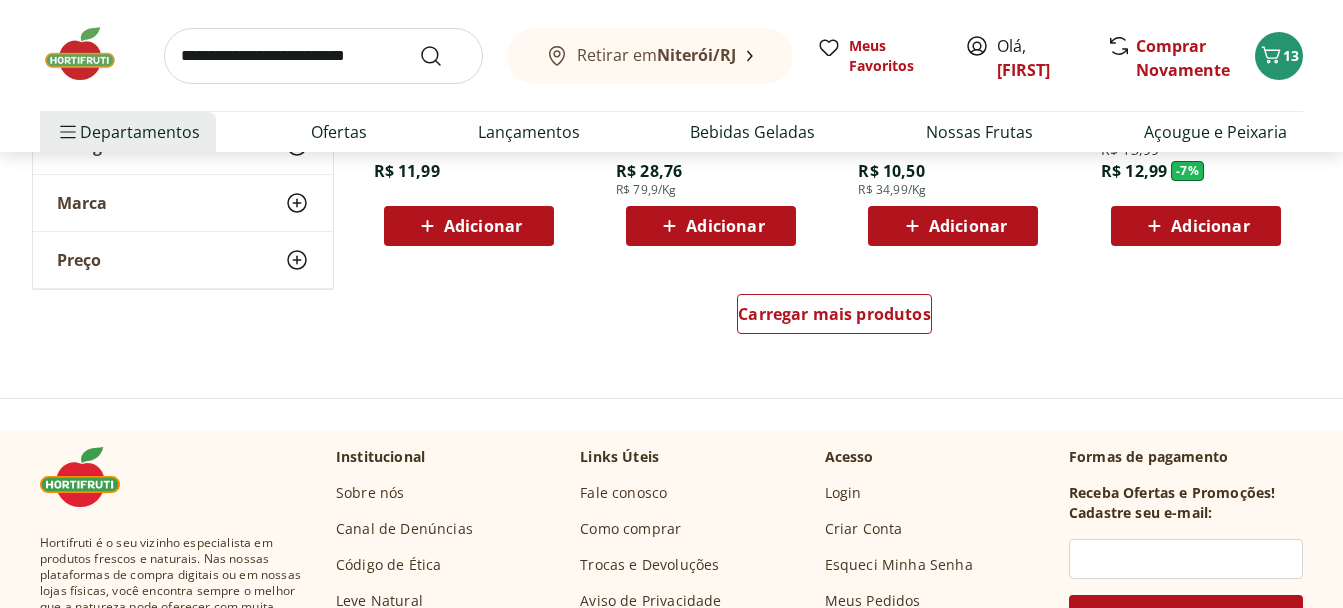scroll, scrollTop: 1412, scrollLeft: 0, axis: vertical 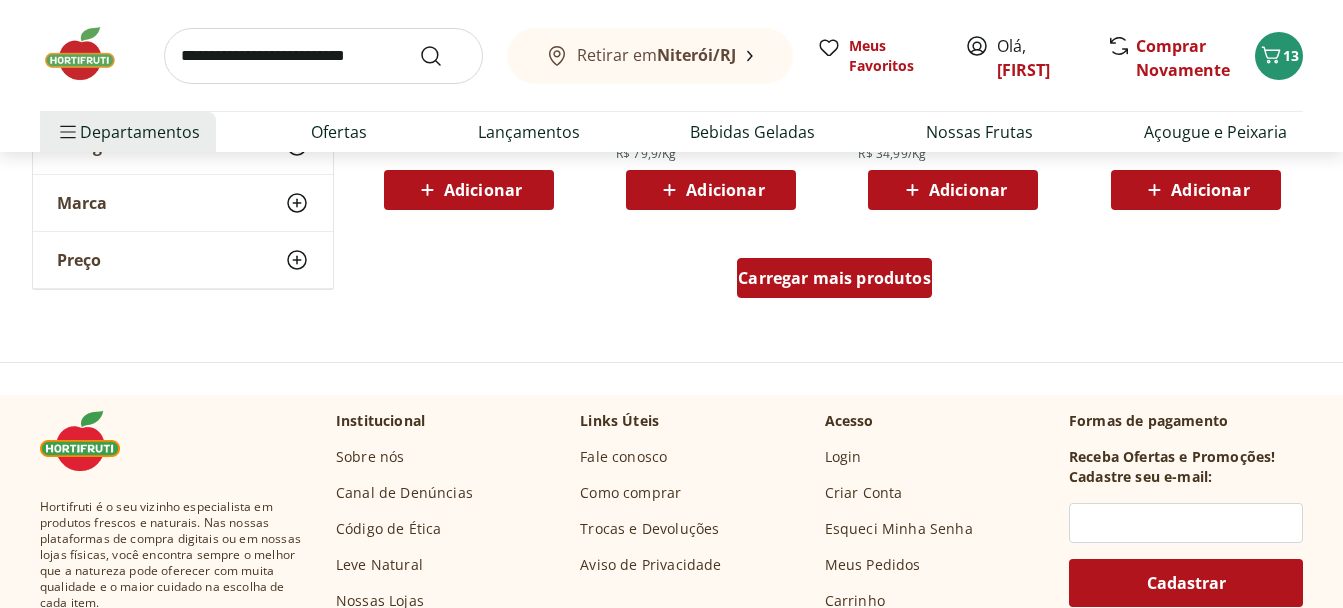 click on "Carregar mais produtos" at bounding box center (834, 278) 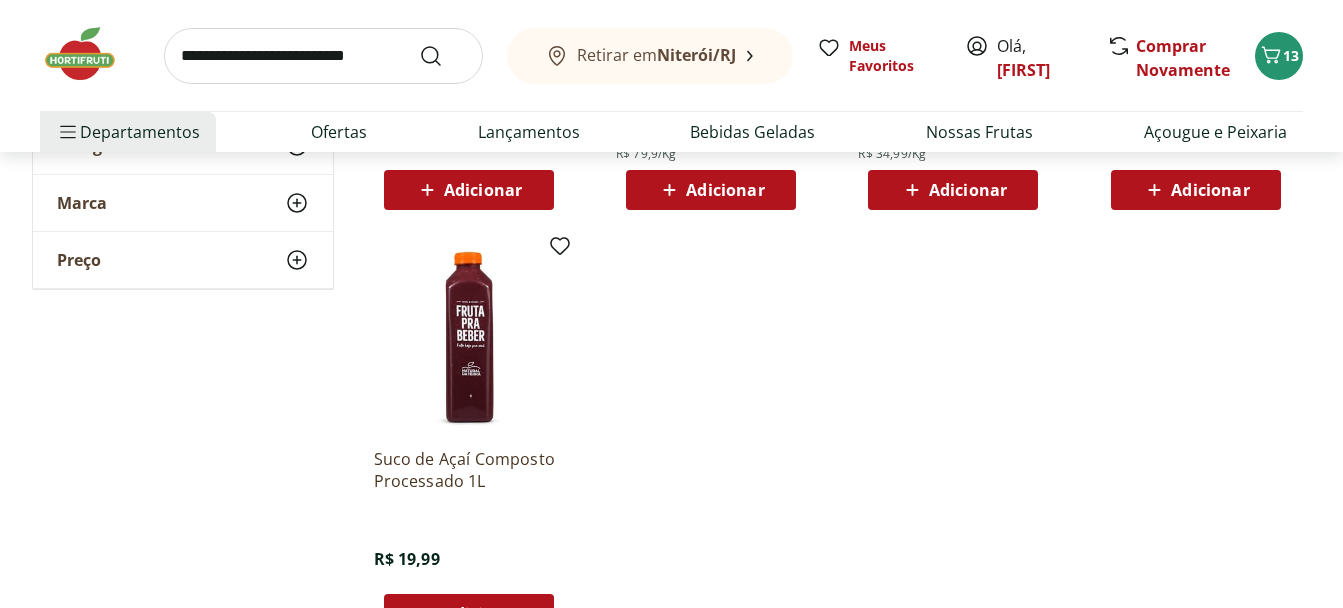 click at bounding box center [323, 56] 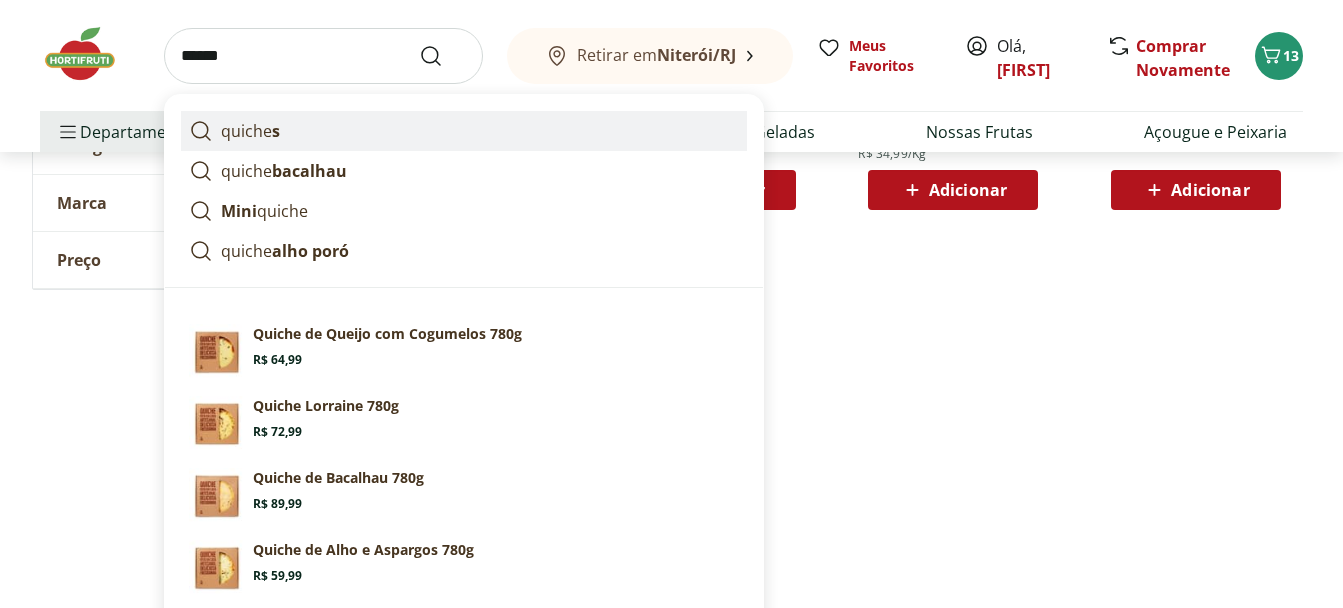 click on "s" at bounding box center [276, 131] 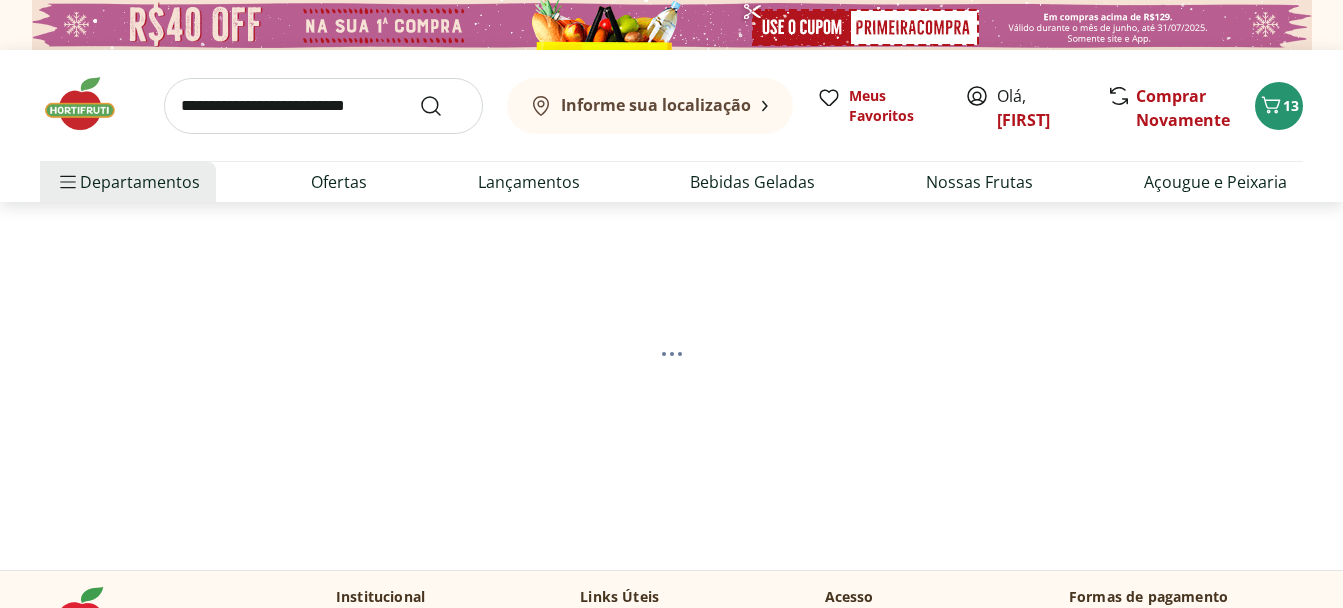 scroll, scrollTop: 0, scrollLeft: 0, axis: both 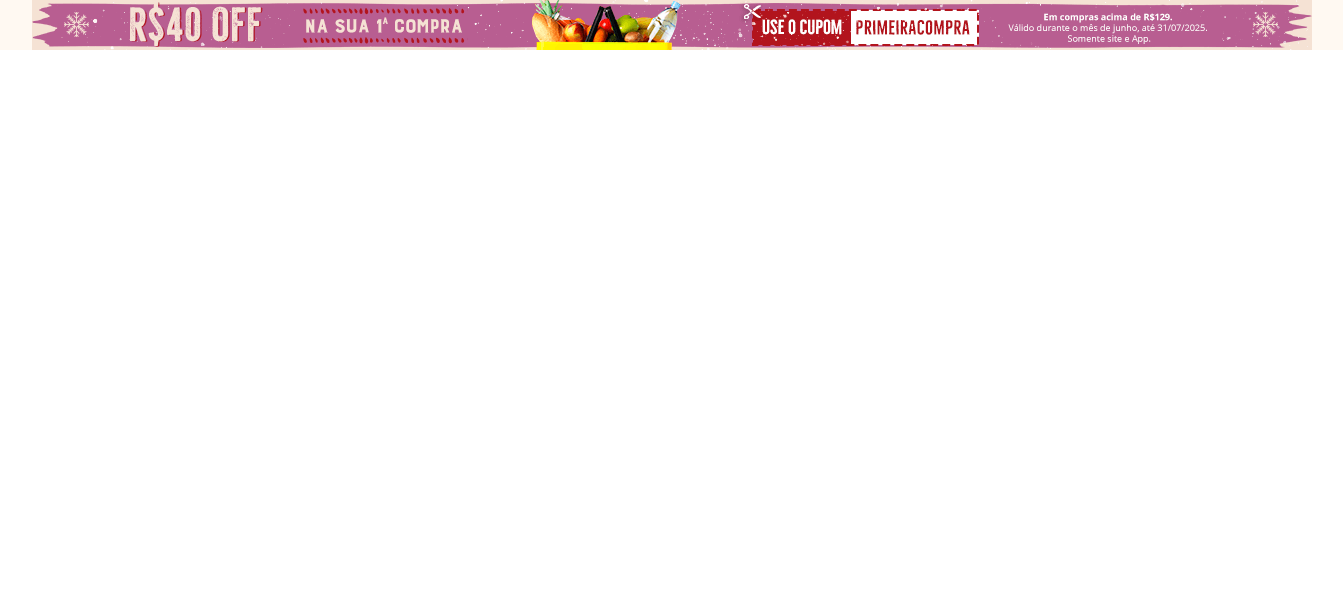 select on "**********" 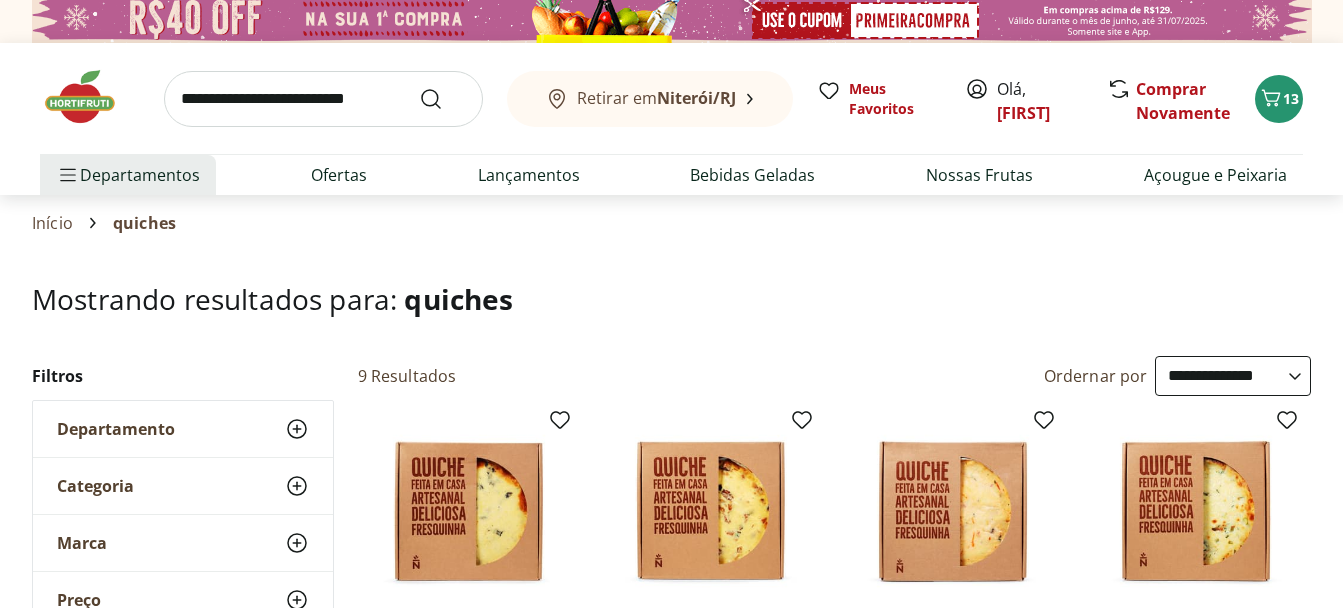 scroll, scrollTop: 0, scrollLeft: 0, axis: both 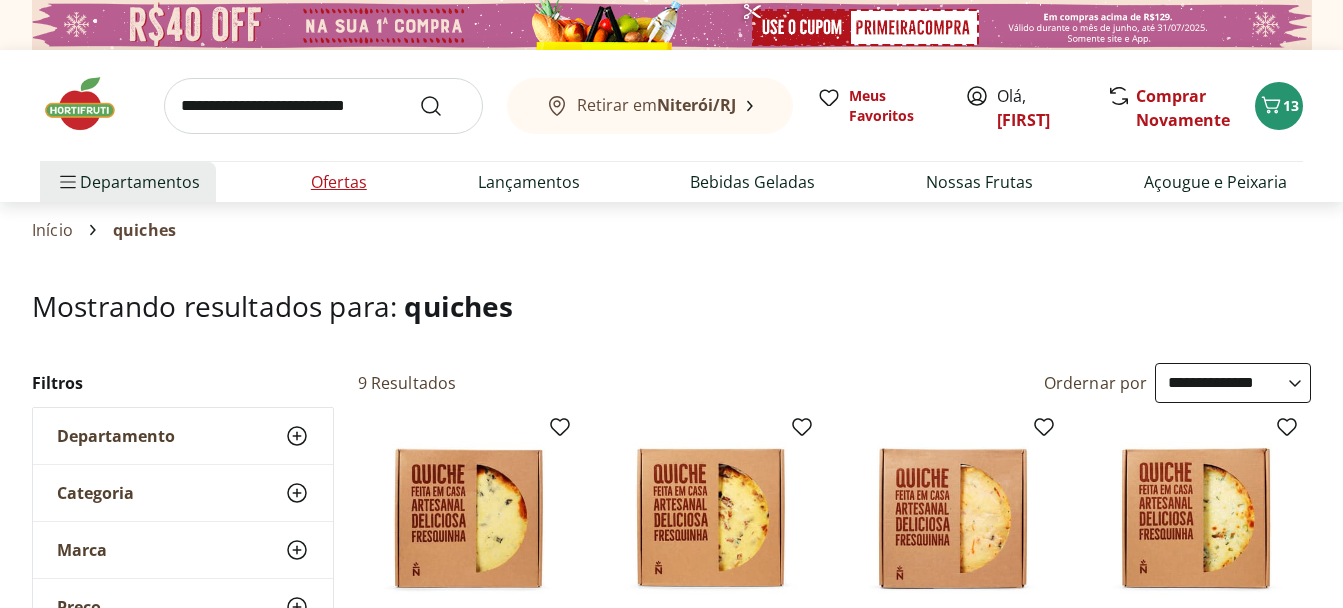 click on "Ofertas" at bounding box center [339, 182] 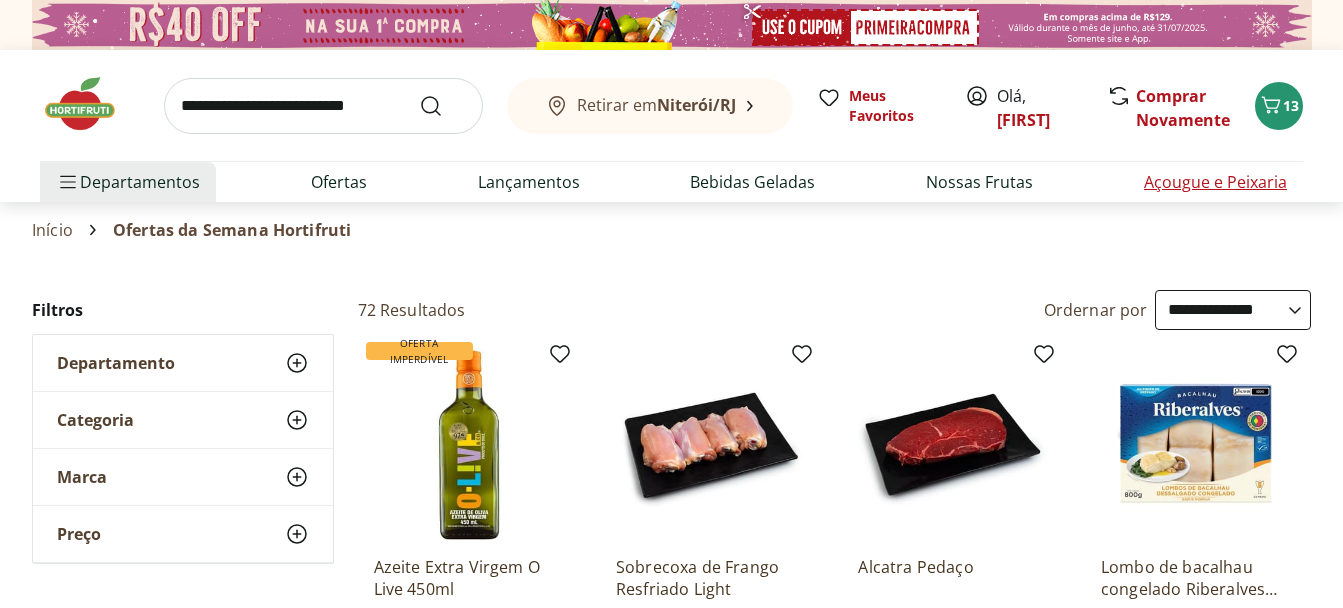 click on "Açougue e Peixaria" at bounding box center (1215, 182) 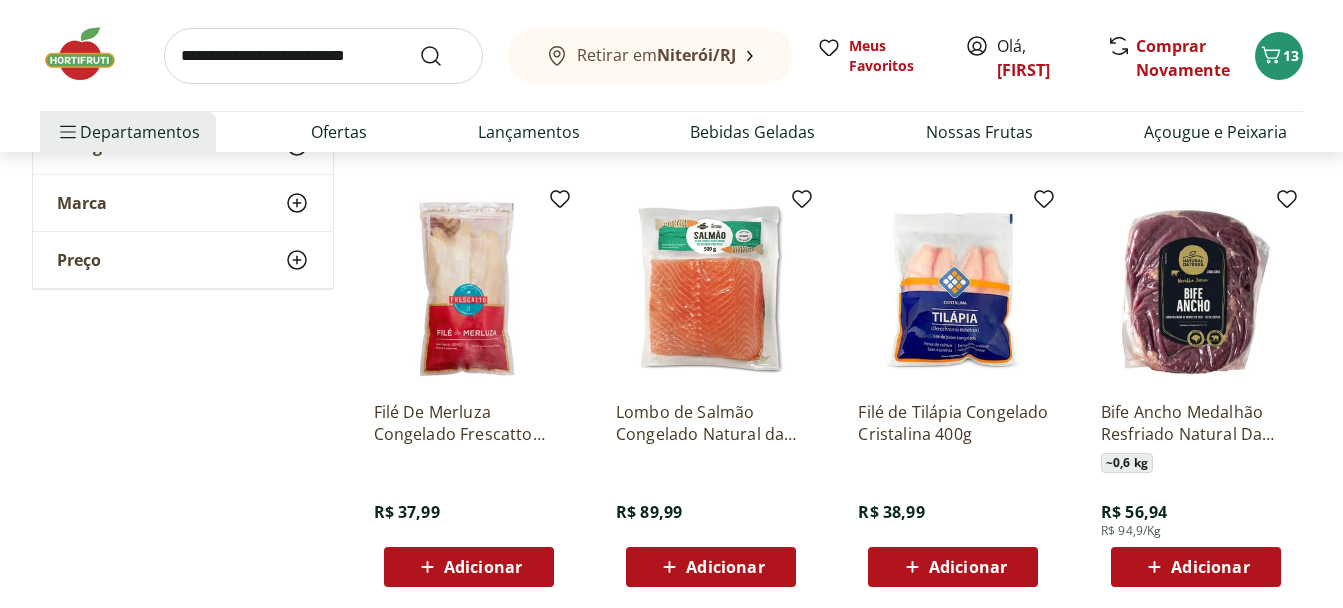 scroll, scrollTop: 572, scrollLeft: 0, axis: vertical 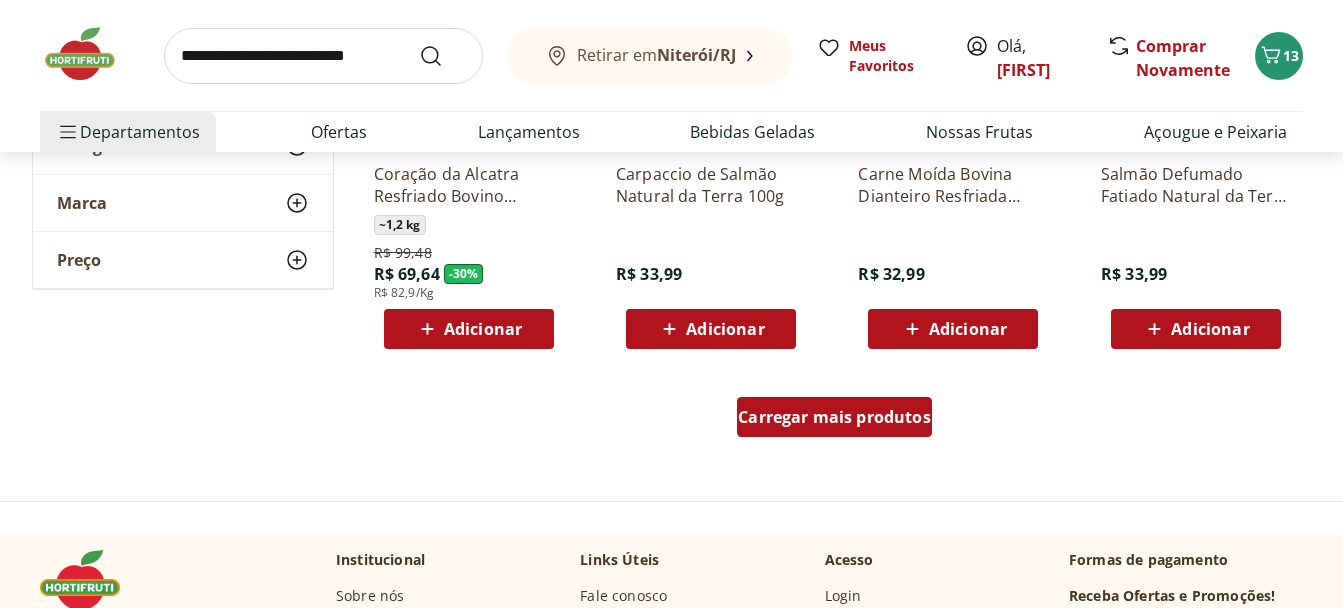 click on "Carregar mais produtos" at bounding box center [834, 417] 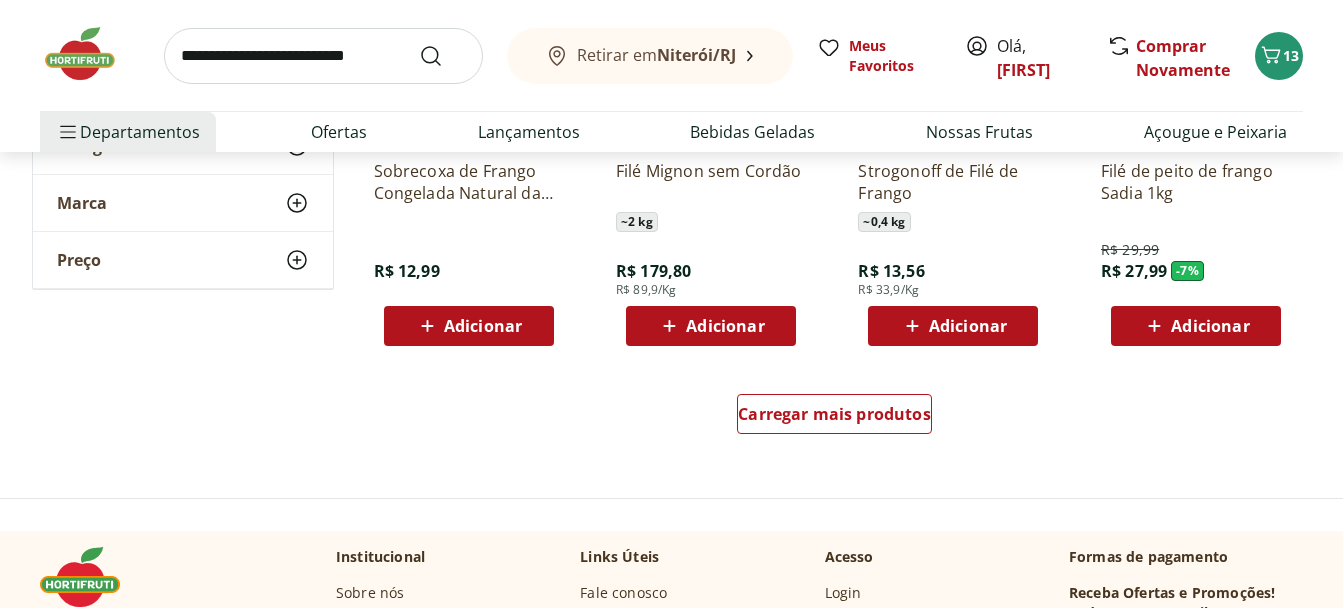 scroll, scrollTop: 2622, scrollLeft: 0, axis: vertical 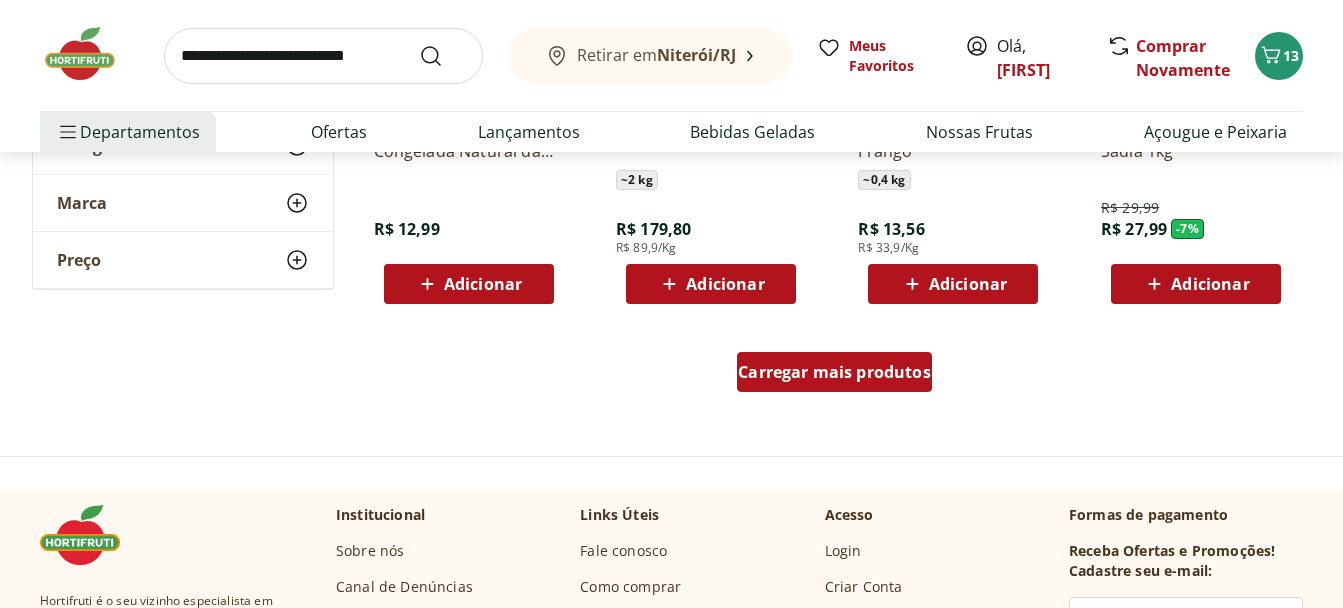 click on "Carregar mais produtos" at bounding box center (834, 372) 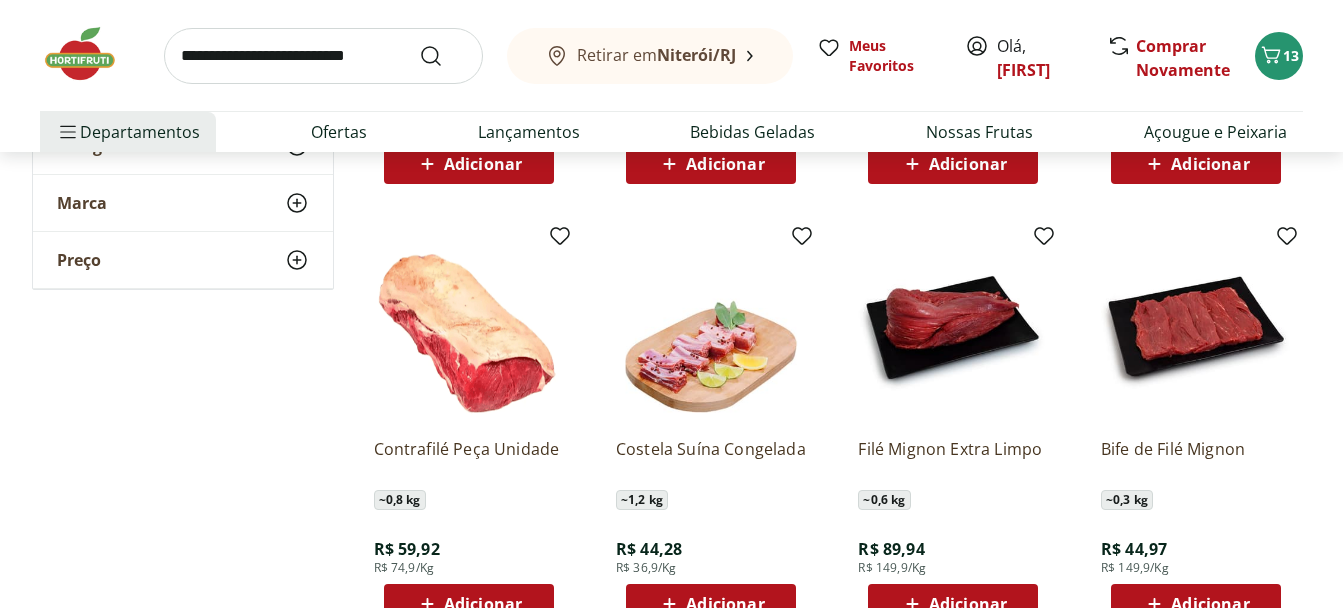 scroll, scrollTop: 3724, scrollLeft: 0, axis: vertical 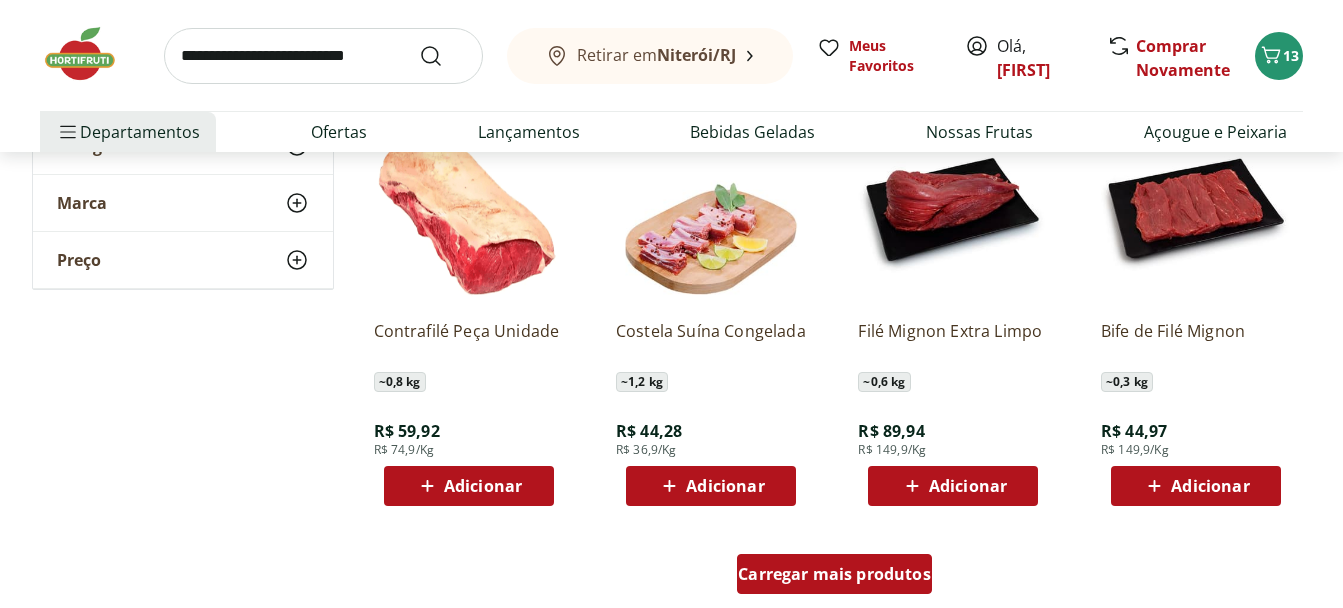 click on "Carregar mais produtos" at bounding box center [834, 574] 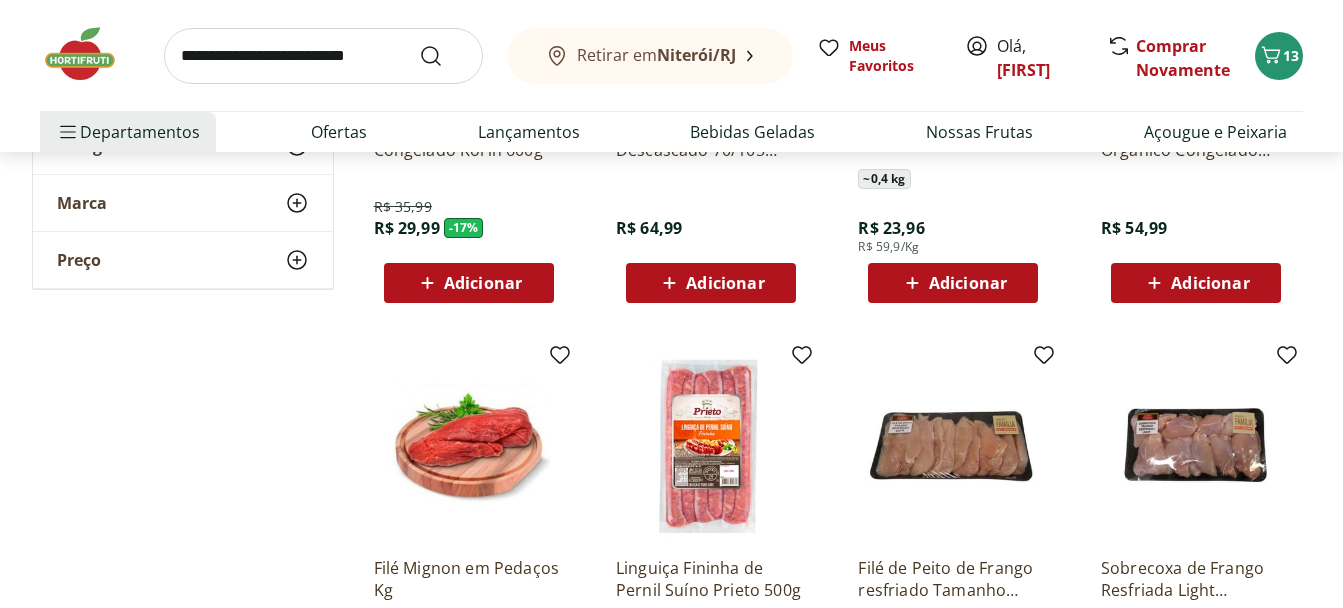 scroll, scrollTop: 4882, scrollLeft: 0, axis: vertical 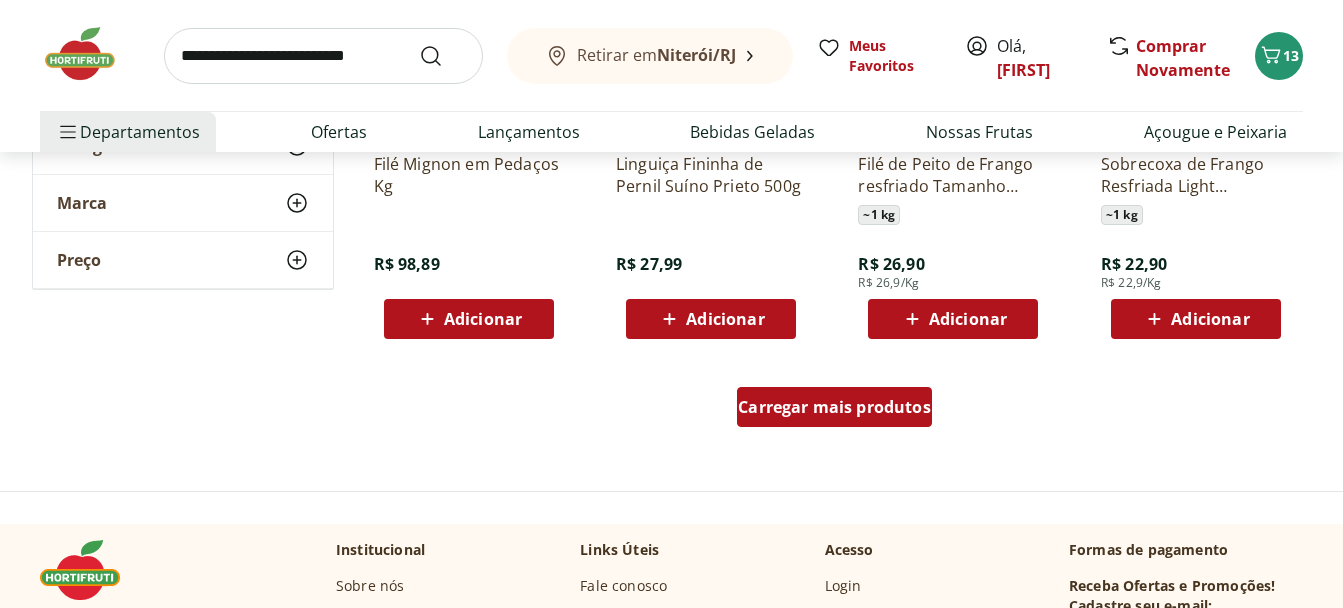 click on "Carregar mais produtos" at bounding box center (834, 407) 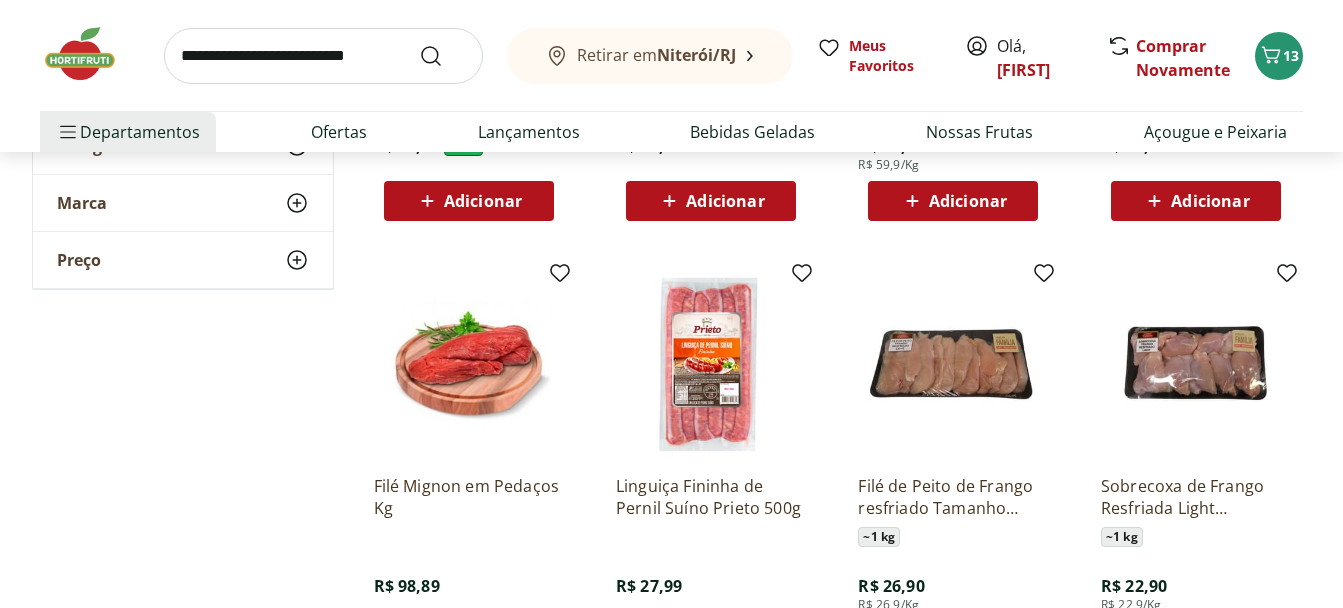 scroll, scrollTop: 4903, scrollLeft: 0, axis: vertical 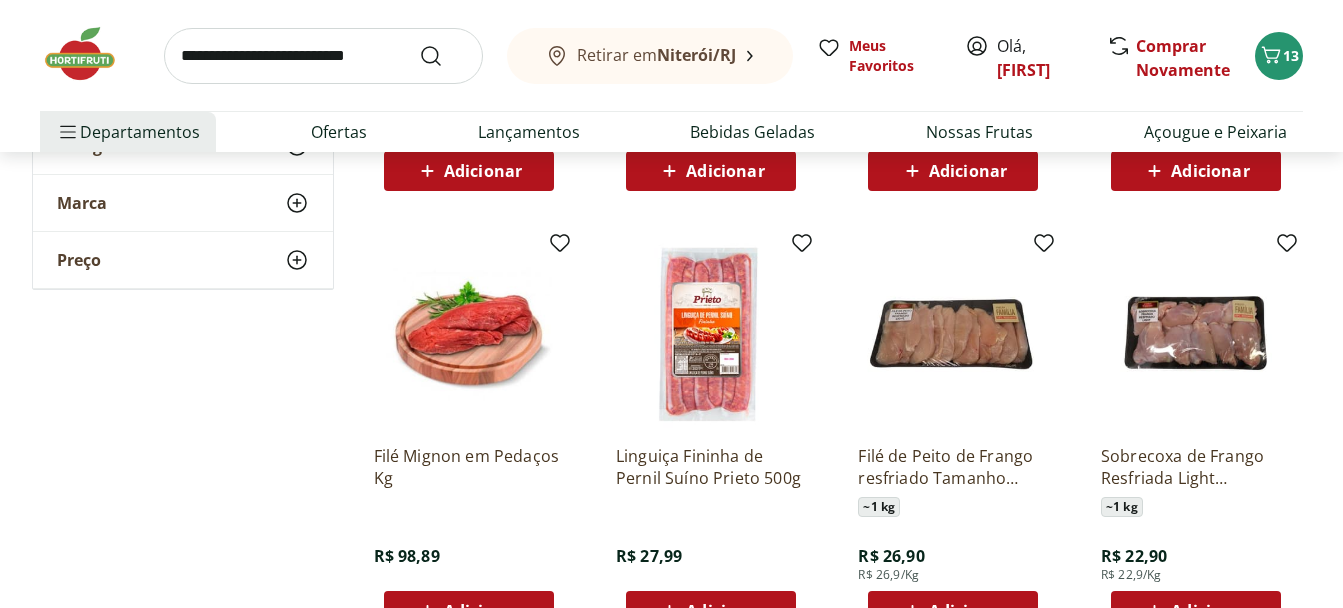click on "Filé de Peito de Frango resfriado Tamanho Família kg" at bounding box center [953, 467] 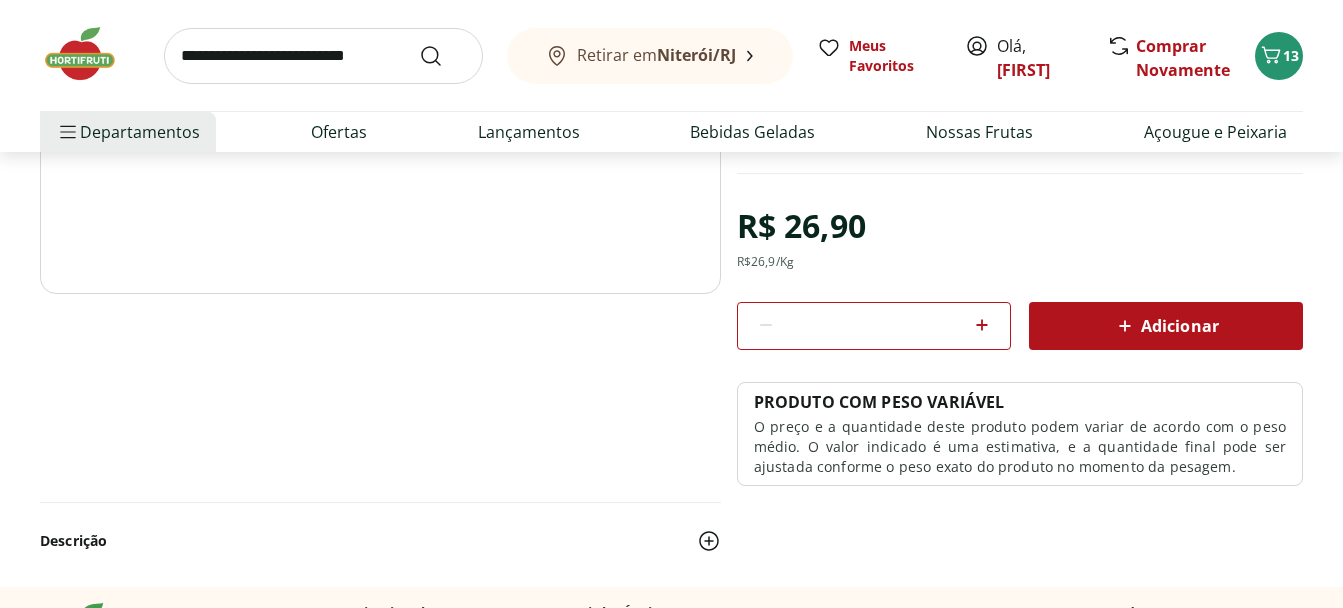 scroll, scrollTop: 451, scrollLeft: 0, axis: vertical 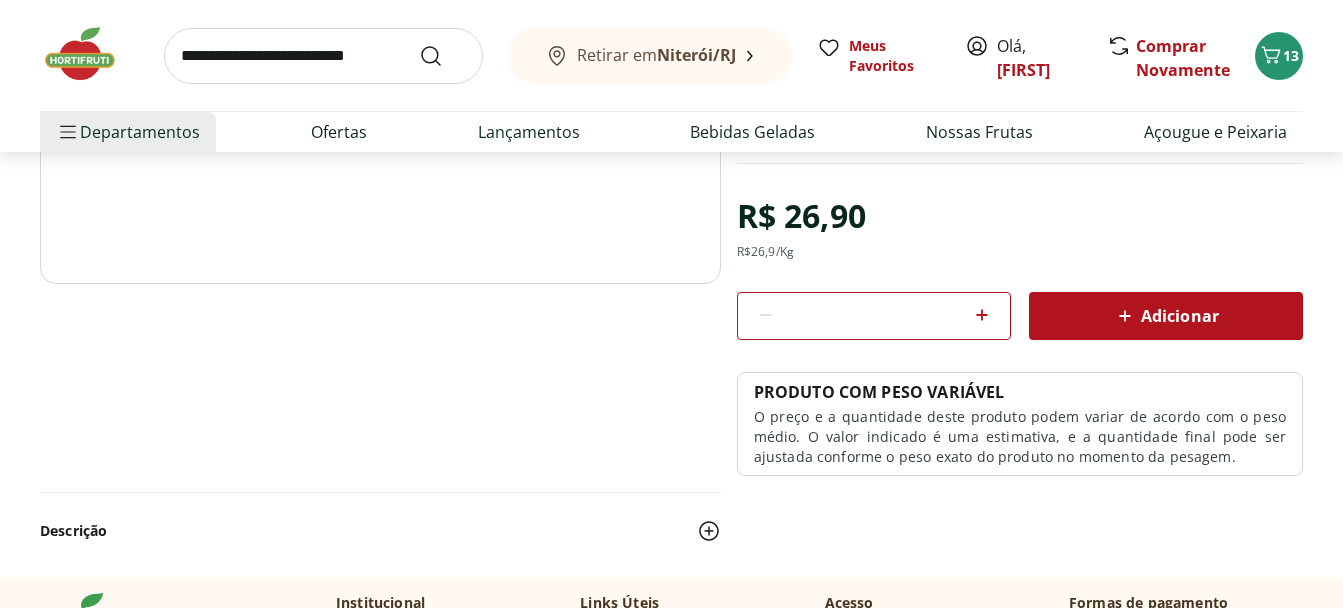 click on "Adicionar" at bounding box center (1166, 316) 